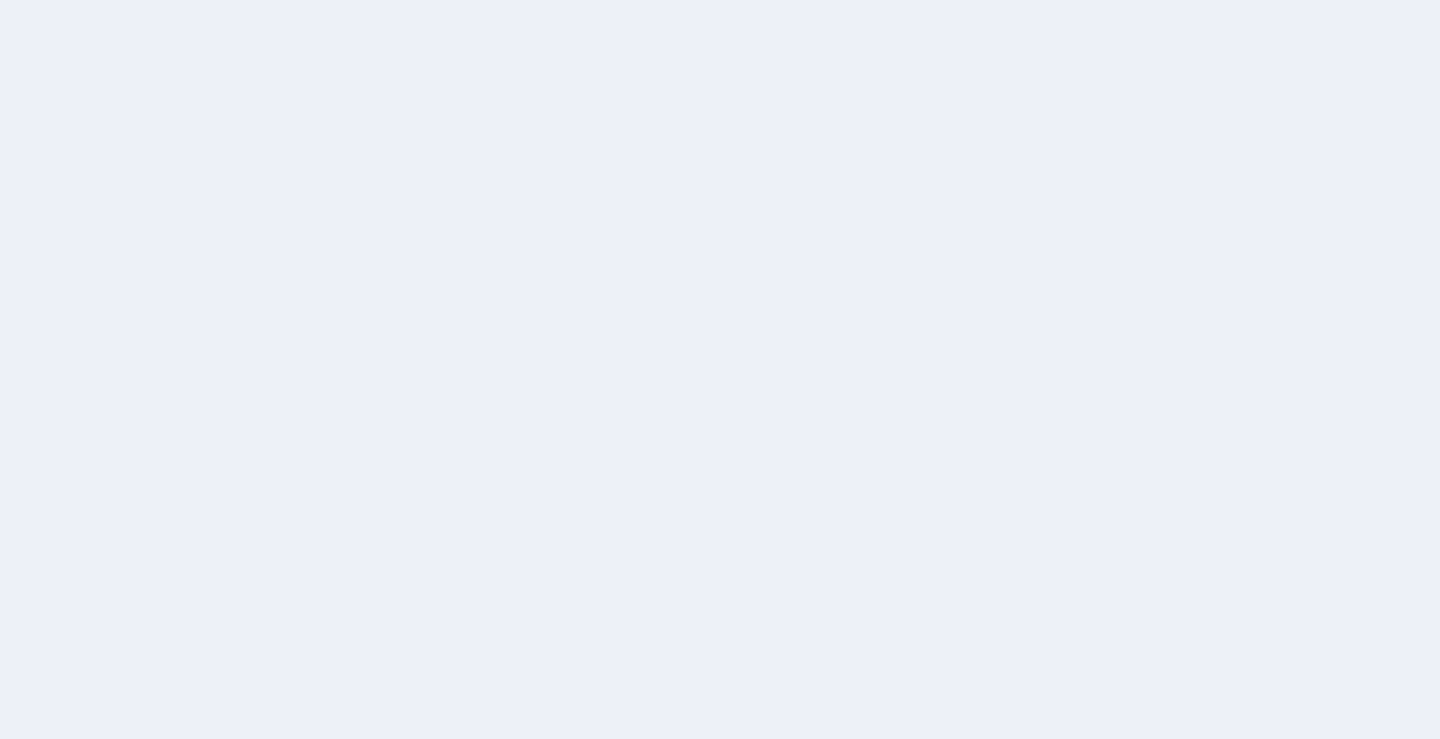 scroll, scrollTop: 0, scrollLeft: 0, axis: both 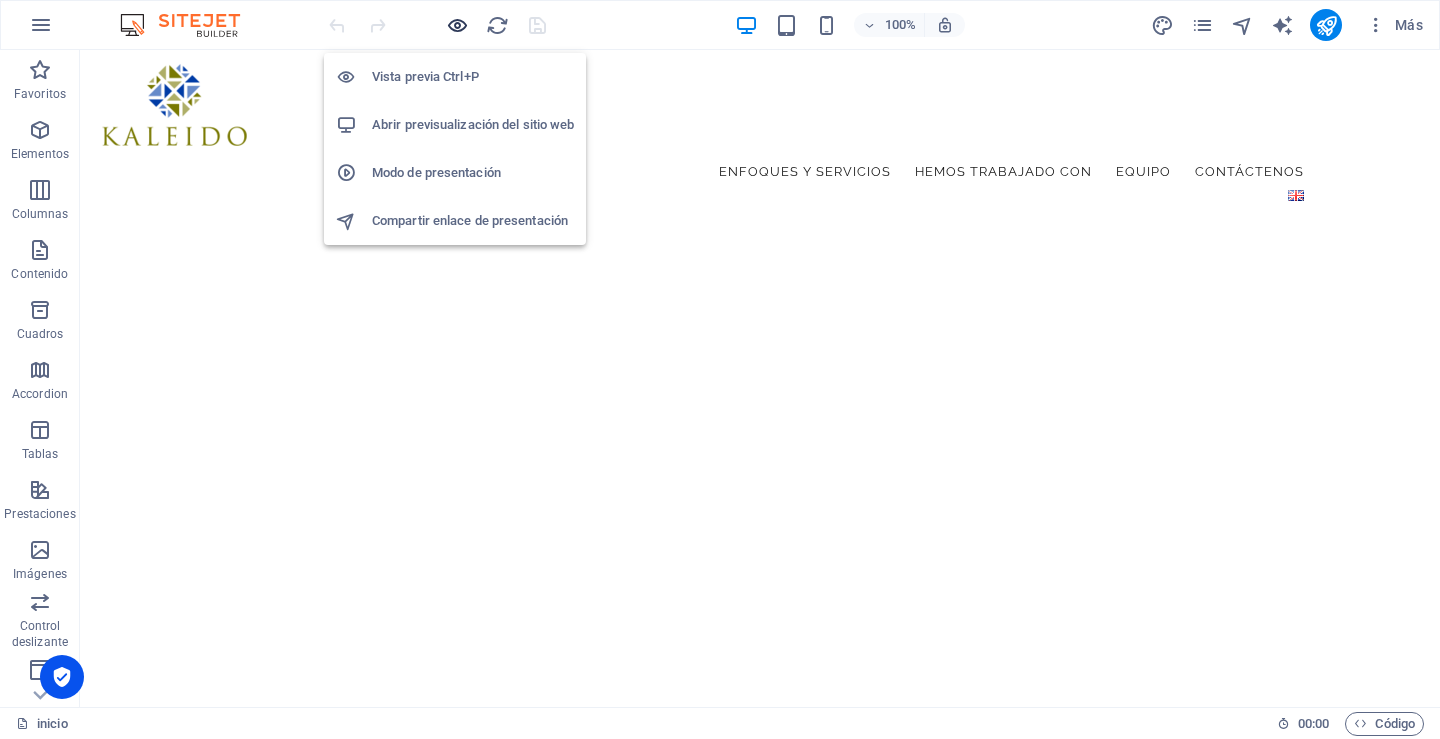 click at bounding box center [457, 25] 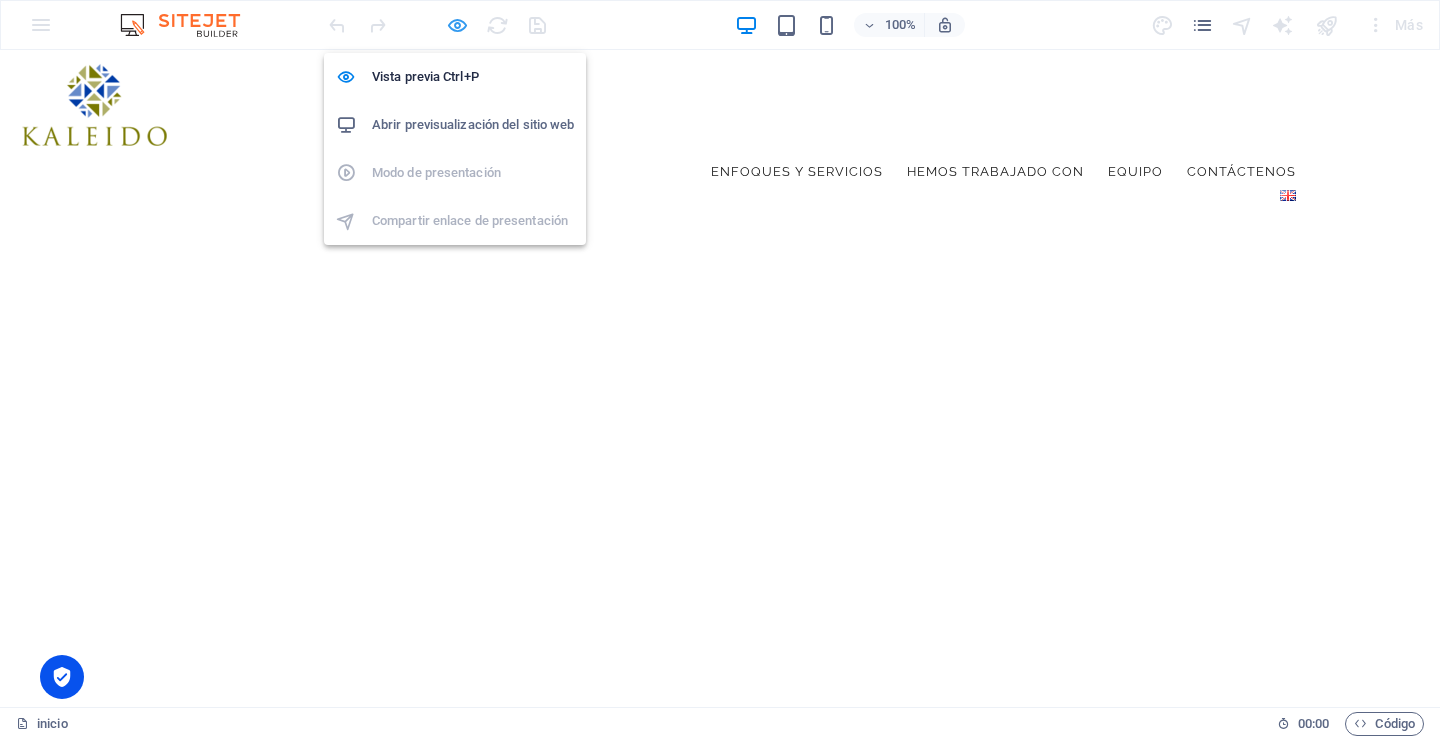 click at bounding box center [457, 25] 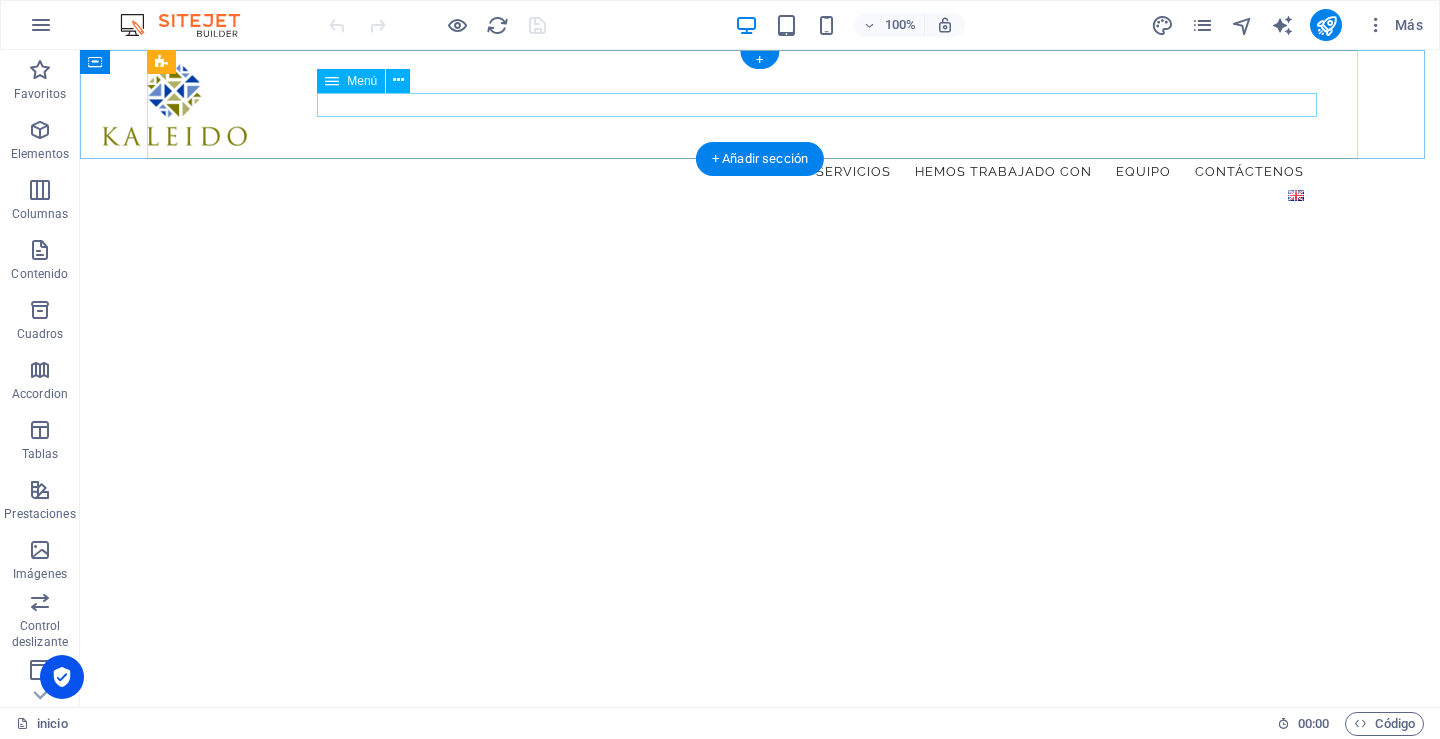 click on "Enfoques y Servicios Hemos trabajado con Equipo Contáctenos" at bounding box center [692, 171] 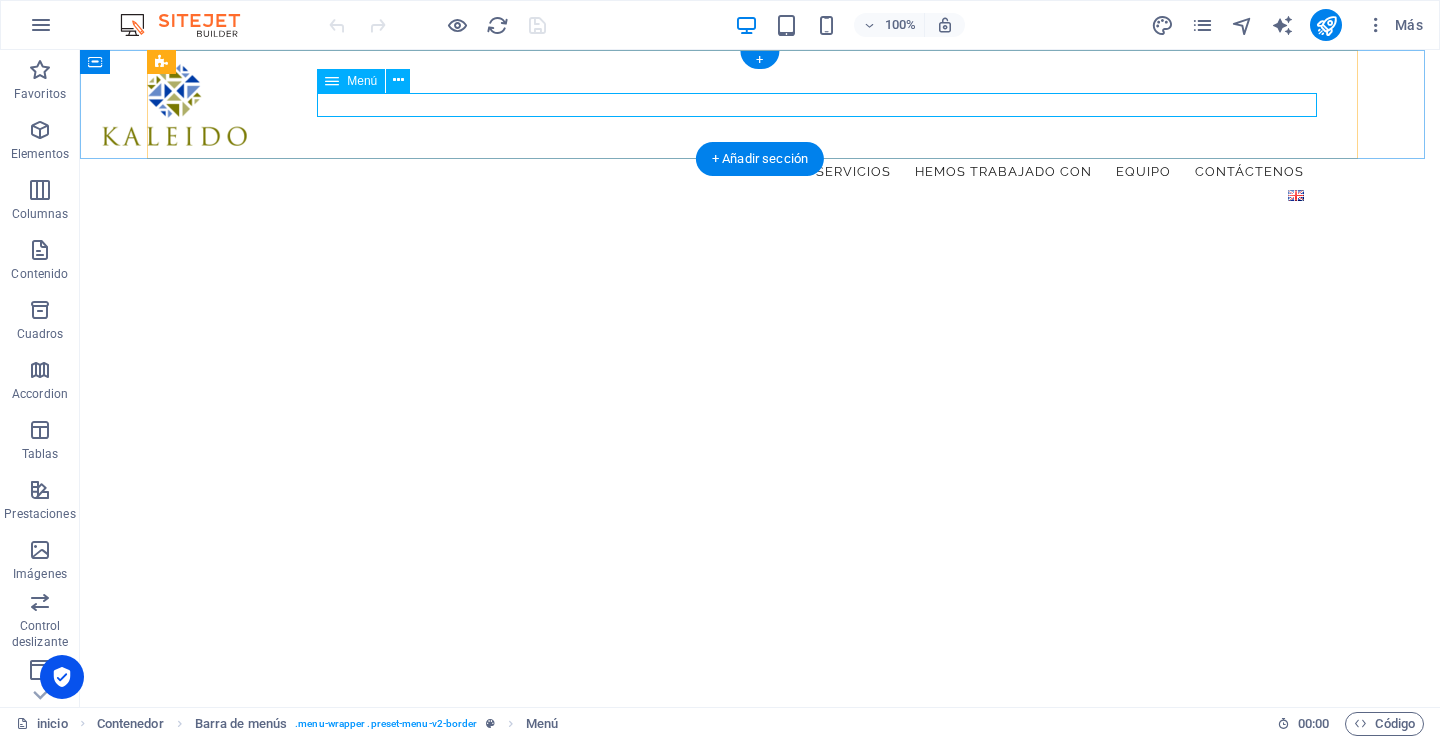 click on "Enfoques y Servicios Hemos trabajado con Equipo Contáctenos" at bounding box center [692, 171] 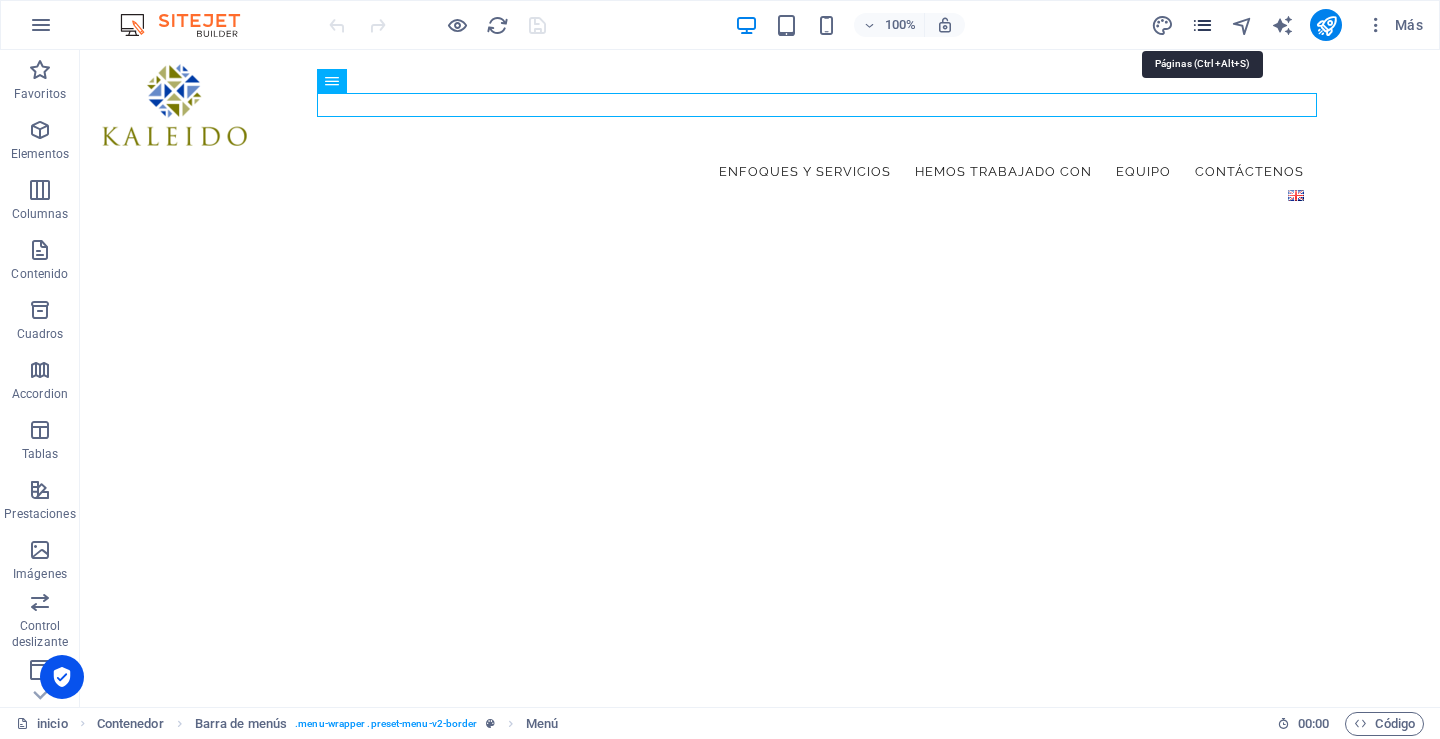 click at bounding box center (1202, 25) 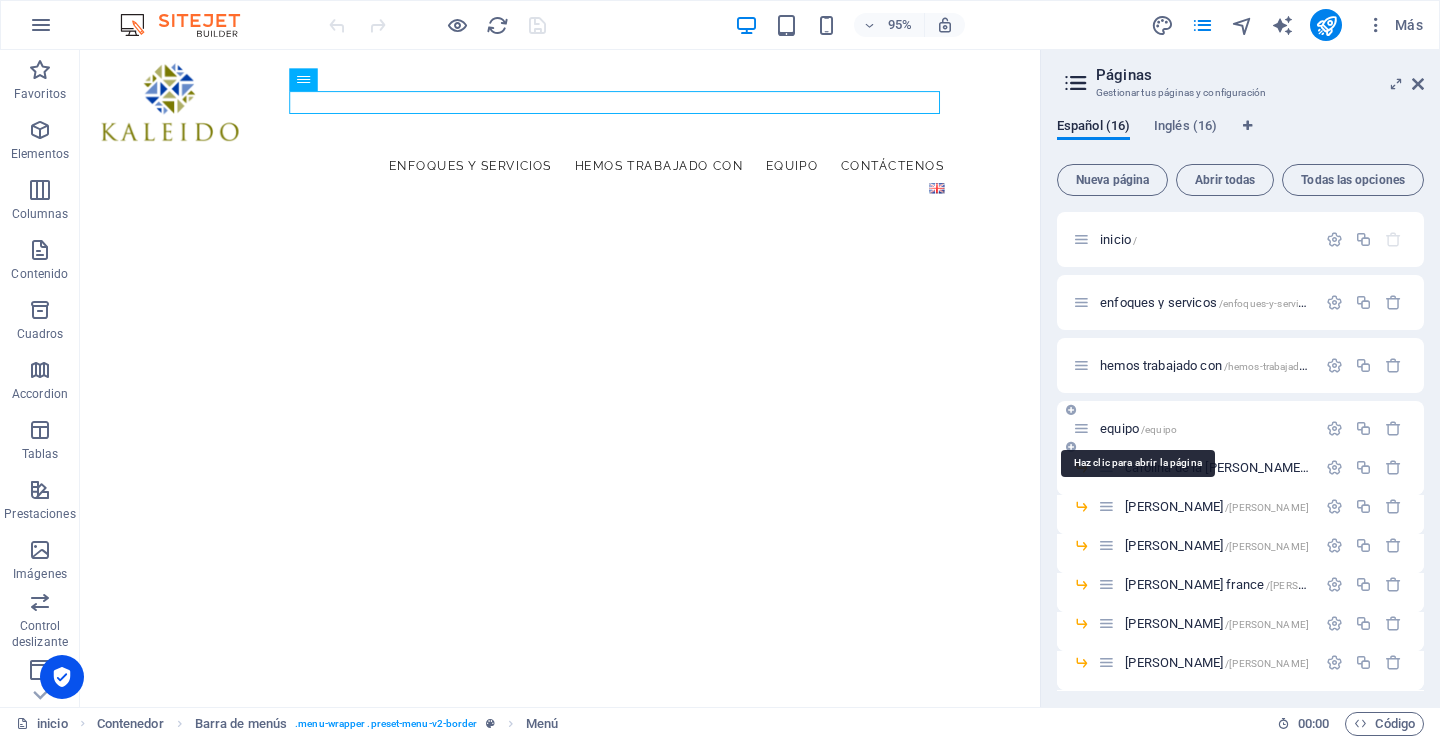 click on "equipo /equipo" at bounding box center (1138, 428) 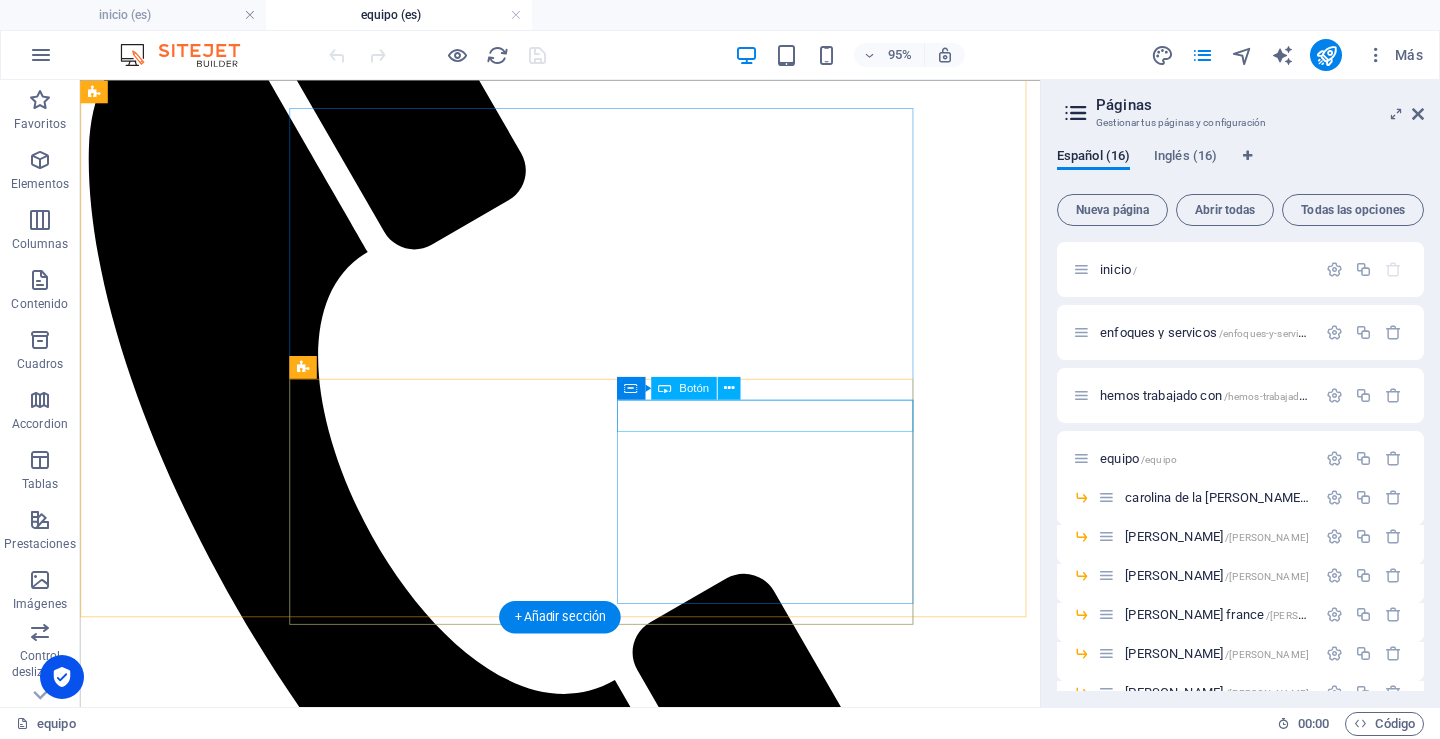 scroll, scrollTop: 400, scrollLeft: 0, axis: vertical 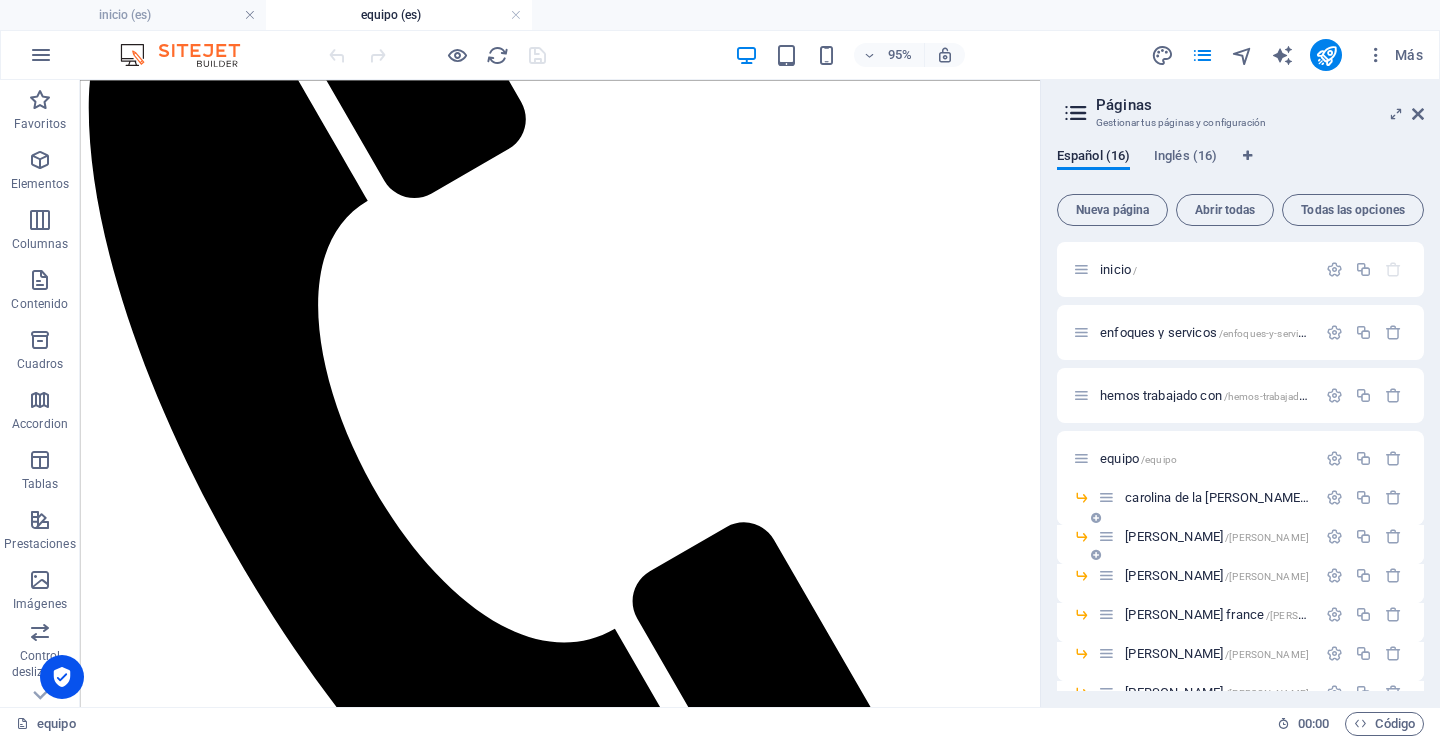 drag, startPoint x: 1157, startPoint y: 494, endPoint x: 1144, endPoint y: 500, distance: 14.3178215 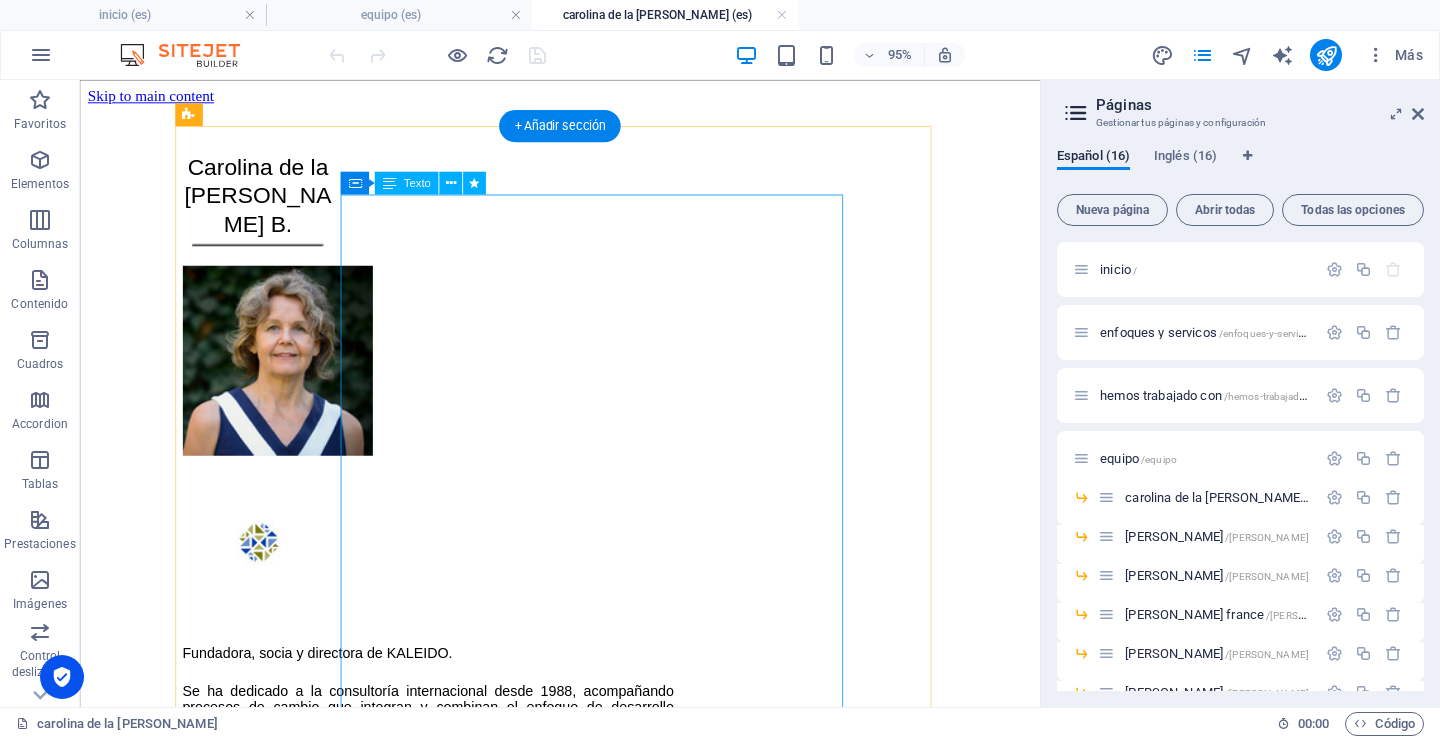 scroll, scrollTop: 0, scrollLeft: 0, axis: both 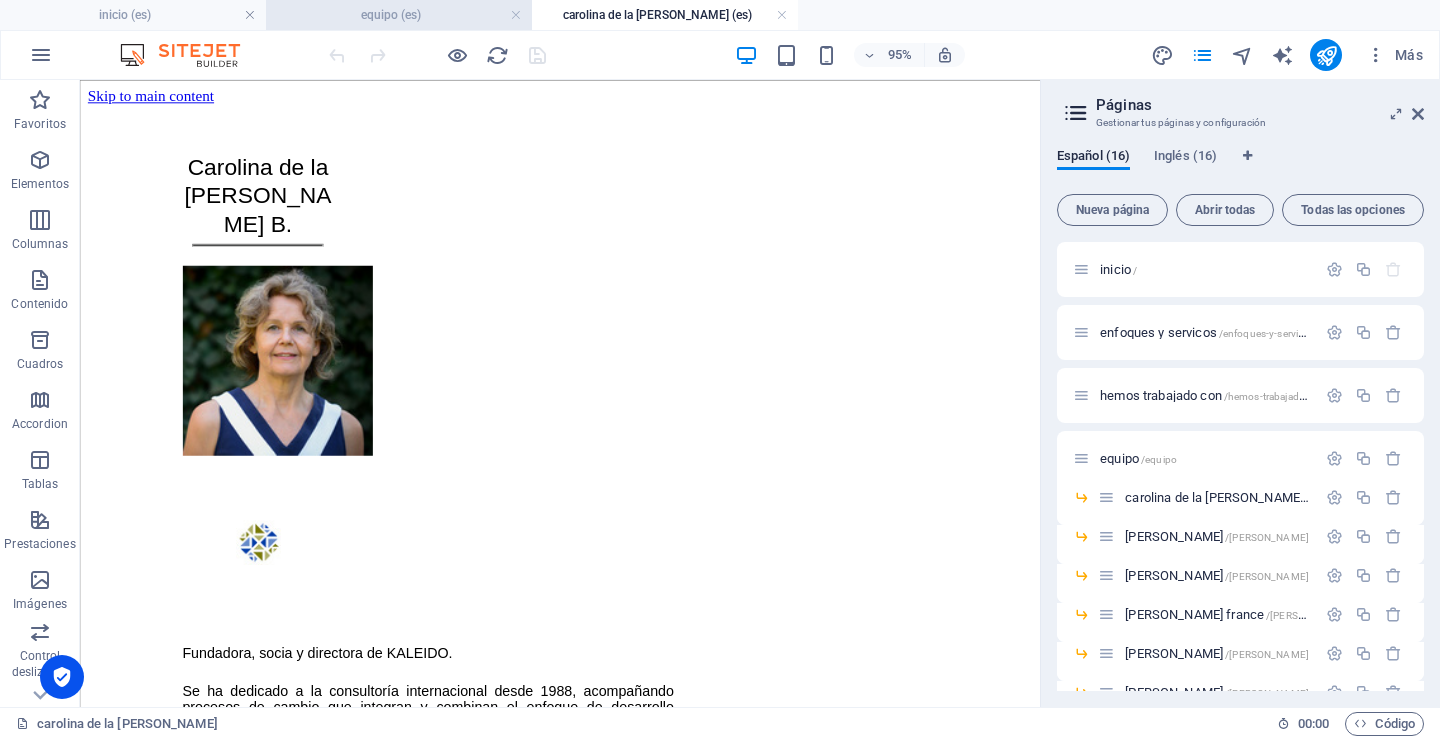 click on "equipo (es)" at bounding box center [399, 15] 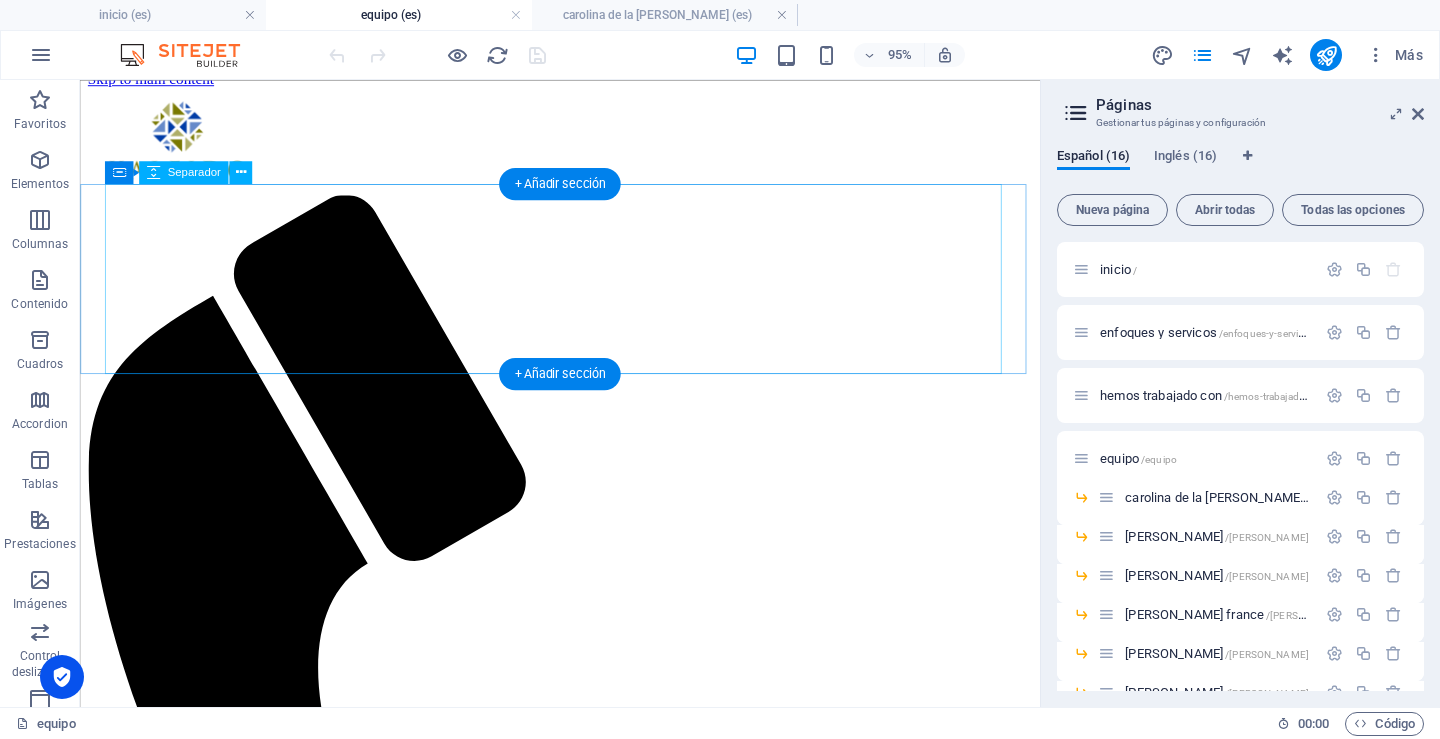 scroll, scrollTop: 0, scrollLeft: 0, axis: both 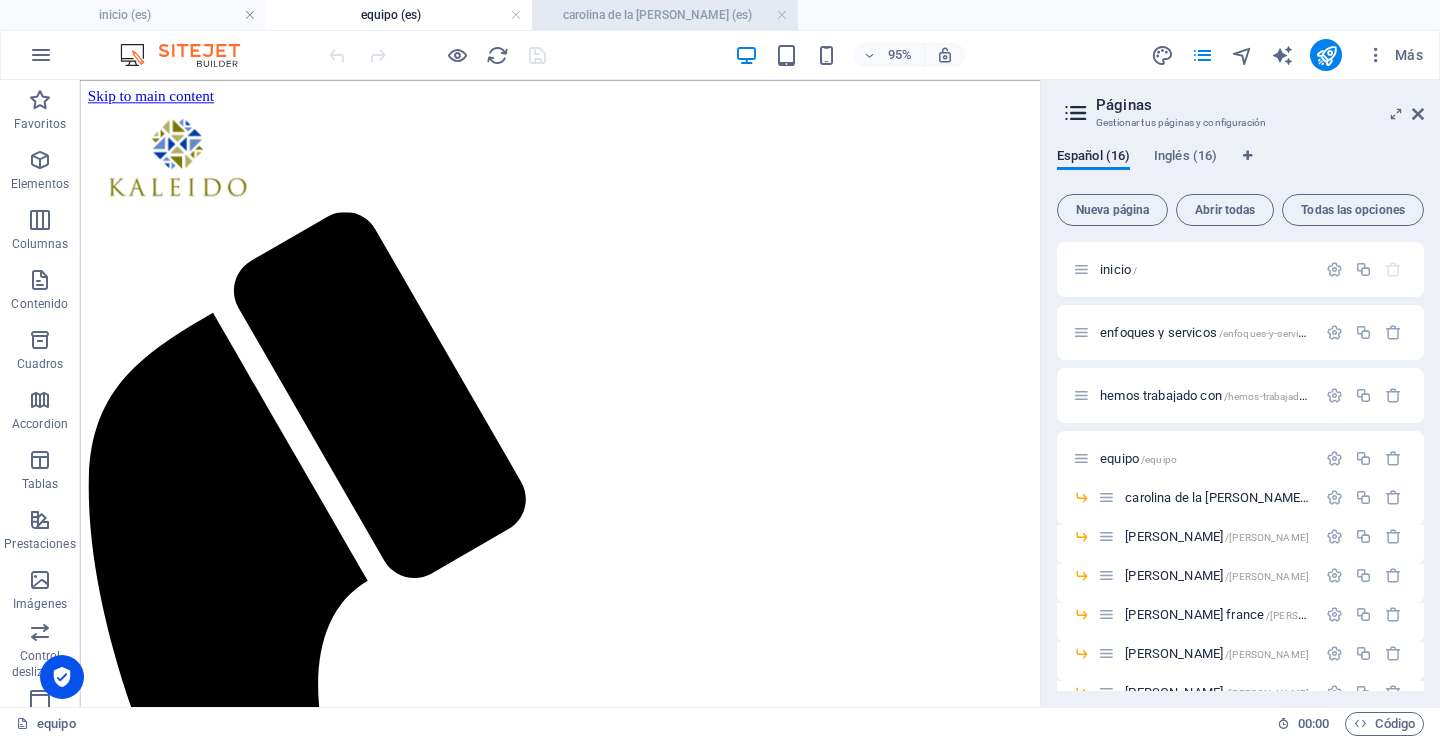 click on "carolina de la [PERSON_NAME] (es)" at bounding box center (665, 15) 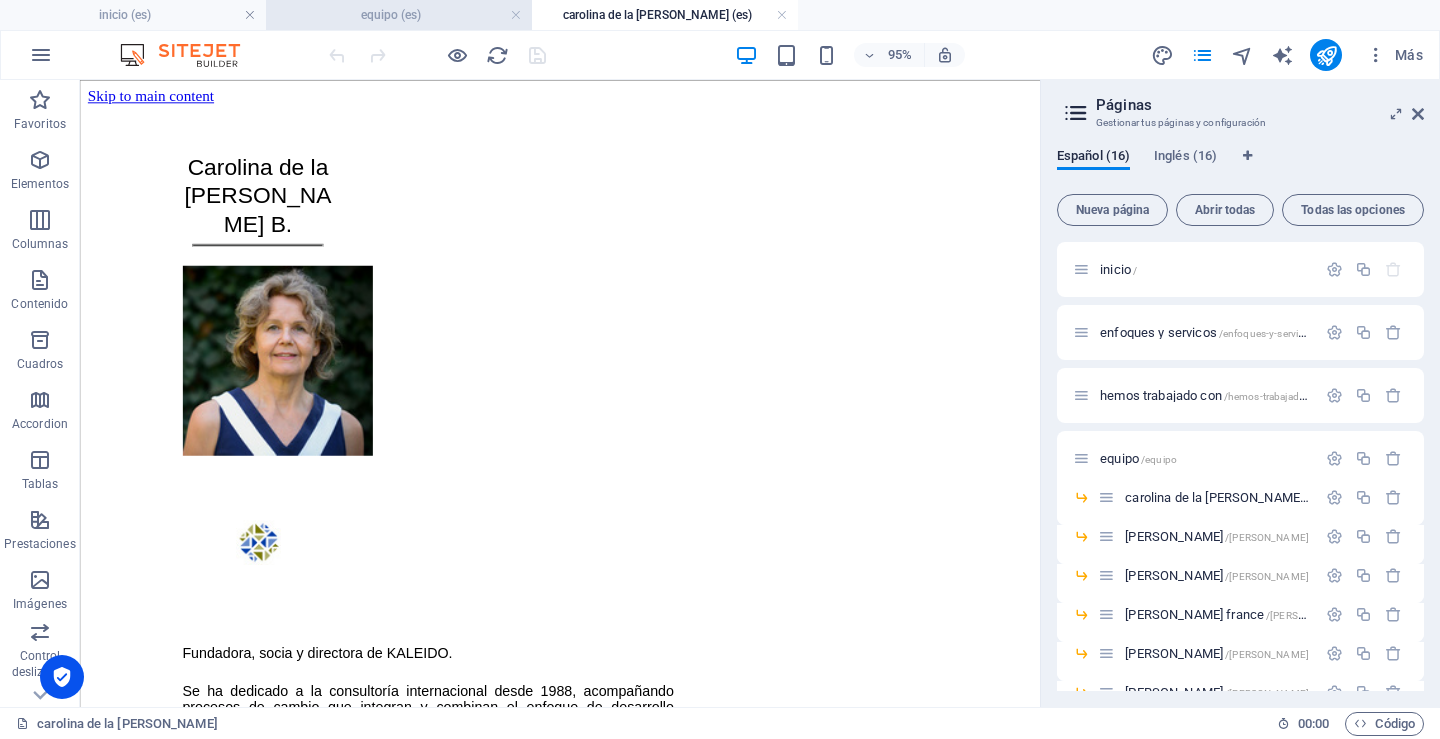 click on "equipo (es)" at bounding box center [399, 15] 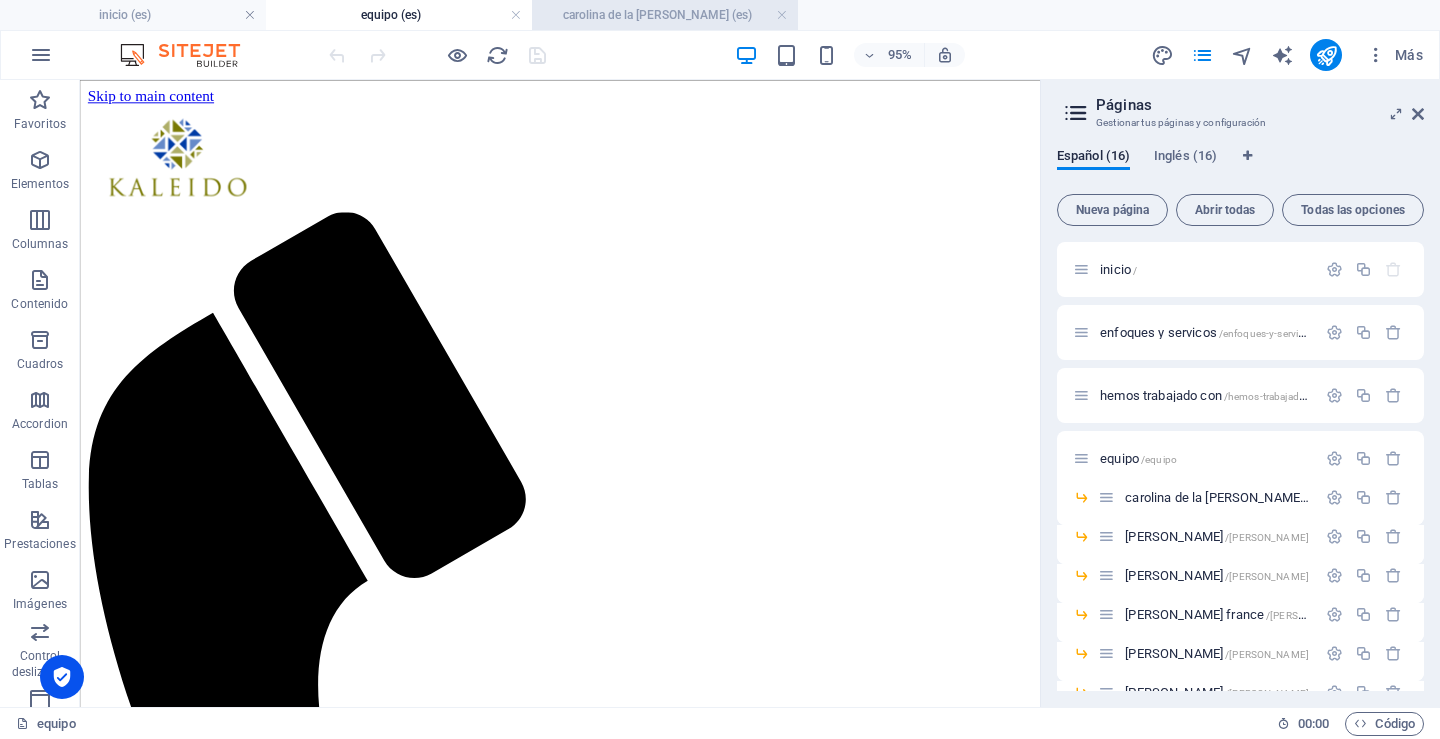 click on "carolina de la [PERSON_NAME] (es)" at bounding box center [665, 15] 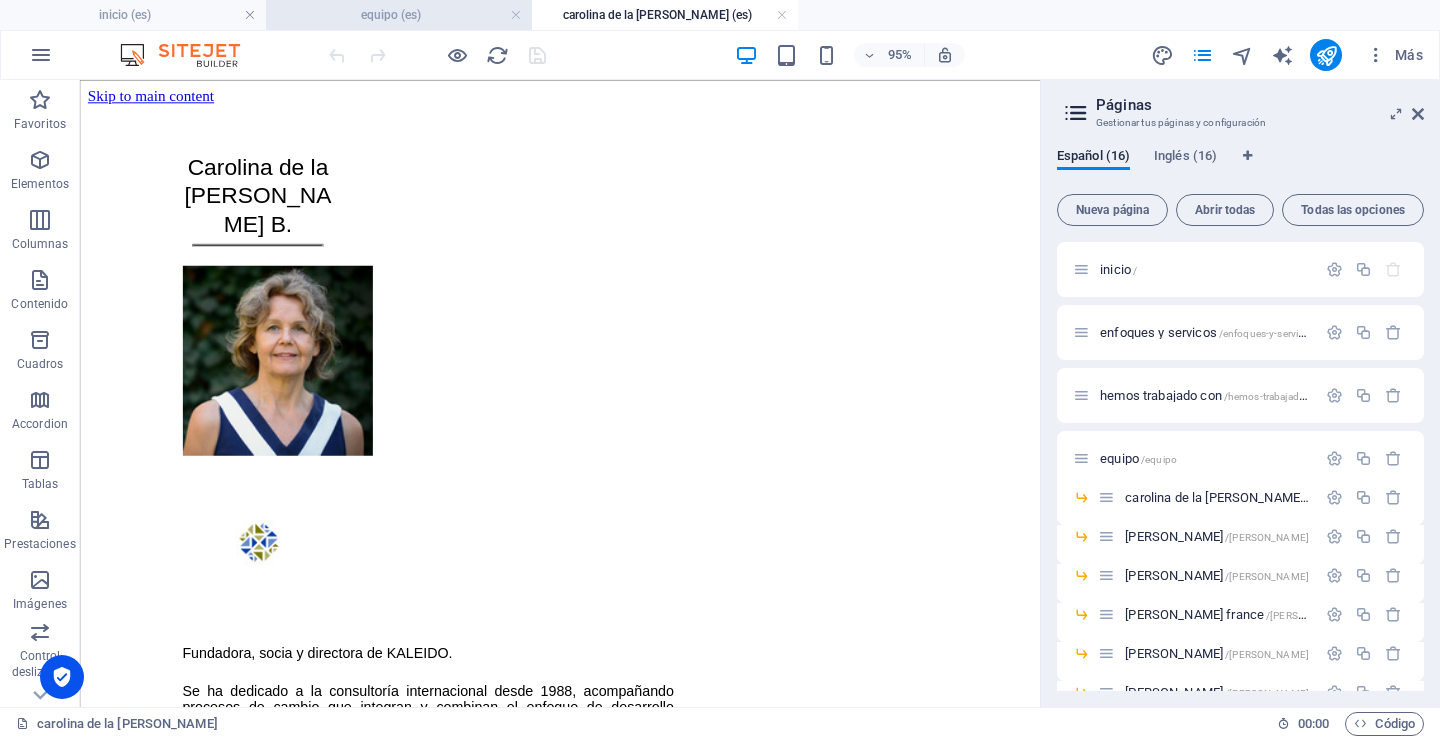 click on "equipo (es)" at bounding box center (399, 15) 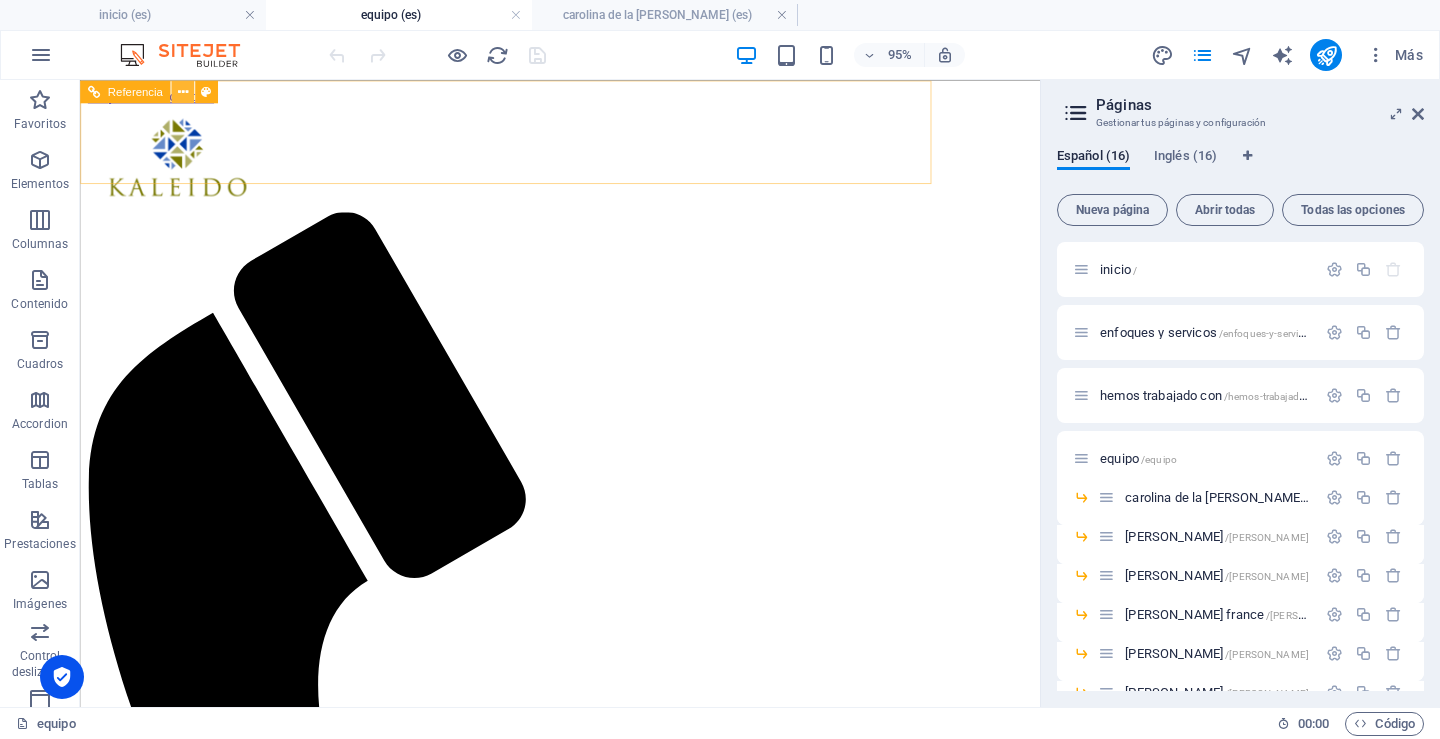 click at bounding box center [182, 91] 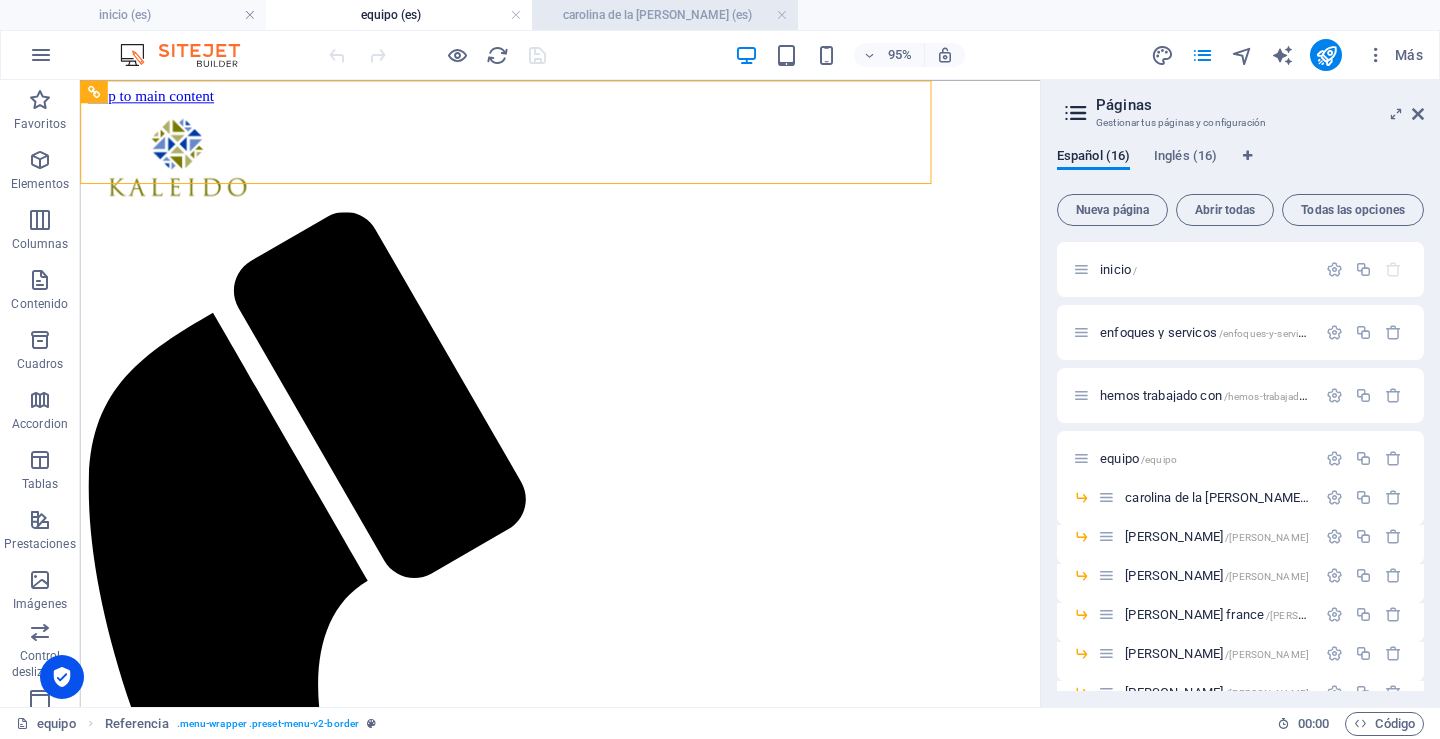 click on "carolina de la [PERSON_NAME] (es)" at bounding box center (665, 15) 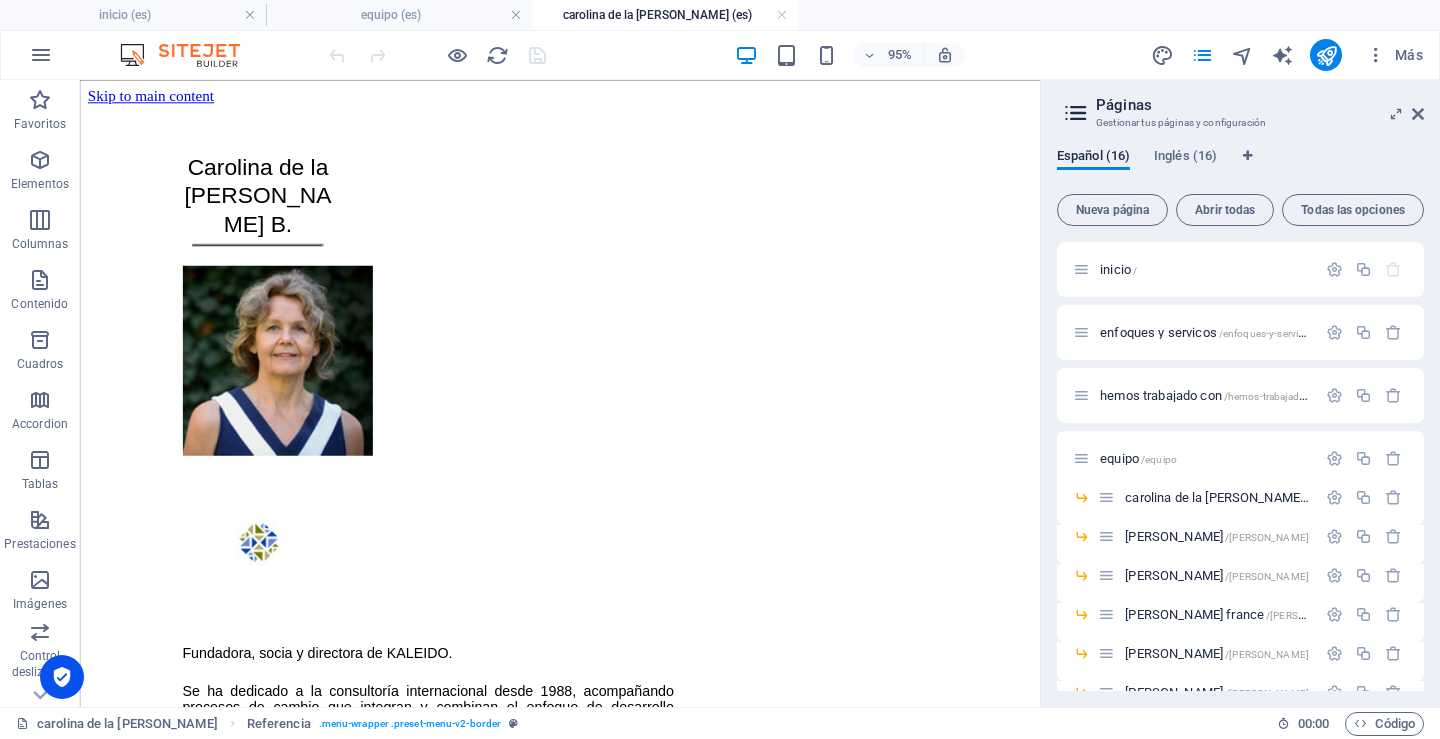 click on "Skip to main content
Carolina de la [PERSON_NAME] B. Fundadora, socia y directora de KALEIDO. Se ha dedicado a la consultoría internacional desde 1988, acompañando procesos de cambio que integran y combinan el enfoque de desarrollo organizacional con la perspectiva del desarrollo personal. Diseña, acompaña e implementa procesos participativos de planificación estratégica y evaluación, involucrando a actores clave multisectoriales según las necesidades de los proyectos. Ha apoyado y asesorado la elaboración participativa de estrategias regionales de desarrollo, estrategias de fomento productivo y estrategias de fomento de exportaciones para organizaciones nacionales e internacionales; así como políticas sectoriales sobre distintas materias. En el área de planificación y evaluación de proyectos, aplica métodos participativos tradicionales e innovadores. Desde 2012 es docente de la Red de Capacitación en Cooperación Triangular para [GEOGRAPHIC_DATA] y el [GEOGRAPHIC_DATA] con programas presenciales y en línea. o" at bounding box center (585, 1024) 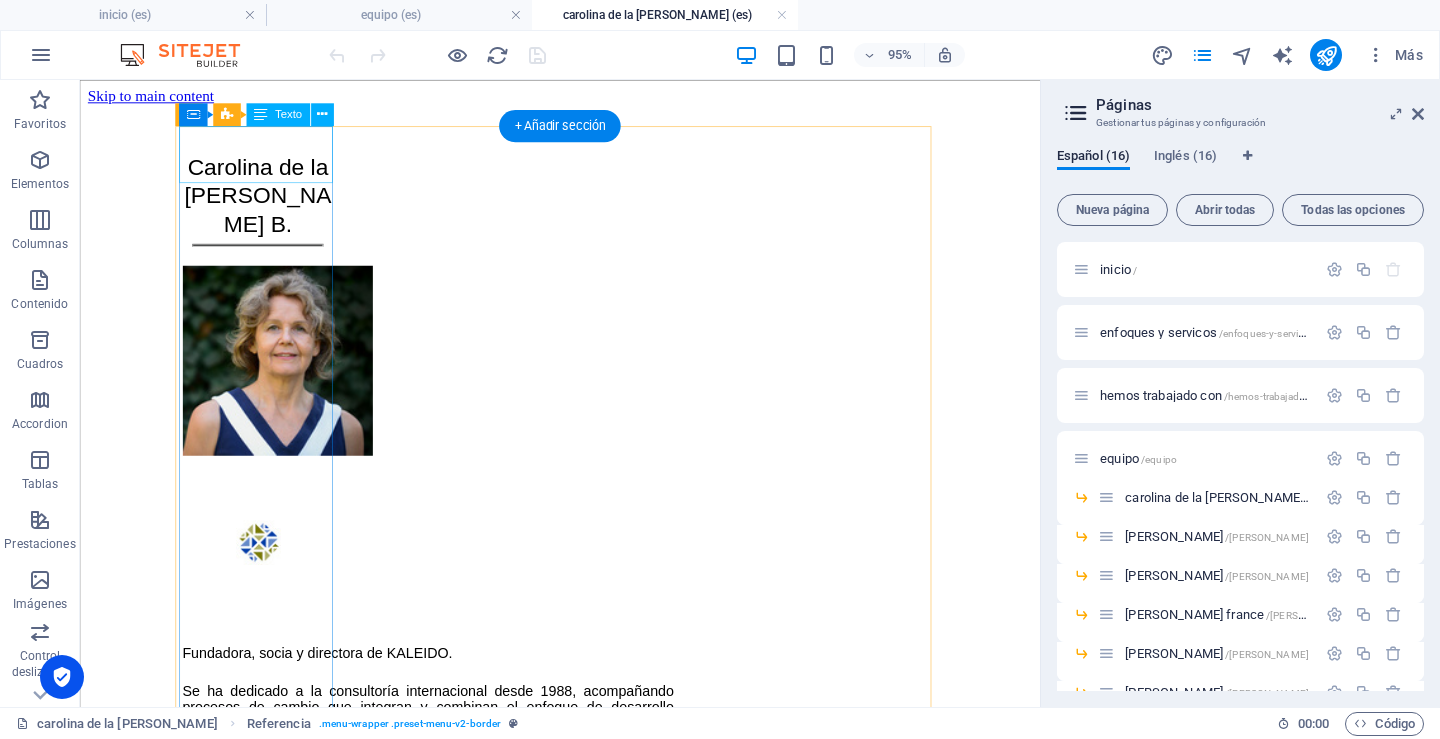 click on "Carolina de la [PERSON_NAME] B." at bounding box center [267, 199] 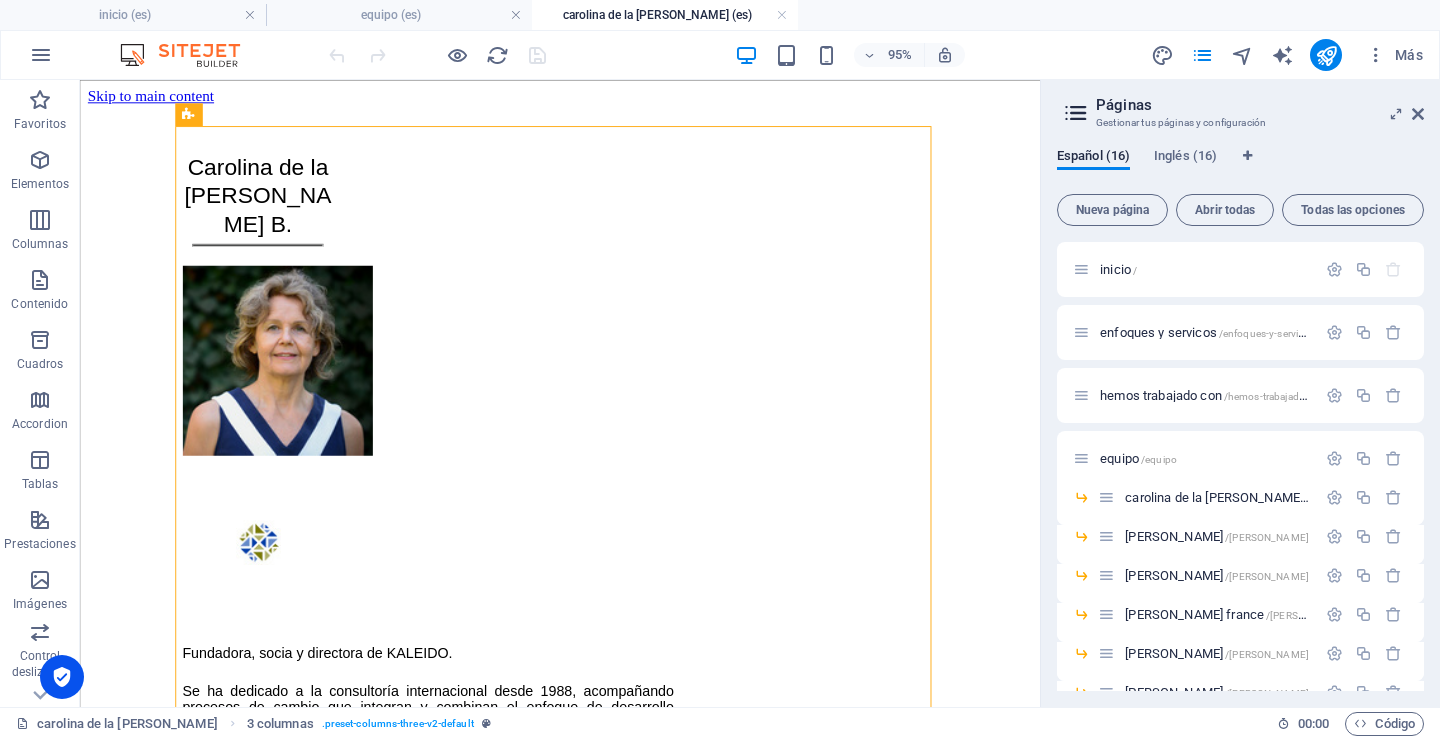click on "Skip to main content
Carolina de la [PERSON_NAME] B. Fundadora, socia y directora de KALEIDO. Se ha dedicado a la consultoría internacional desde 1988, acompañando procesos de cambio que integran y combinan el enfoque de desarrollo organizacional con la perspectiva del desarrollo personal. Diseña, acompaña e implementa procesos participativos de planificación estratégica y evaluación, involucrando a actores clave multisectoriales según las necesidades de los proyectos. Ha apoyado y asesorado la elaboración participativa de estrategias regionales de desarrollo, estrategias de fomento productivo y estrategias de fomento de exportaciones para organizaciones nacionales e internacionales; así como políticas sectoriales sobre distintas materias. En el área de planificación y evaluación de proyectos, aplica métodos participativos tradicionales e innovadores. Desde 2012 es docente de la Red de Capacitación en Cooperación Triangular para [GEOGRAPHIC_DATA] y el [GEOGRAPHIC_DATA] con programas presenciales y en línea. o" at bounding box center (585, 1024) 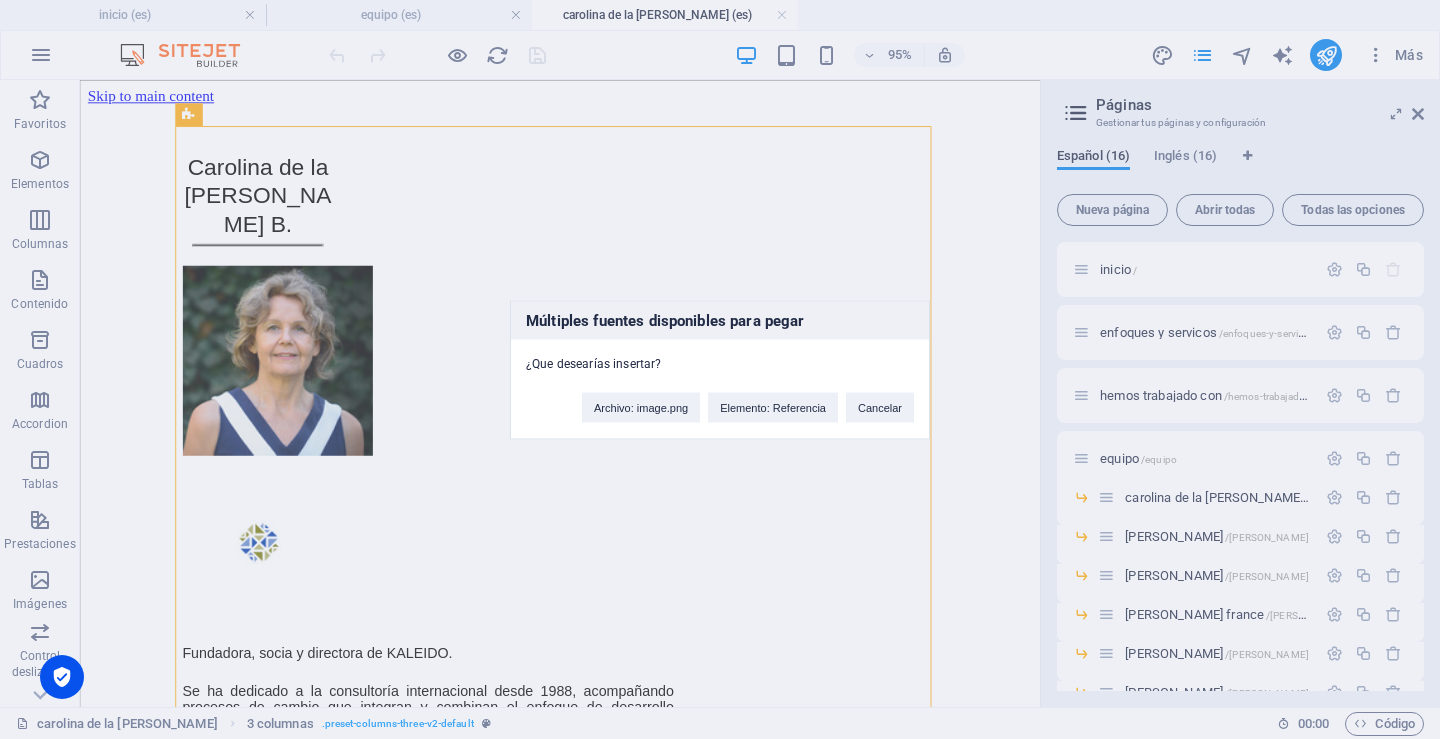 type 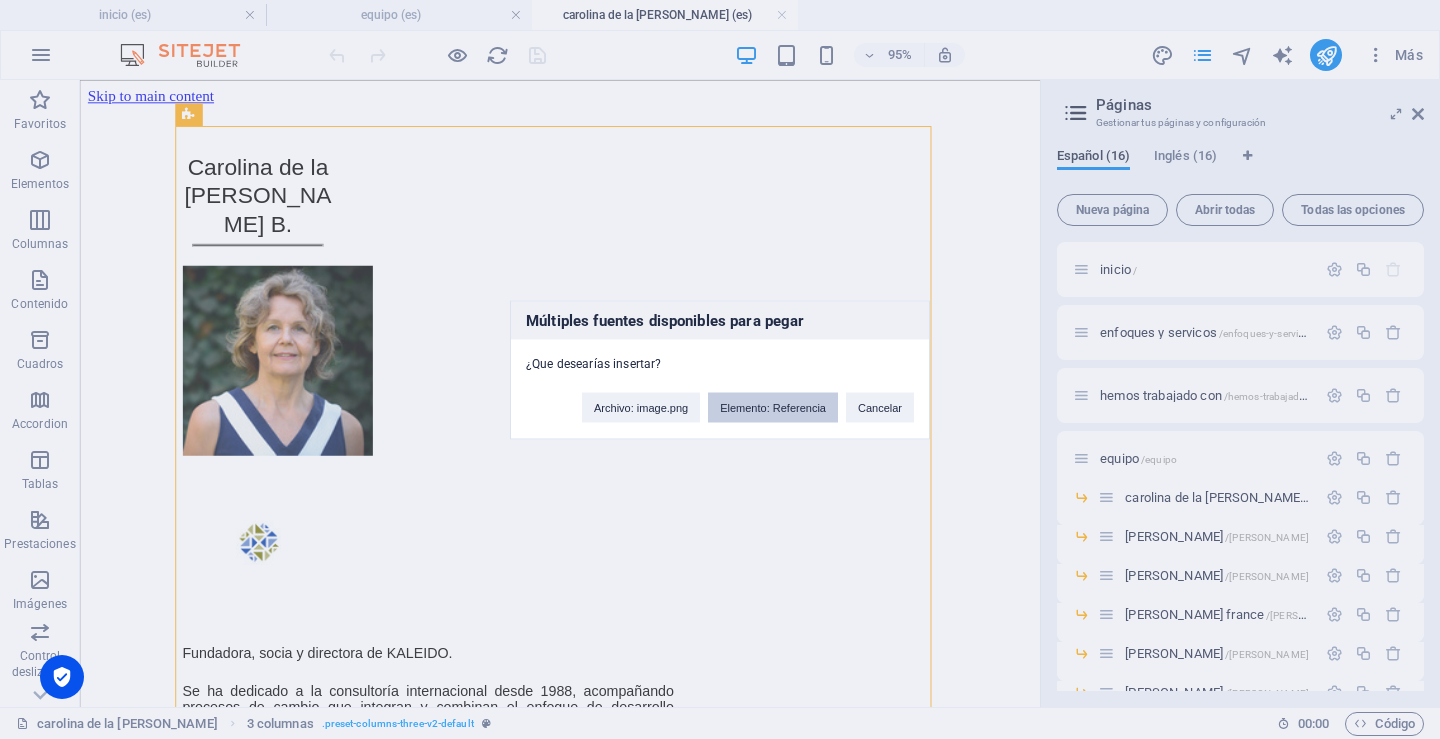 click on "Elemento: Referencia" at bounding box center [773, 407] 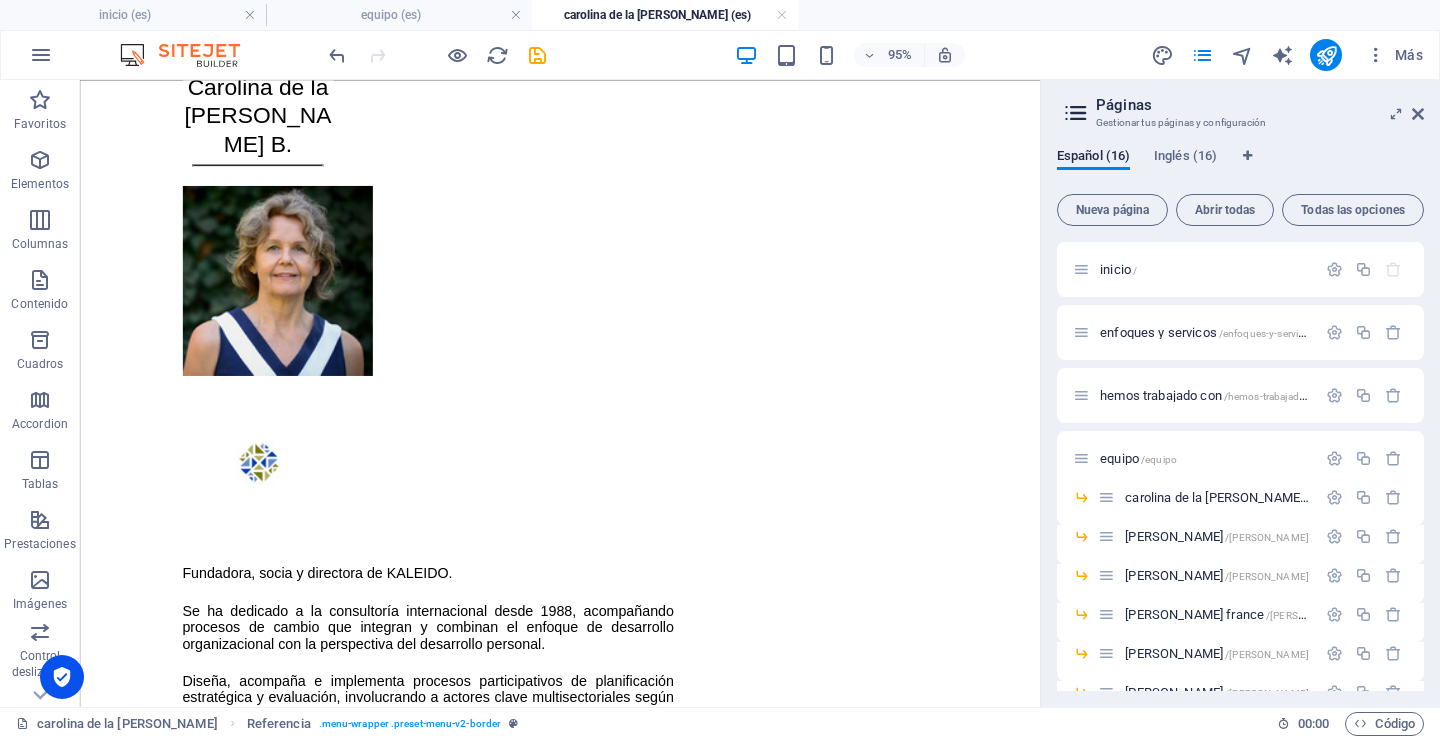 scroll, scrollTop: 0, scrollLeft: 0, axis: both 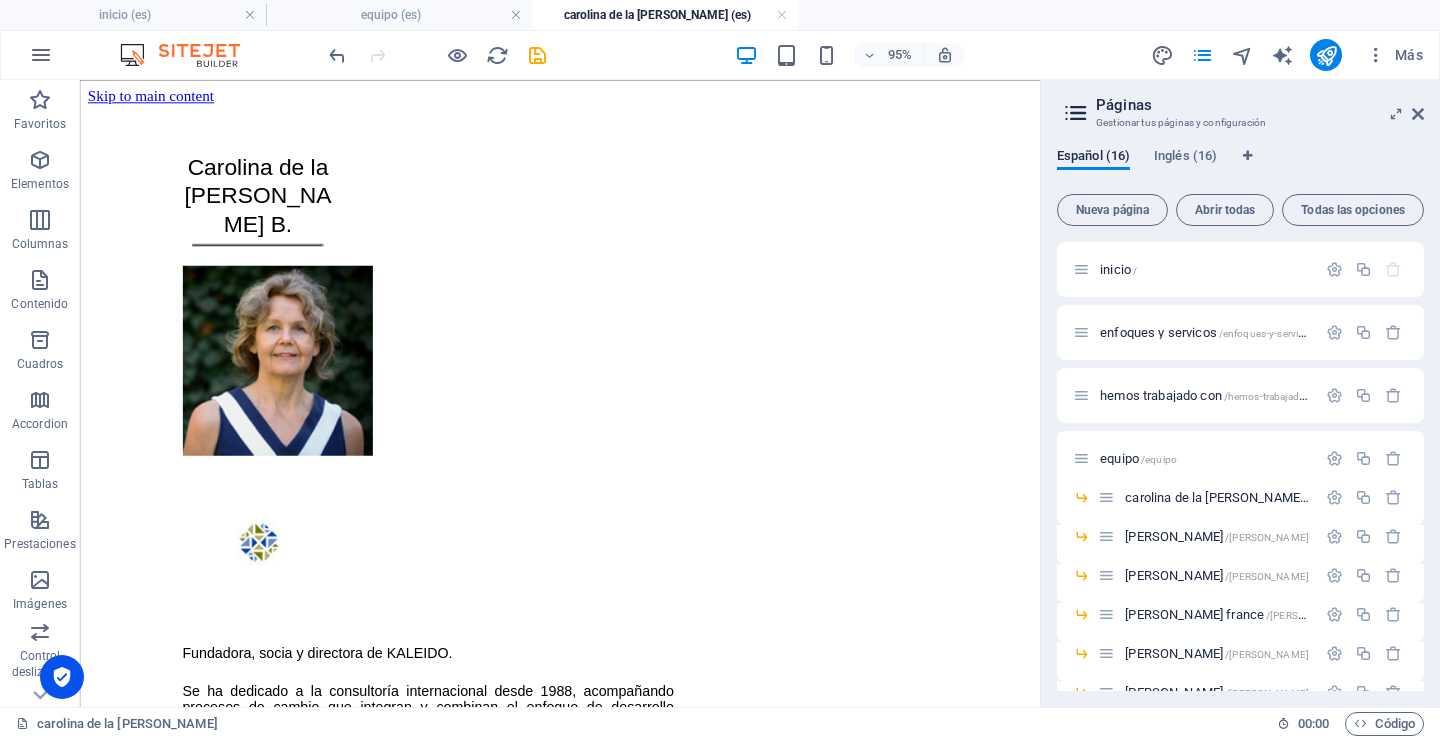 drag, startPoint x: 177, startPoint y: 619, endPoint x: 105, endPoint y: 88, distance: 535.85913 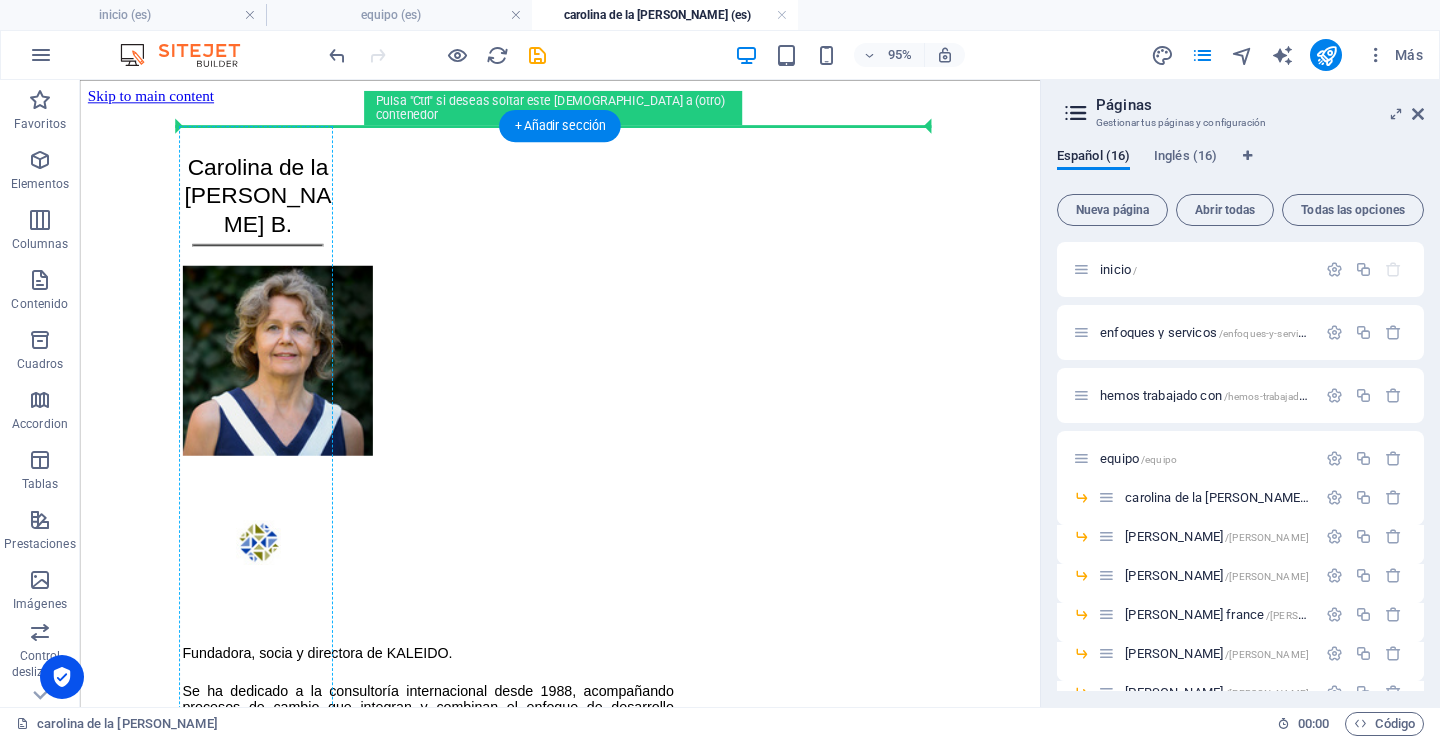 click on "Carolina de la [PERSON_NAME] B. Fundadora, socia y directora de KALEIDO. Se ha dedicado a la consultoría internacional desde 1988, acompañando procesos de cambio que integran y combinan el enfoque de desarrollo organizacional con la perspectiva del desarrollo personal. Diseña, acompaña e implementa procesos participativos de planificación estratégica y evaluación, involucrando a actores clave multisectoriales según las necesidades de los proyectos. Ha apoyado y asesorado la elaboración participativa de estrategias regionales de desarrollo, estrategias de fomento productivo y estrategias de fomento de exportaciones para organizaciones nacionales e internacionales; así como políticas sectoriales sobre distintas materias. En el área de planificación y evaluación de proyectos, aplica métodos participativos tradicionales e innovadores. Desde 2012 es docente de la Red de Capacitación en Cooperación Triangular para [GEOGRAPHIC_DATA] y el [GEOGRAPHIC_DATA] con programas presenciales y en línea. o  Añadir elementos ." at bounding box center [585, 1760] 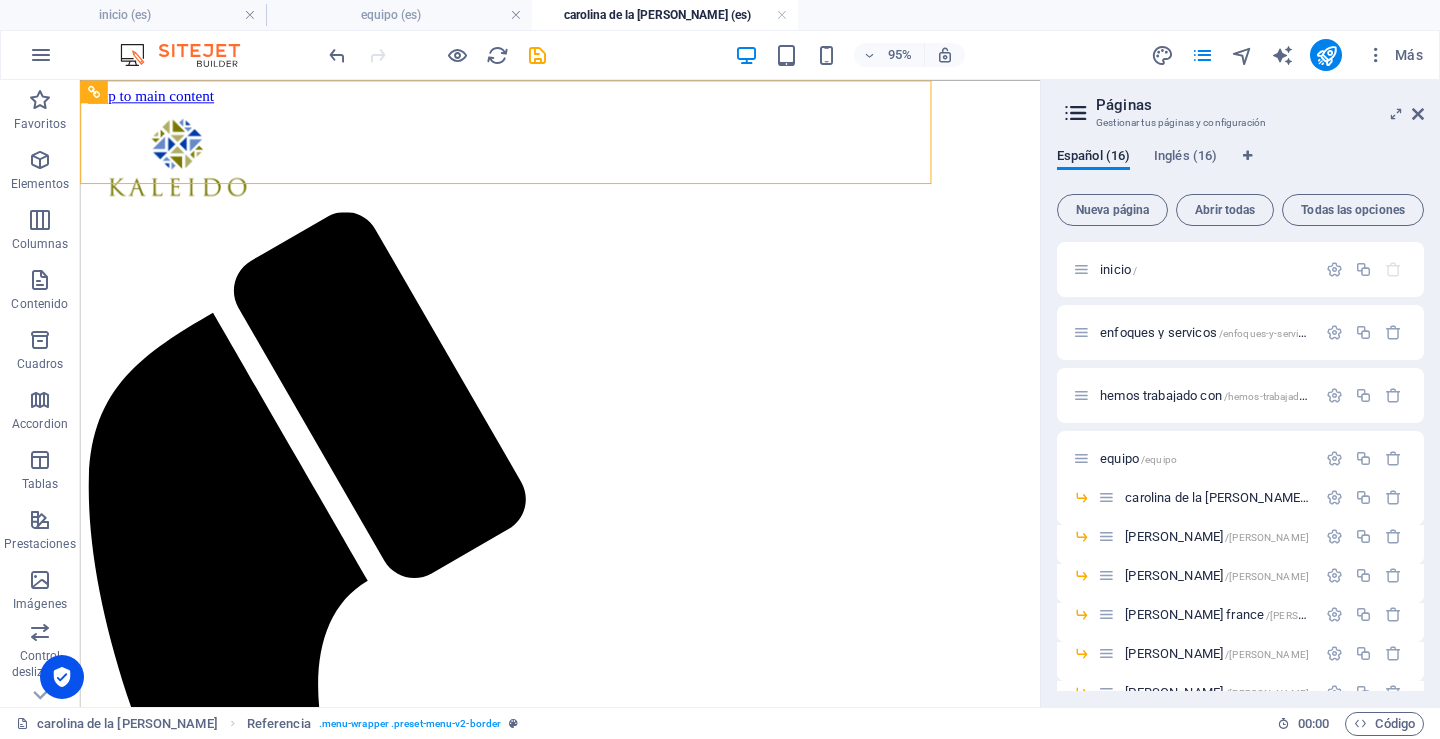 click on "carolina de la [PERSON_NAME] (es)" at bounding box center [665, 15] 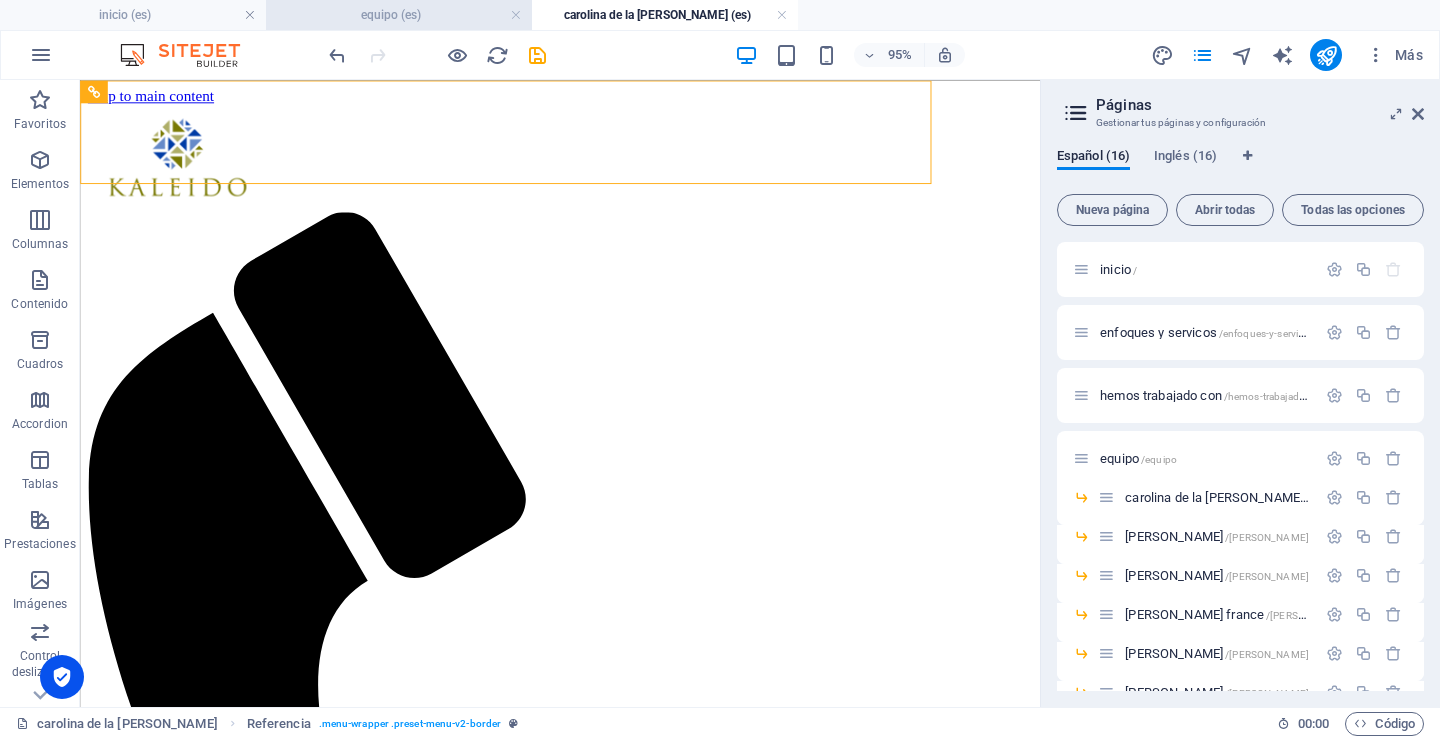 click on "equipo (es)" at bounding box center (399, 15) 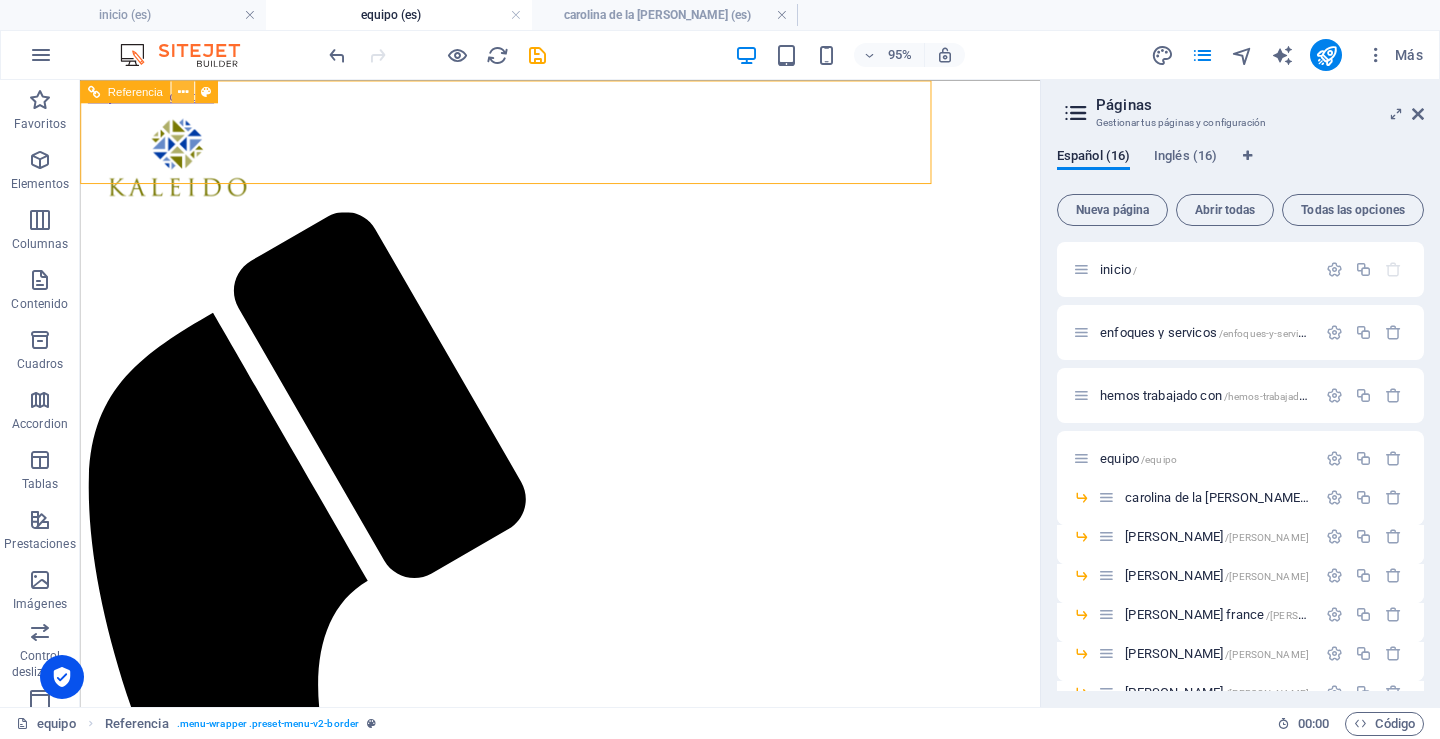 click at bounding box center [182, 91] 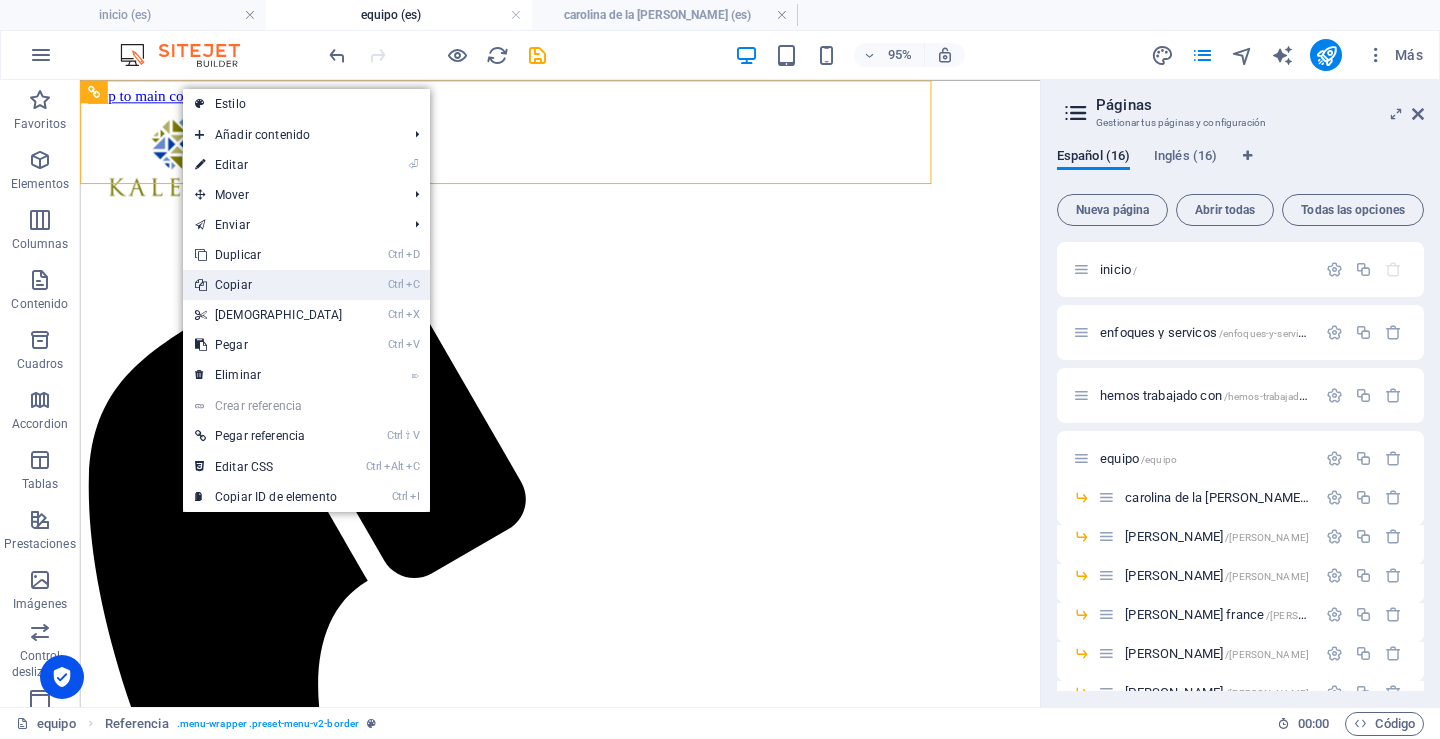 click on "Ctrl C  Copiar" at bounding box center [269, 285] 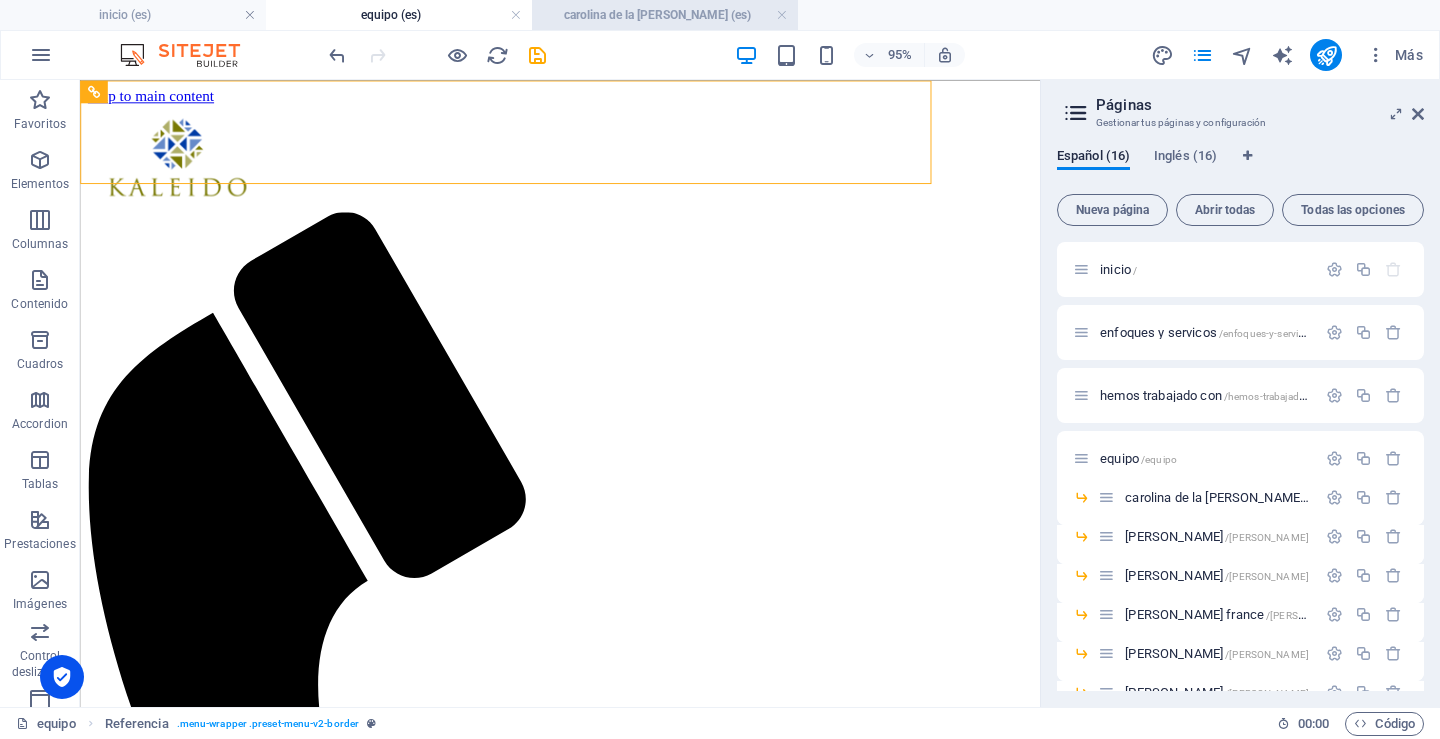 click on "carolina de la [PERSON_NAME] (es)" at bounding box center [665, 15] 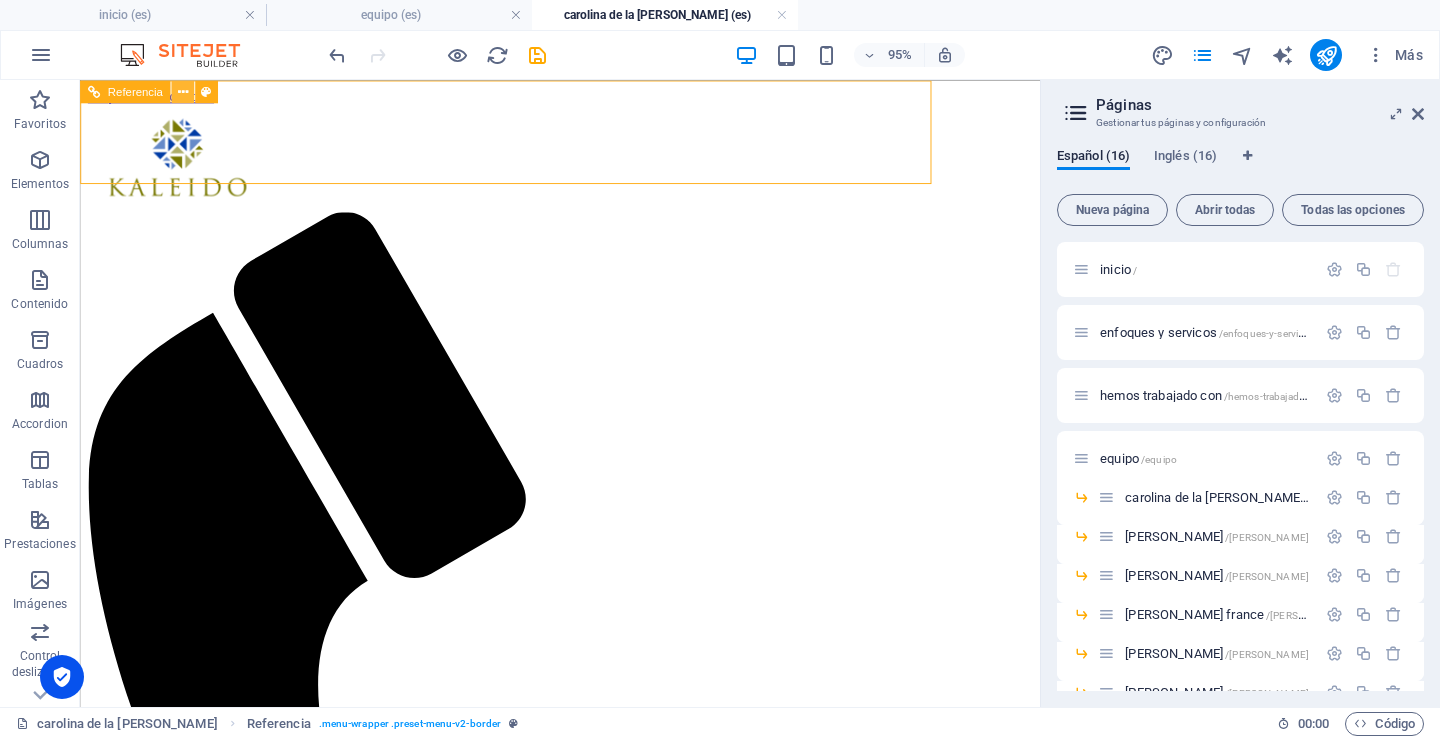 click at bounding box center [182, 91] 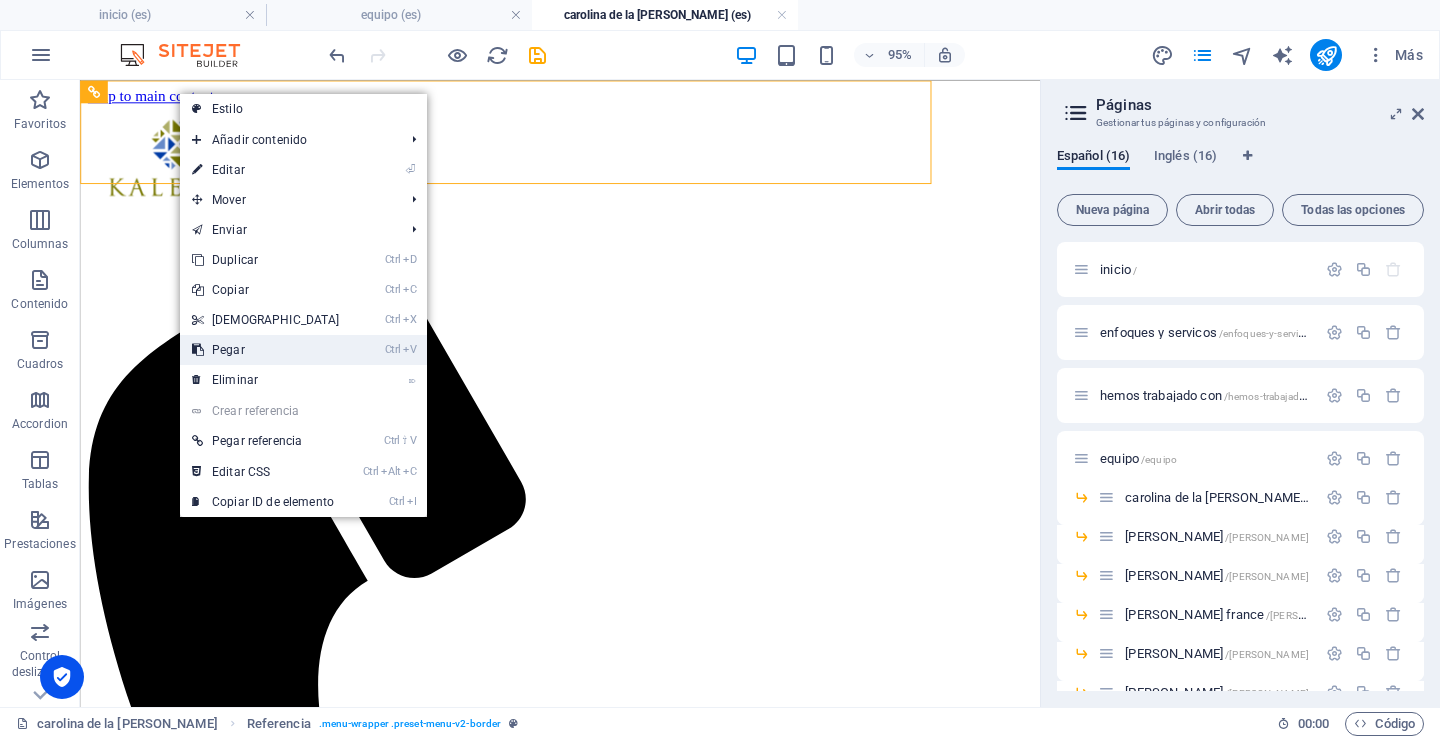 click on "Ctrl V  Pegar" at bounding box center [266, 350] 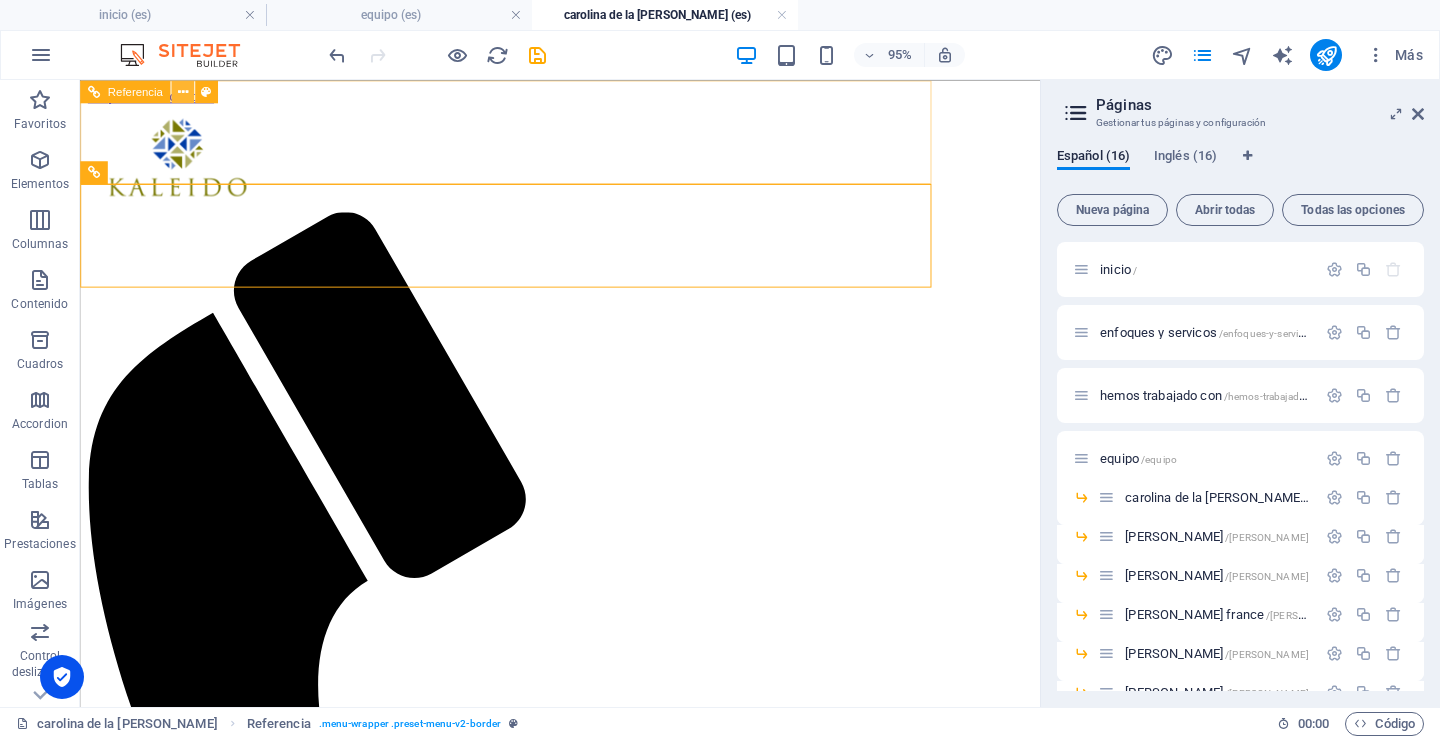 click at bounding box center (182, 91) 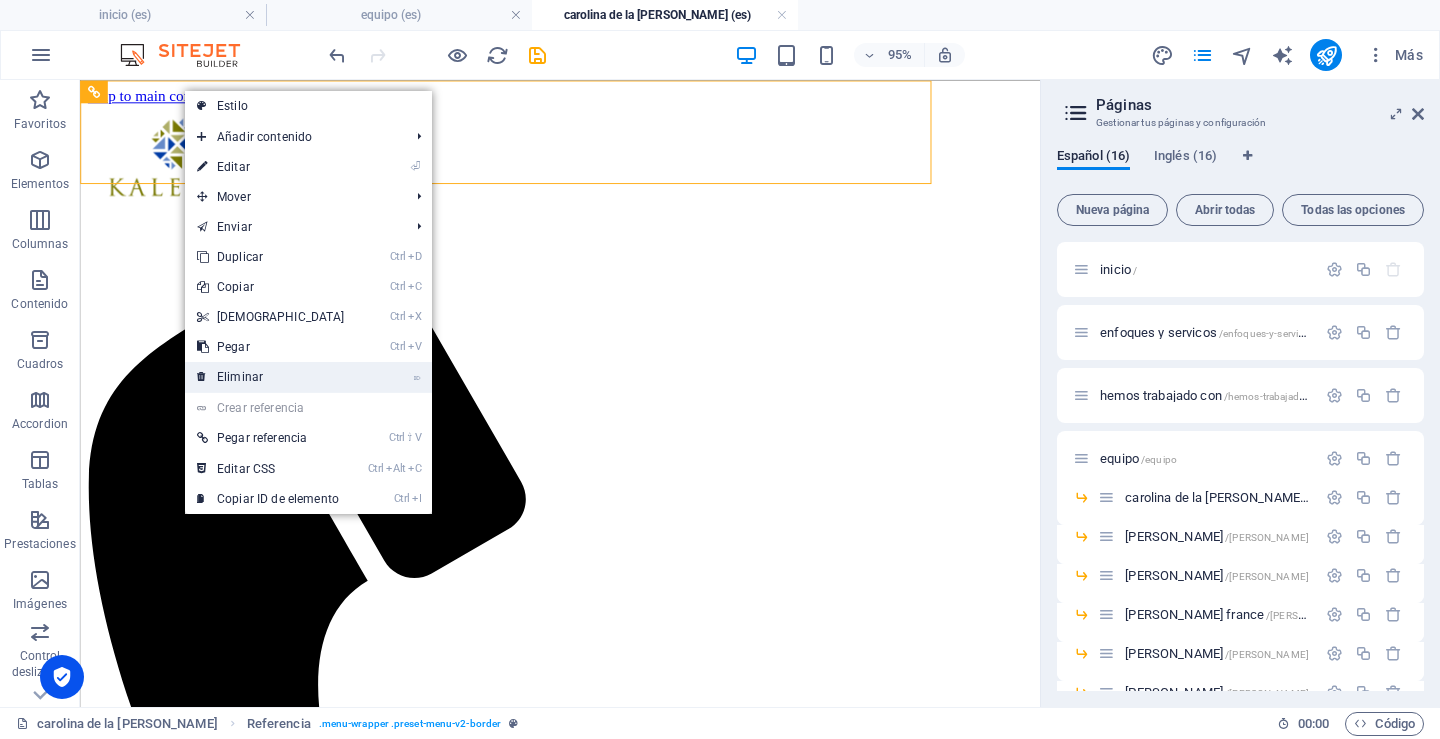 click on "⌦  Eliminar" at bounding box center [271, 377] 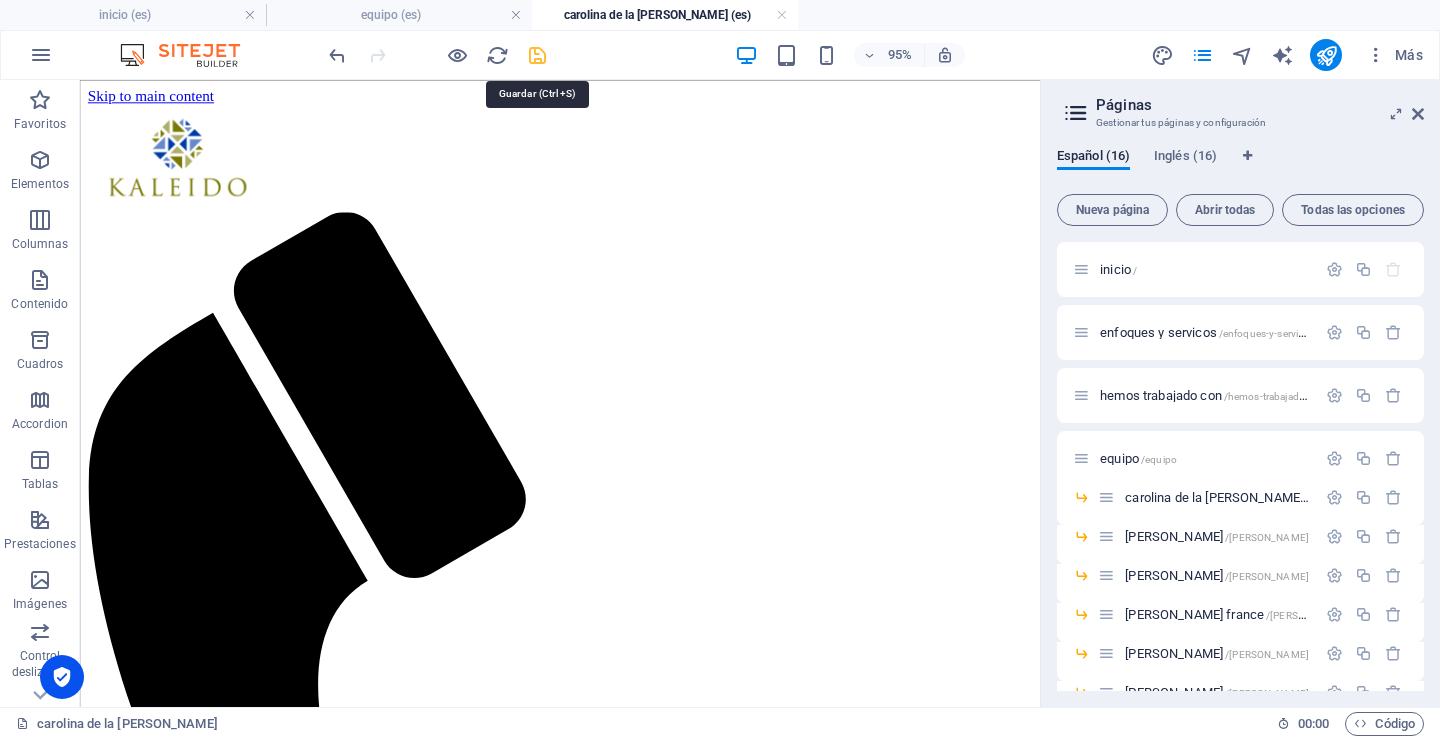 click at bounding box center (537, 55) 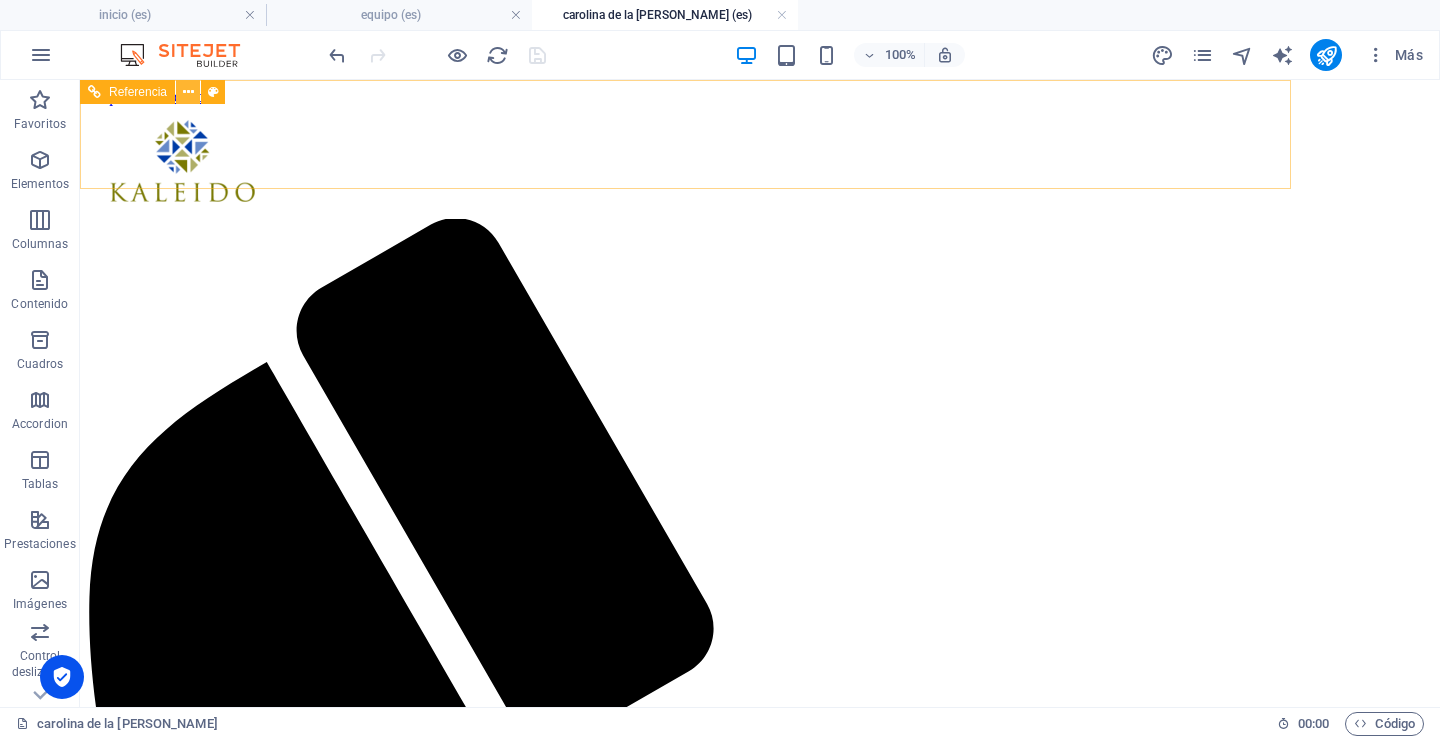 click at bounding box center [188, 92] 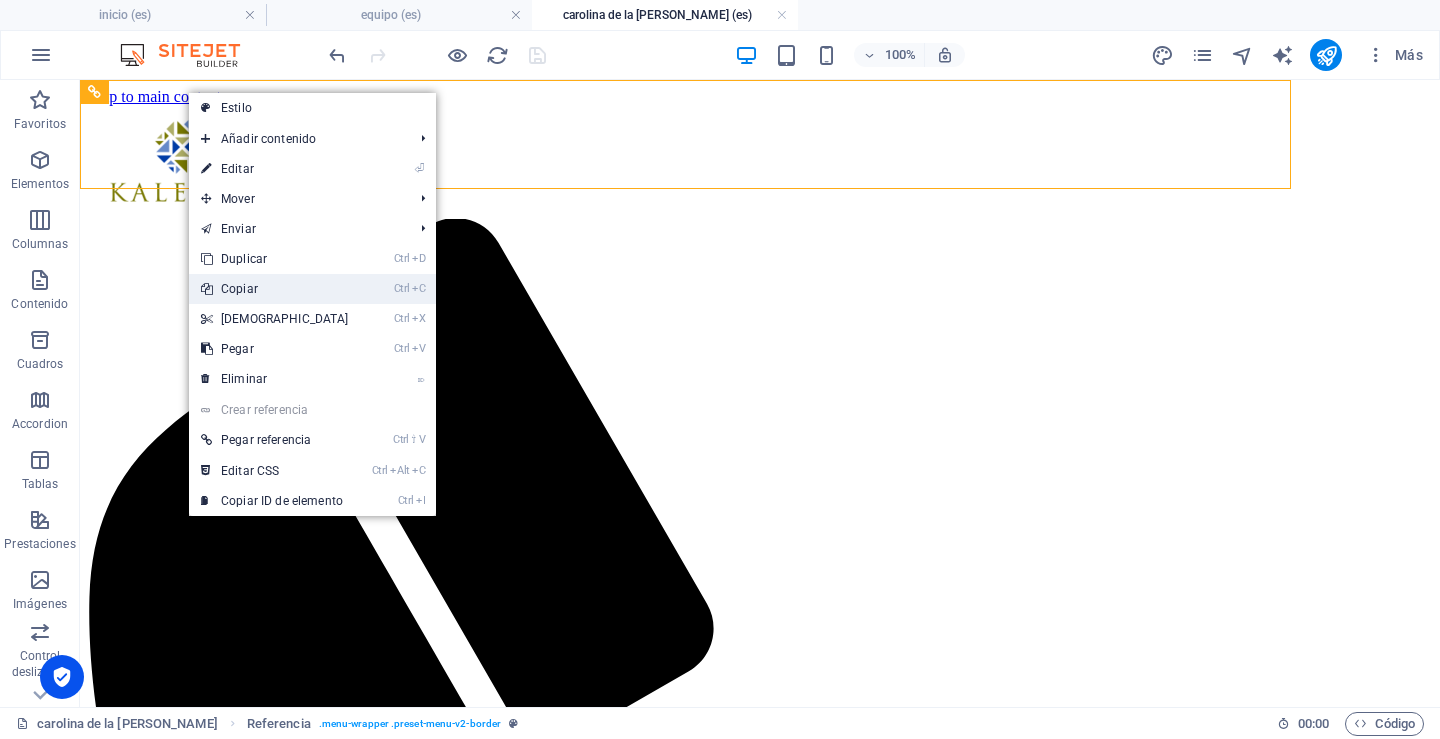 click on "Ctrl C  Copiar" at bounding box center (275, 289) 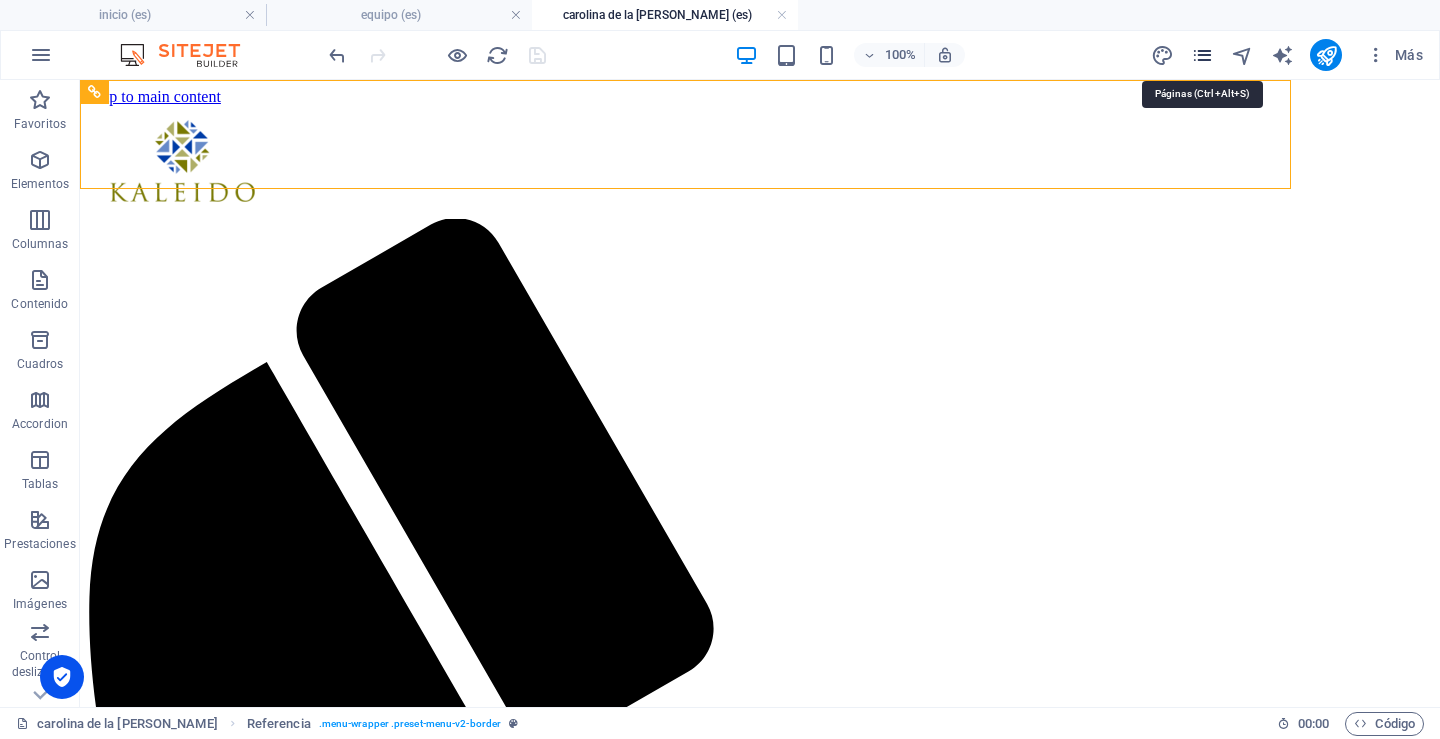 click at bounding box center (1202, 55) 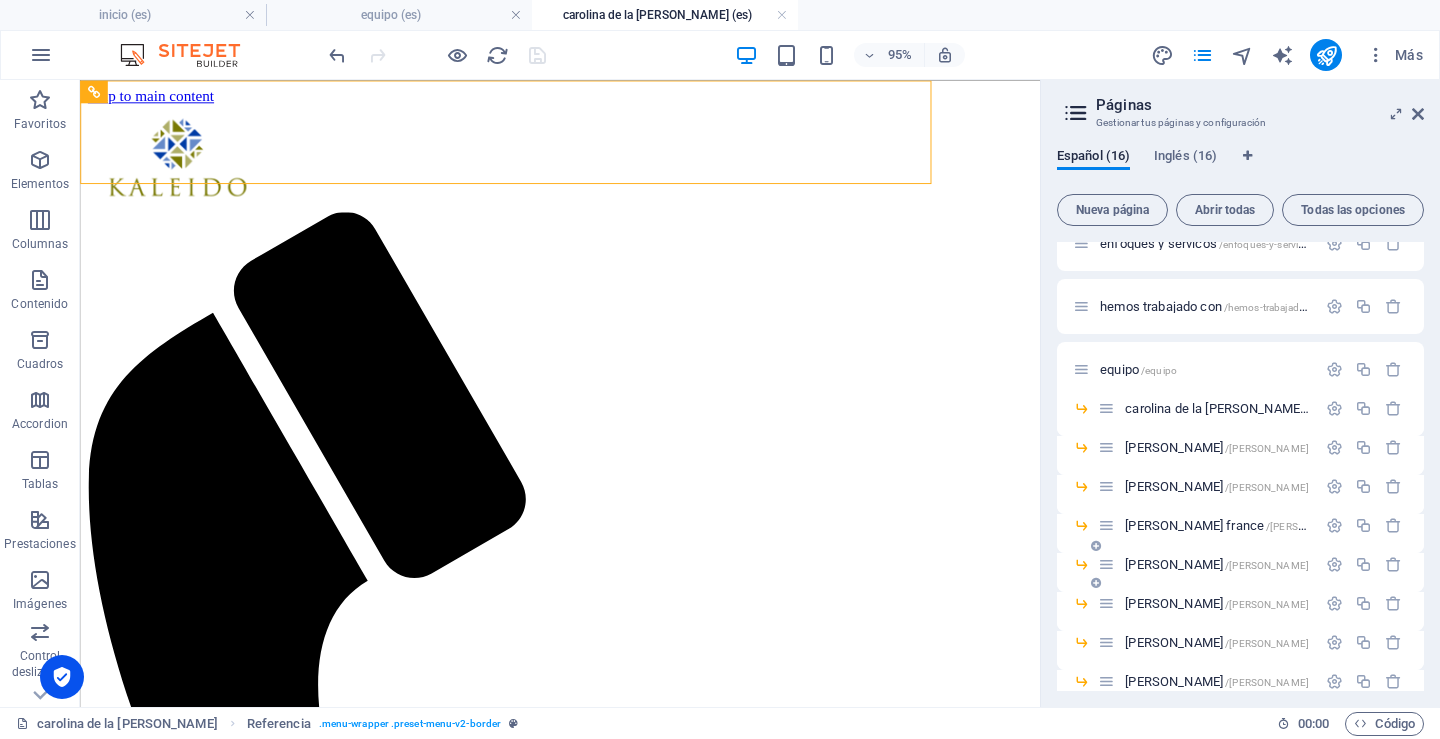 scroll, scrollTop: 200, scrollLeft: 0, axis: vertical 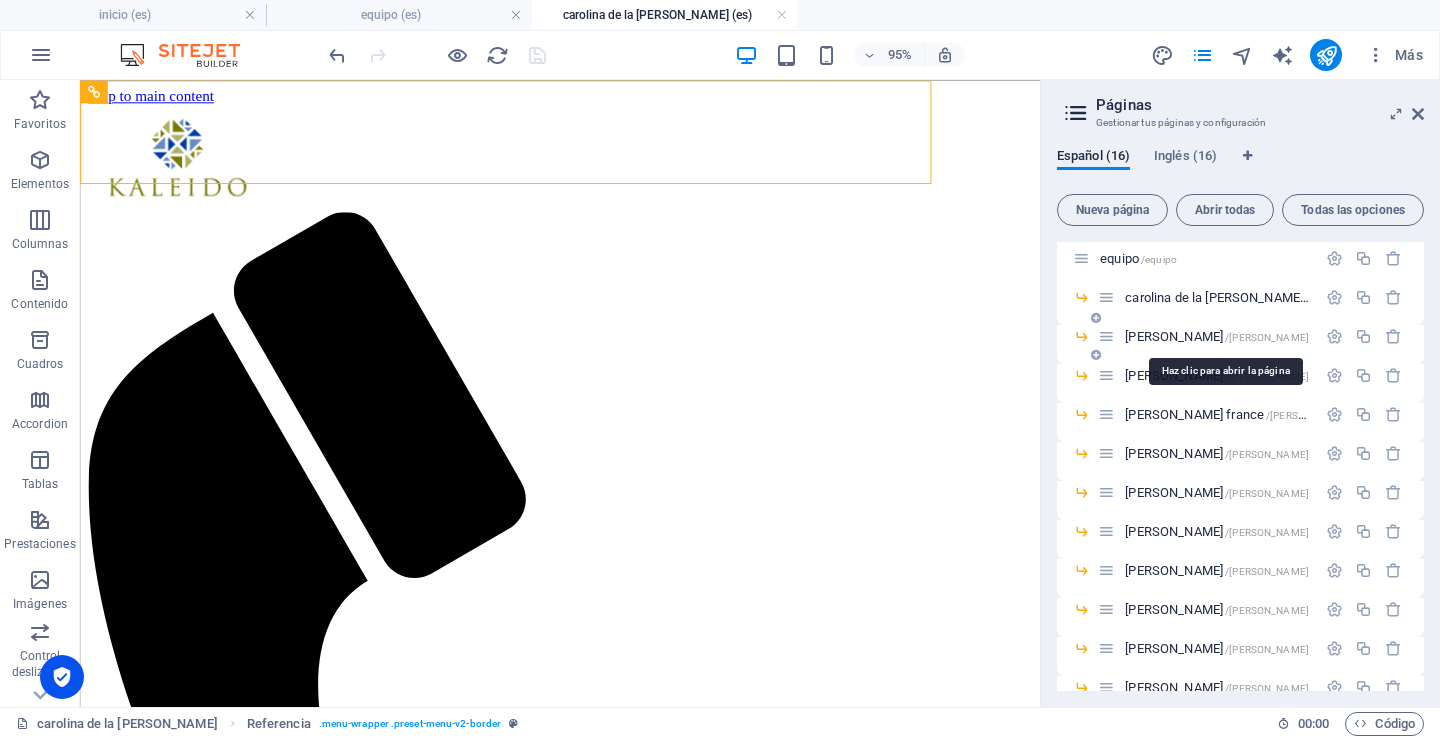 click on "[PERSON_NAME] /[PERSON_NAME]" at bounding box center [1217, 336] 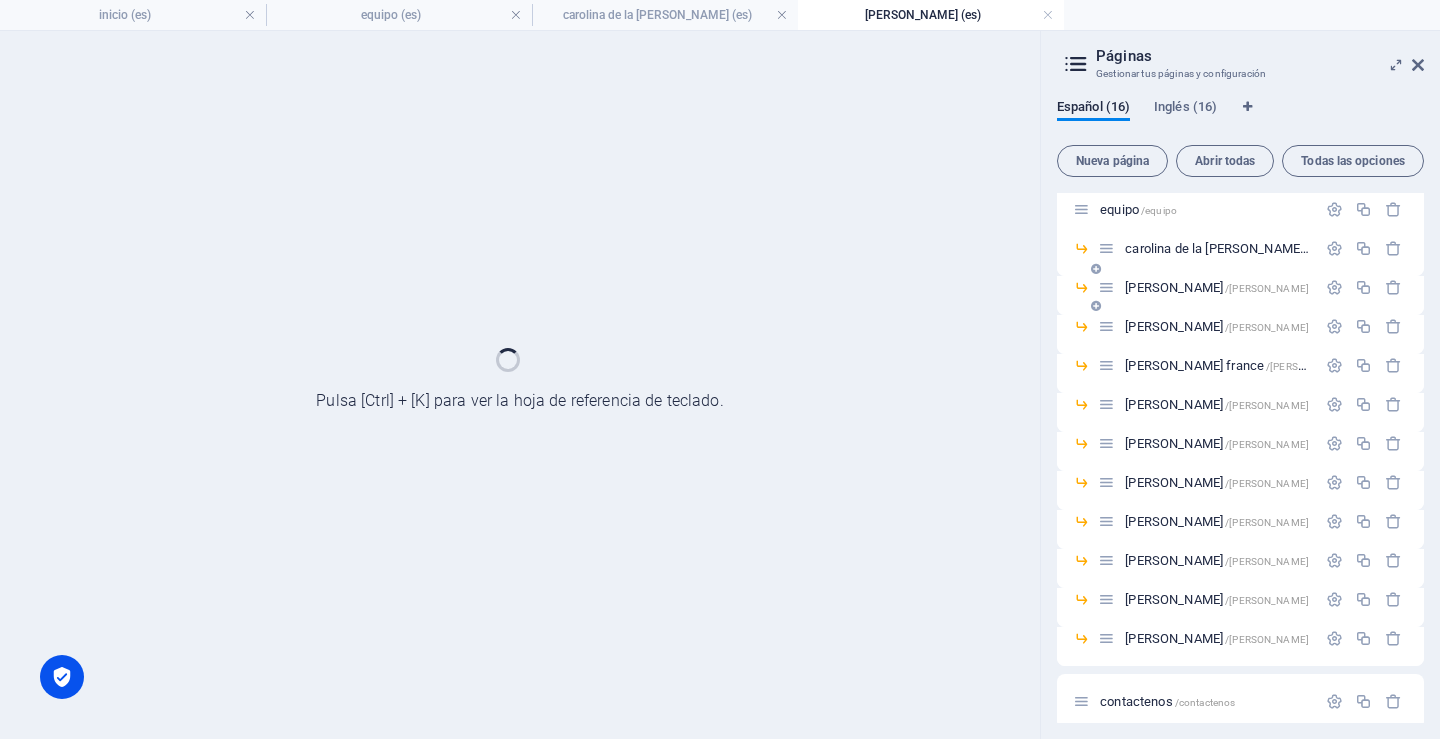 click on "[PERSON_NAME] /[PERSON_NAME]" at bounding box center [1207, 326] 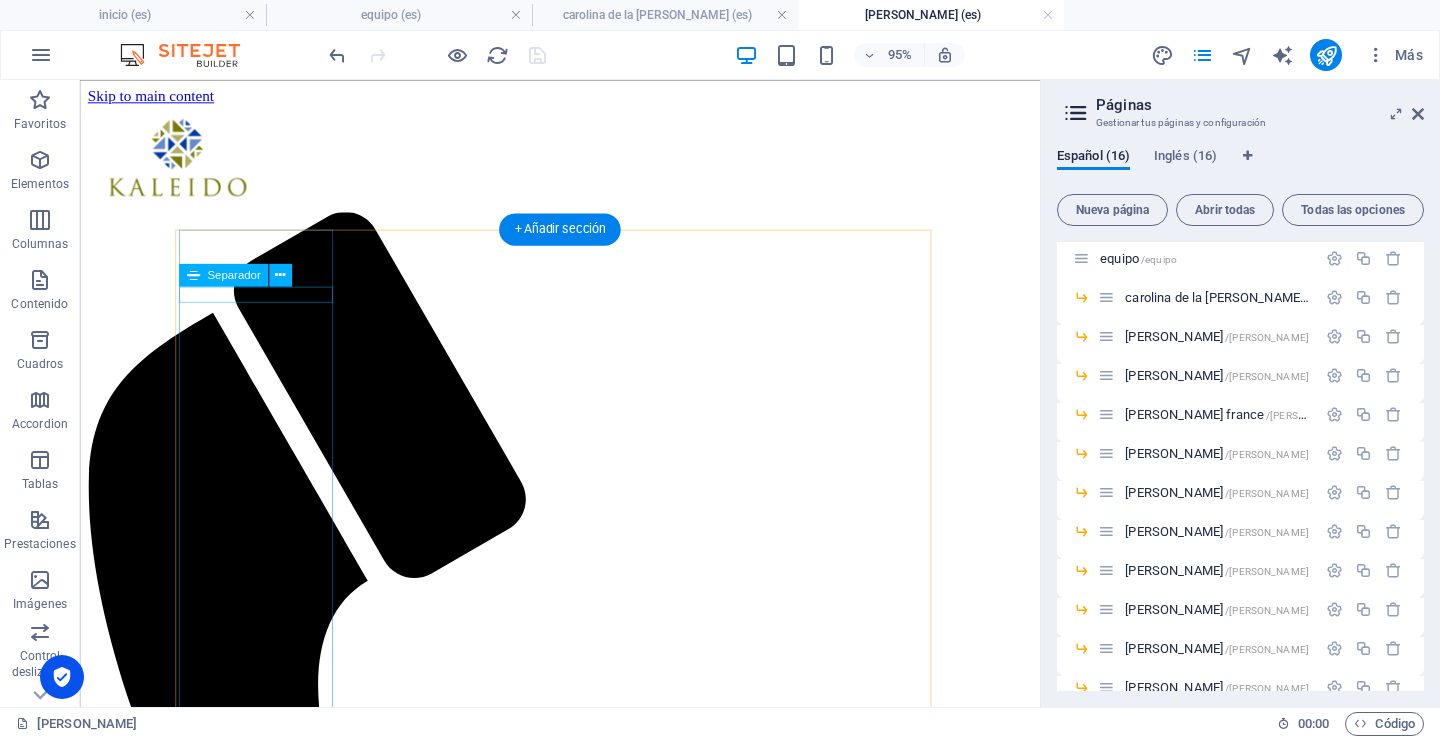scroll, scrollTop: 0, scrollLeft: 0, axis: both 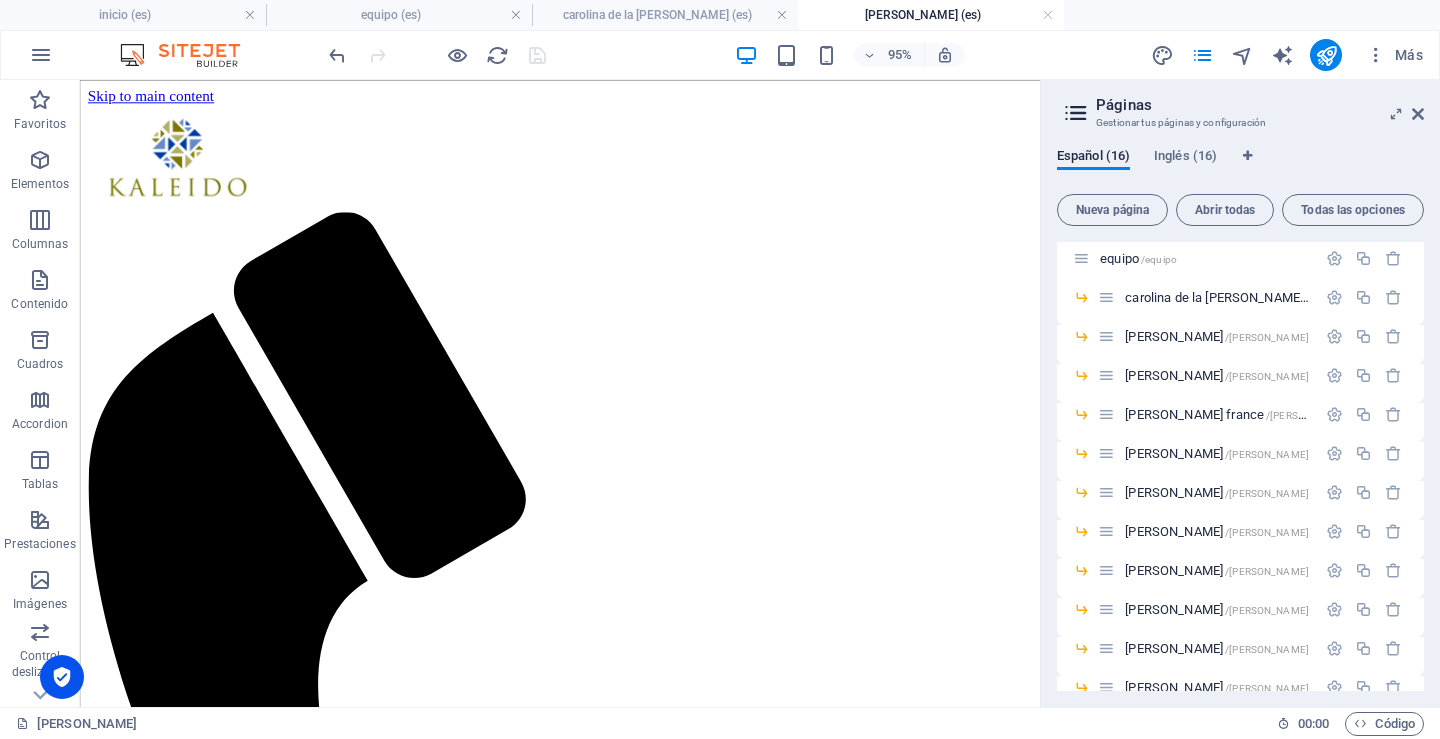 drag, startPoint x: 1046, startPoint y: 11, endPoint x: 1014, endPoint y: 62, distance: 60.207973 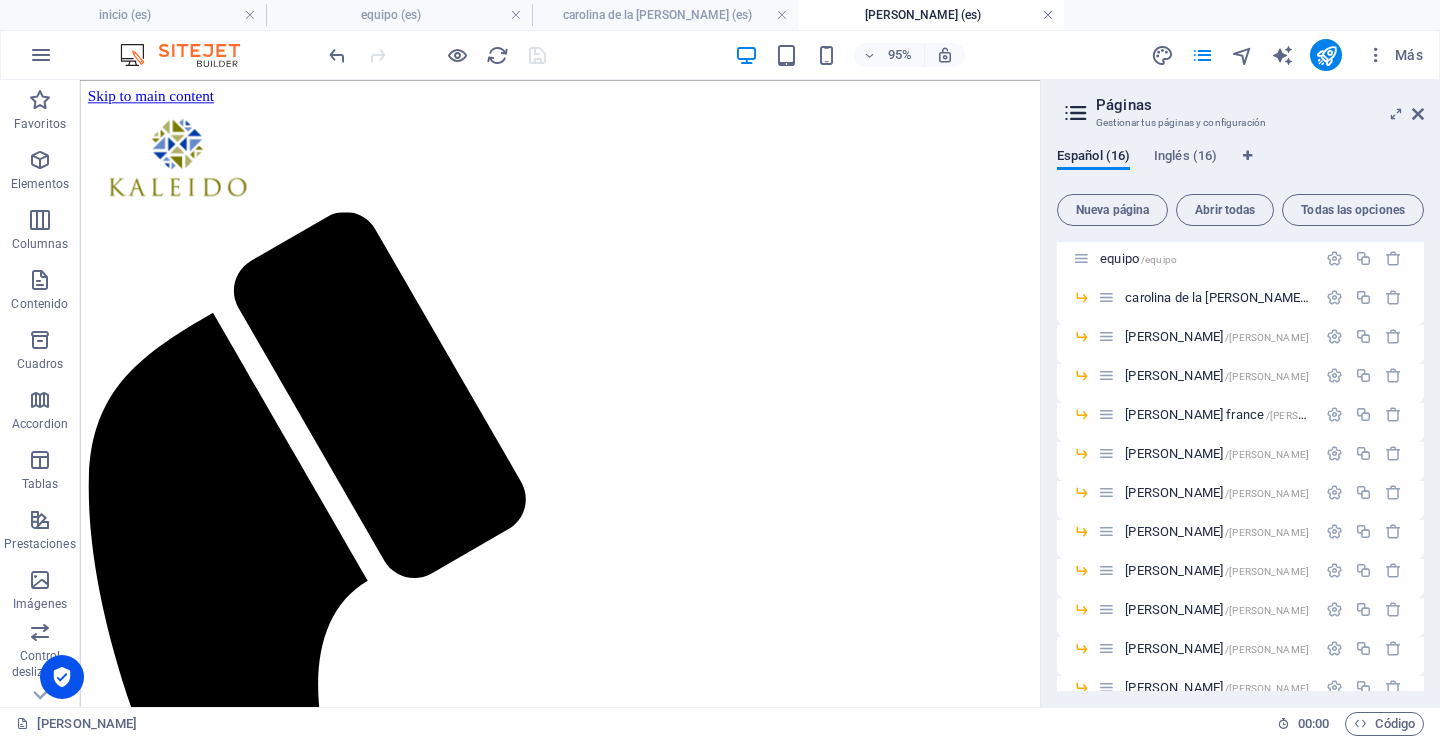 click at bounding box center (1048, 15) 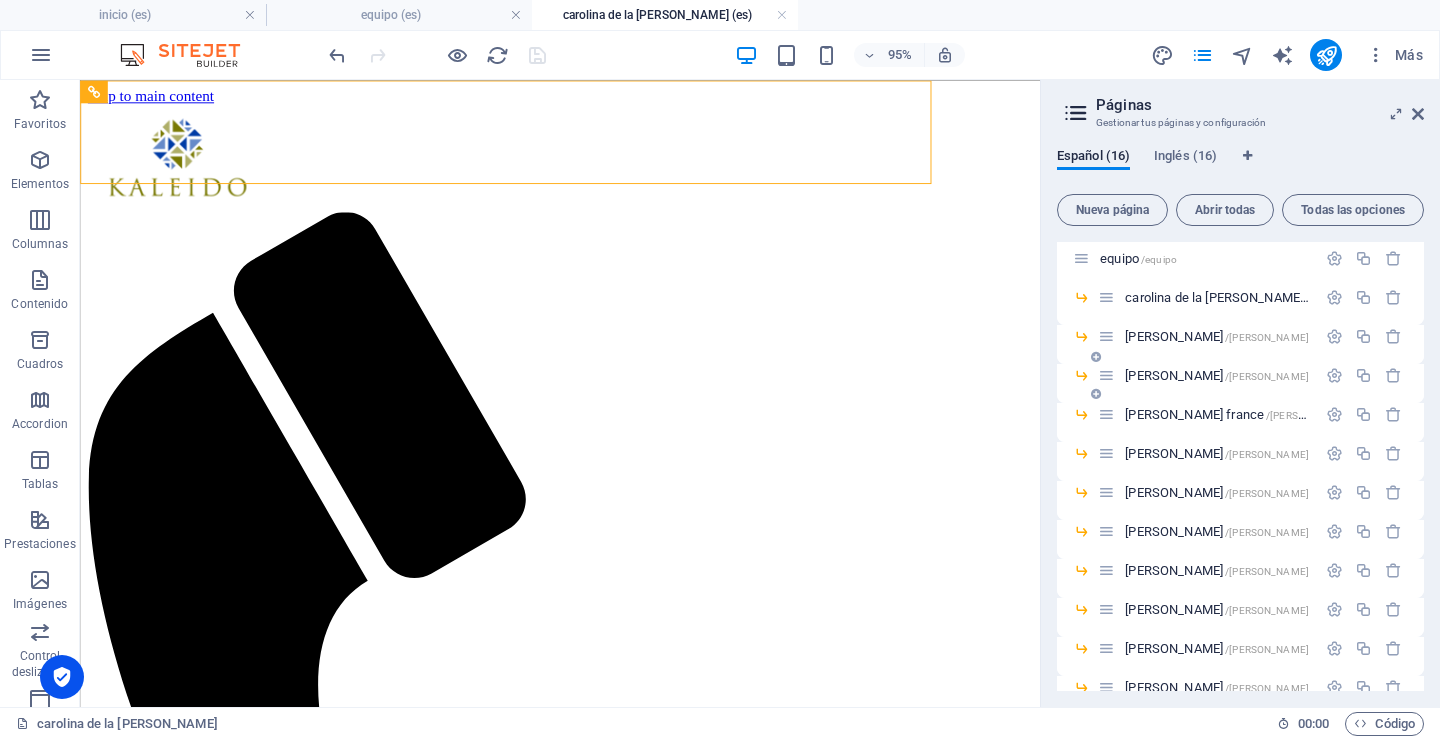 click on "[PERSON_NAME] /[PERSON_NAME]" at bounding box center [1217, 375] 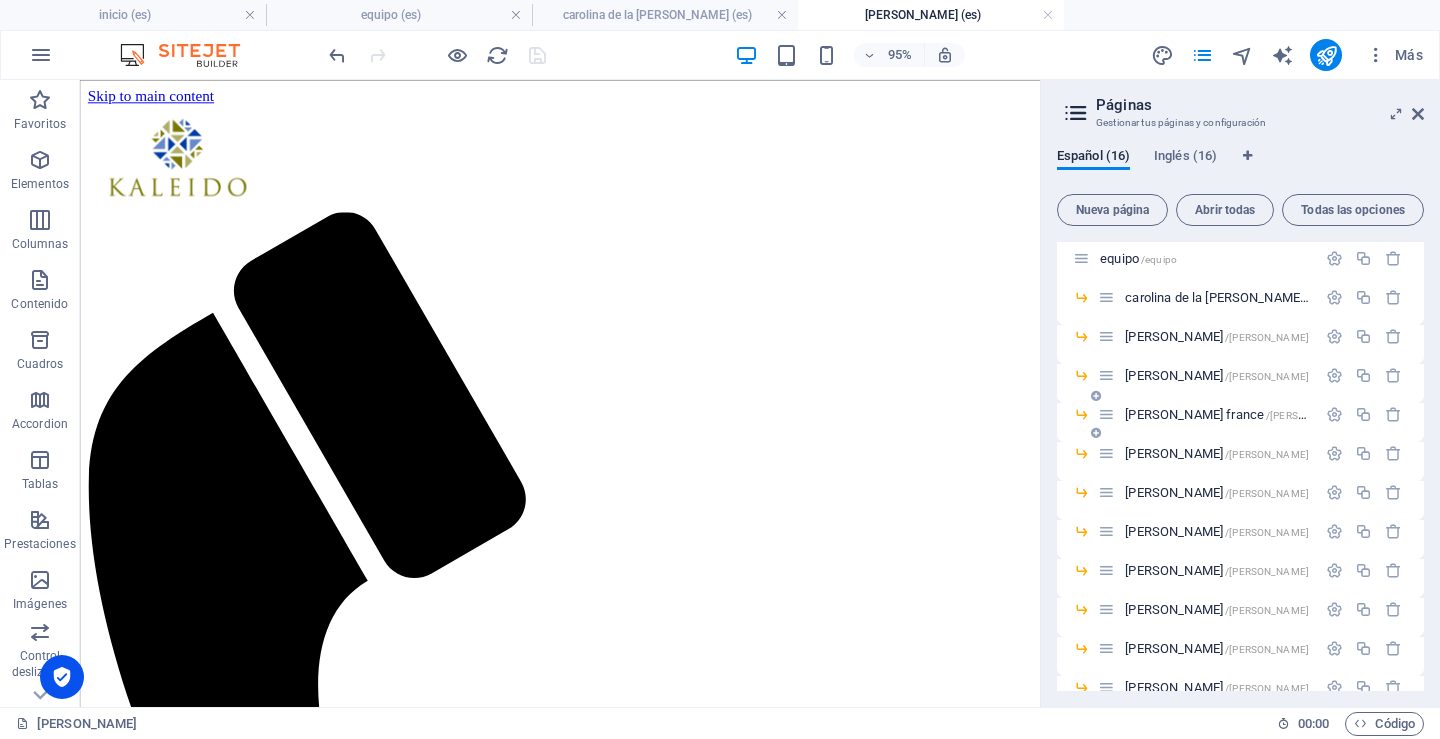 scroll, scrollTop: 0, scrollLeft: 0, axis: both 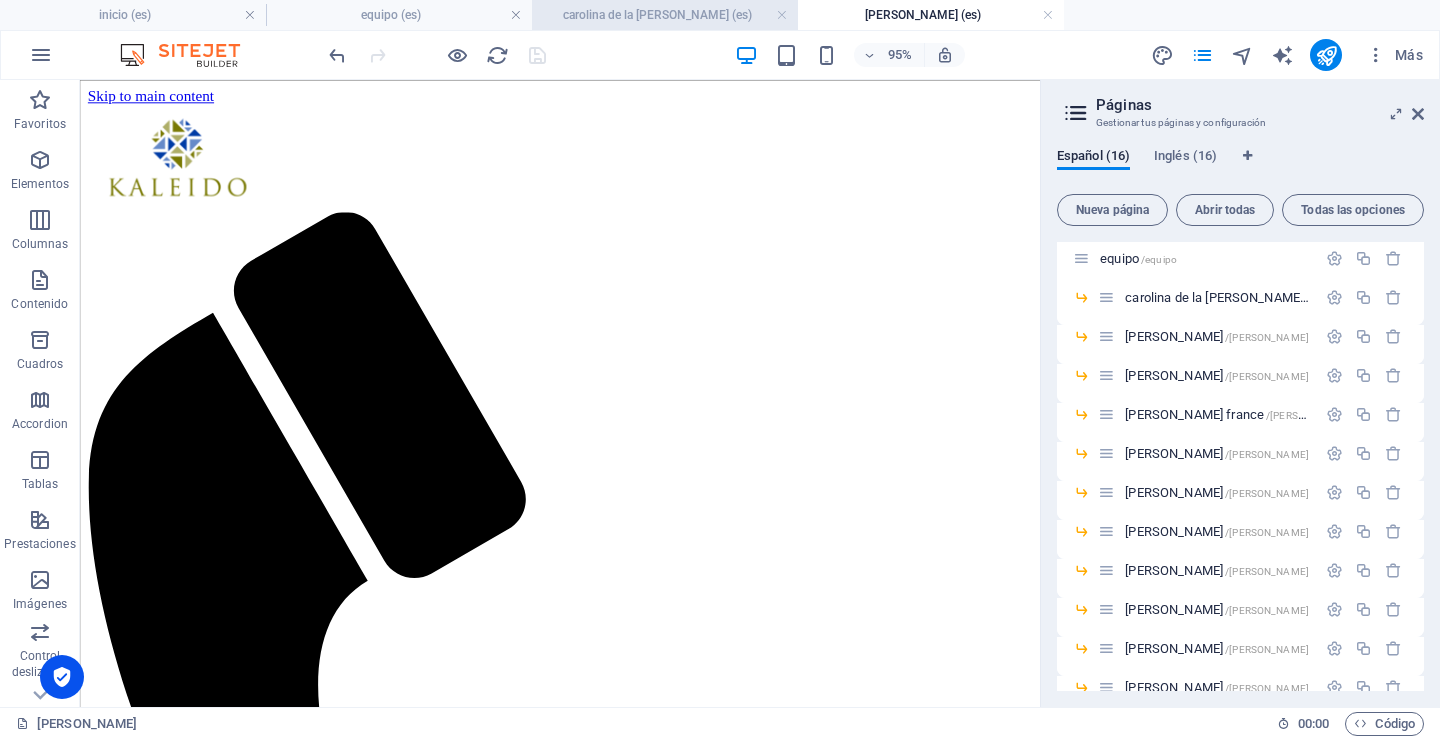 click on "carolina de la [PERSON_NAME] (es)" at bounding box center [665, 15] 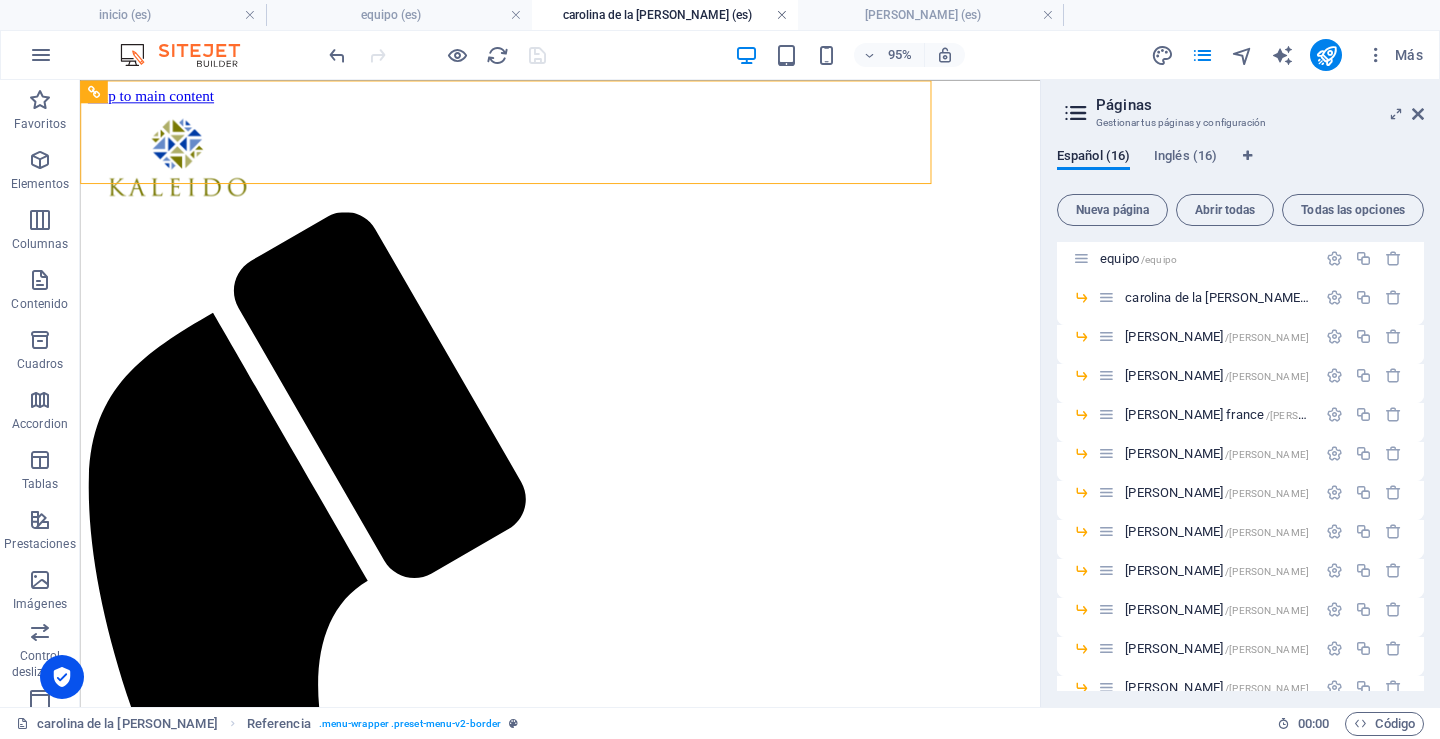 click at bounding box center [782, 15] 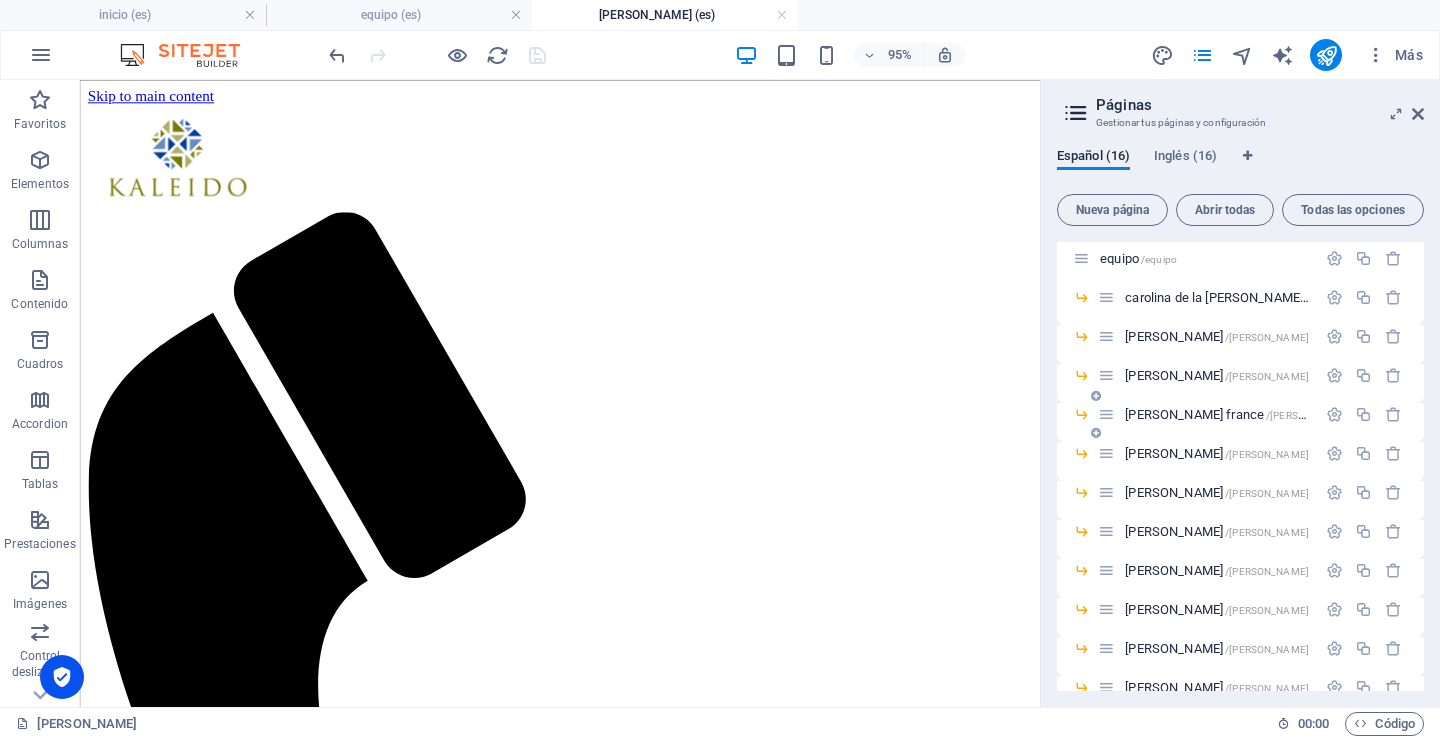 click on "[PERSON_NAME] /[PERSON_NAME]-[GEOGRAPHIC_DATA]" at bounding box center (1290, 414) 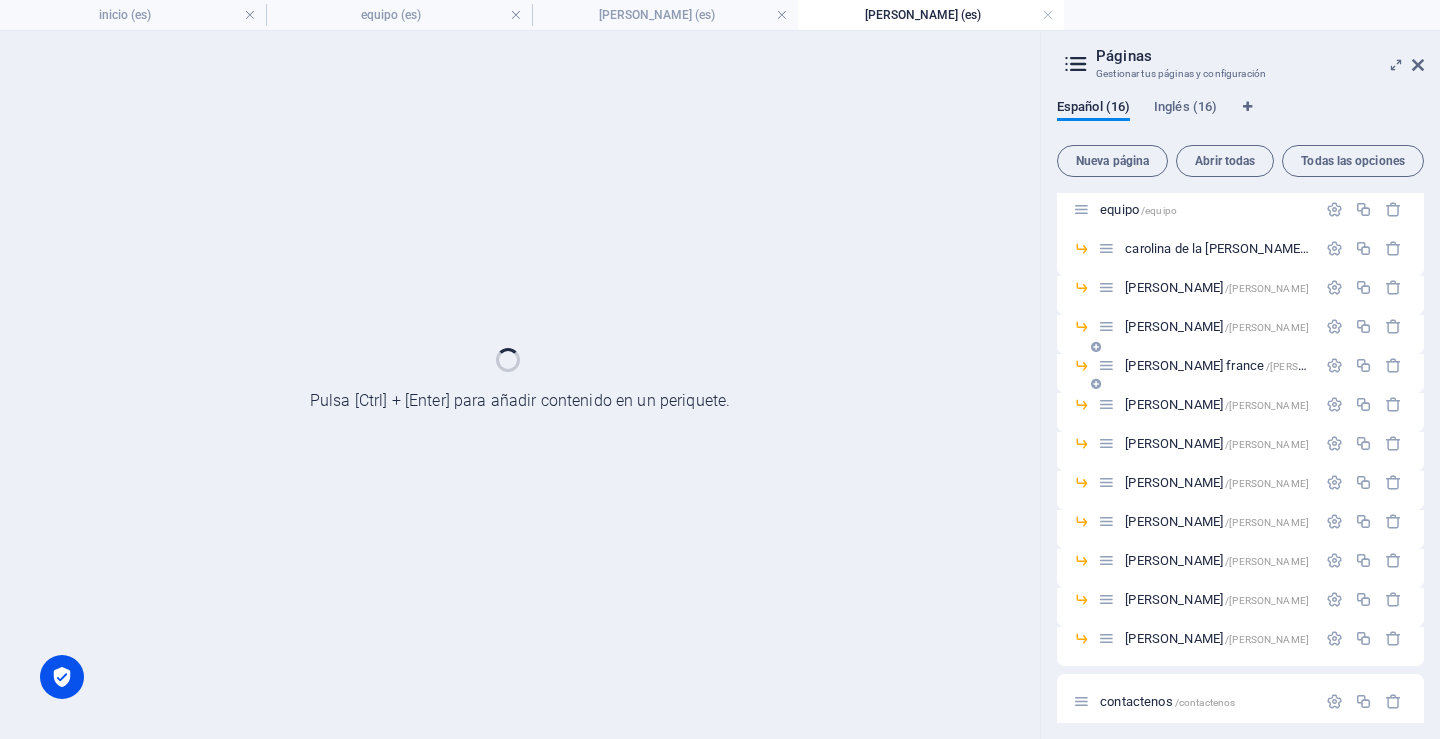 click on "[PERSON_NAME] /[PERSON_NAME]" at bounding box center (1217, 404) 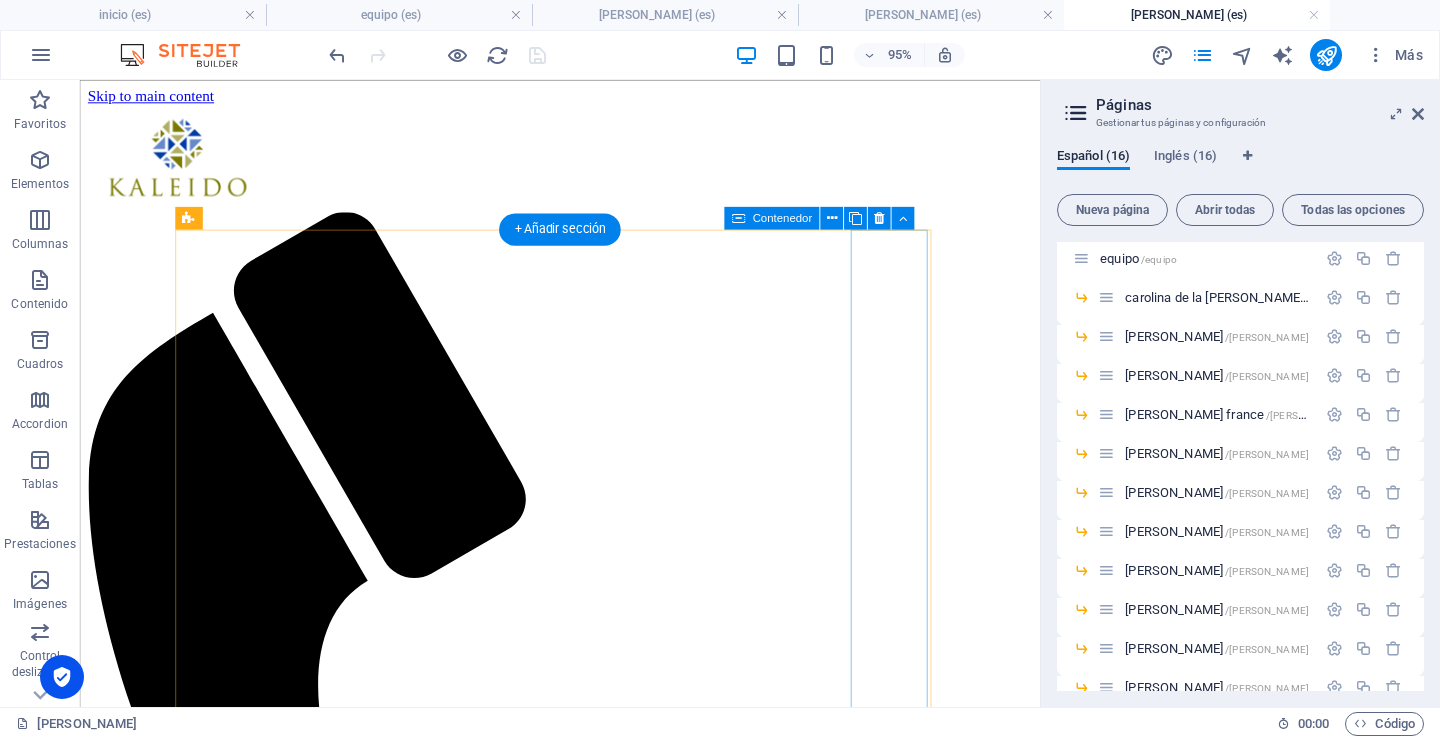 scroll, scrollTop: 0, scrollLeft: 0, axis: both 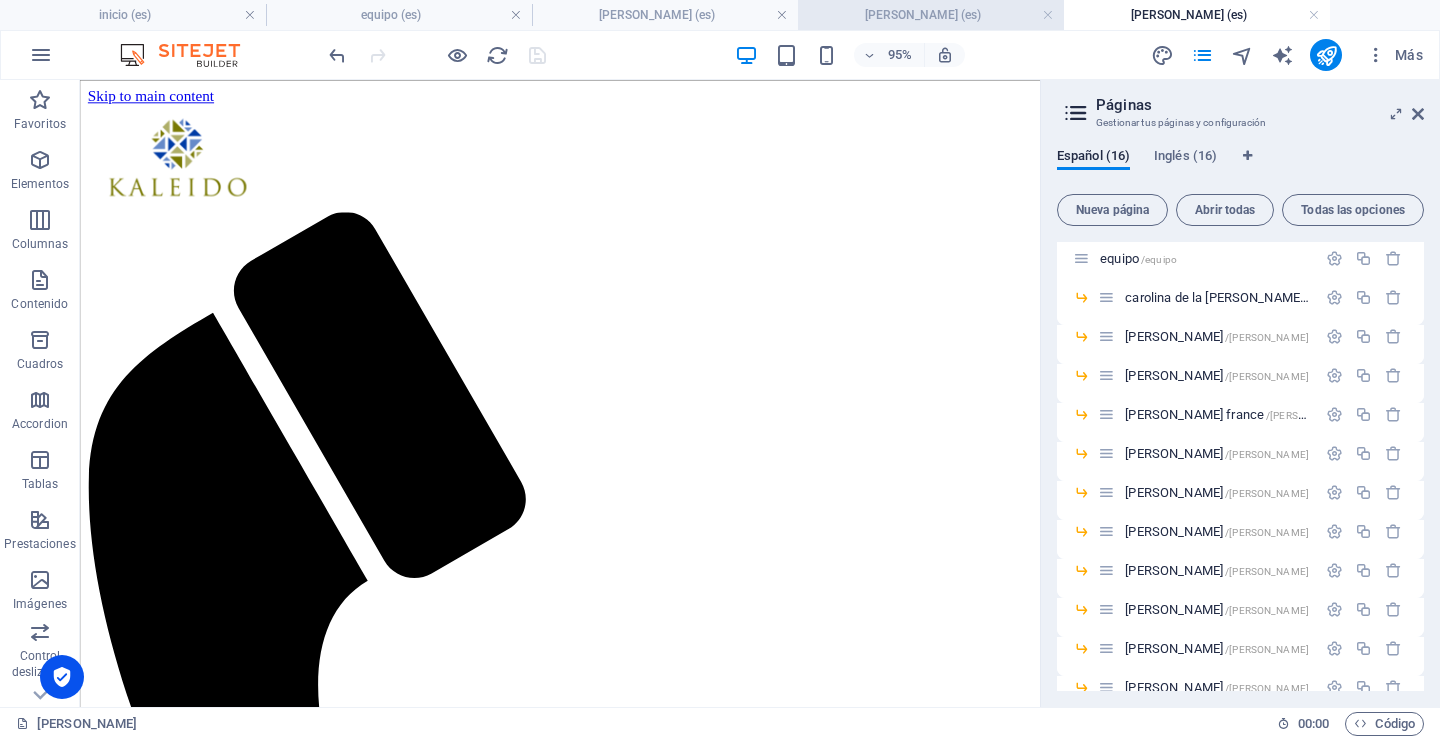 click on "[PERSON_NAME] (es)" at bounding box center (931, 15) 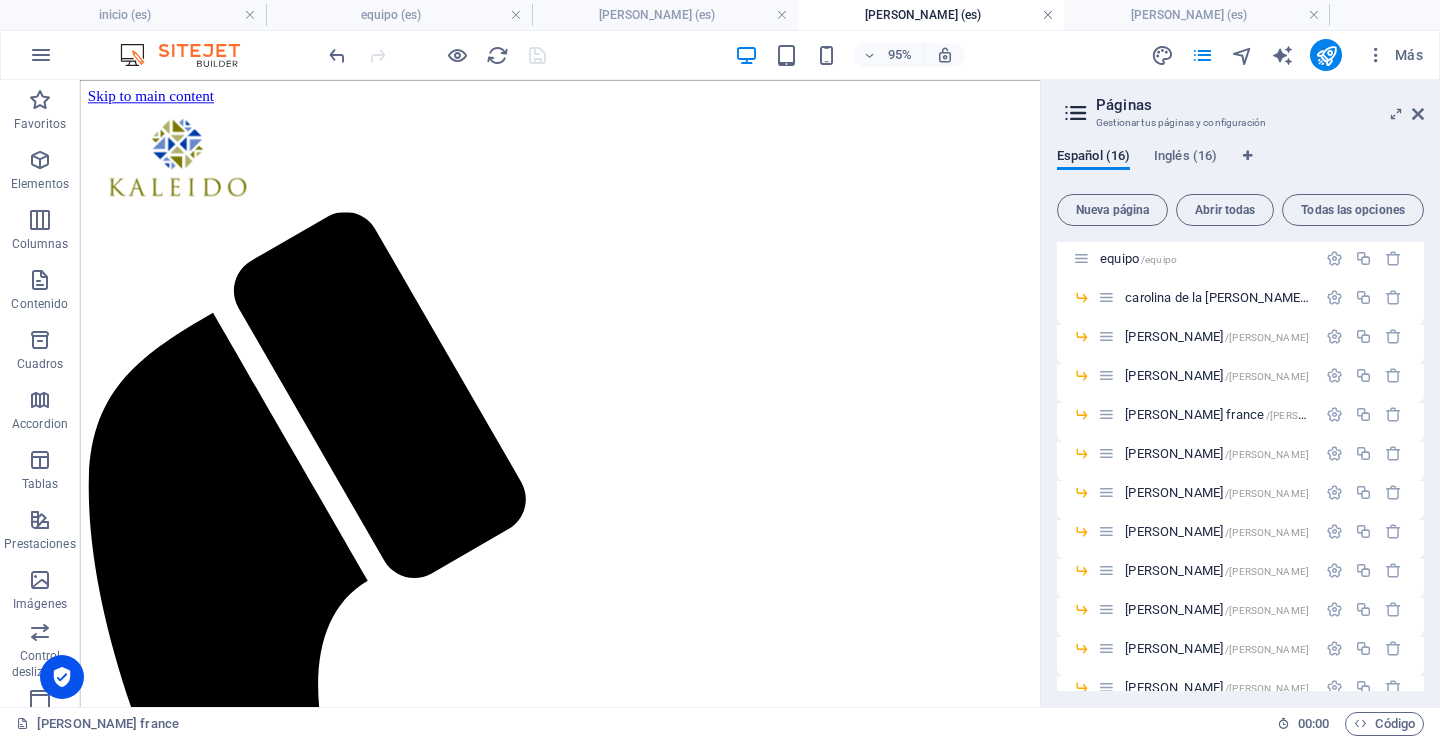 click at bounding box center [1048, 15] 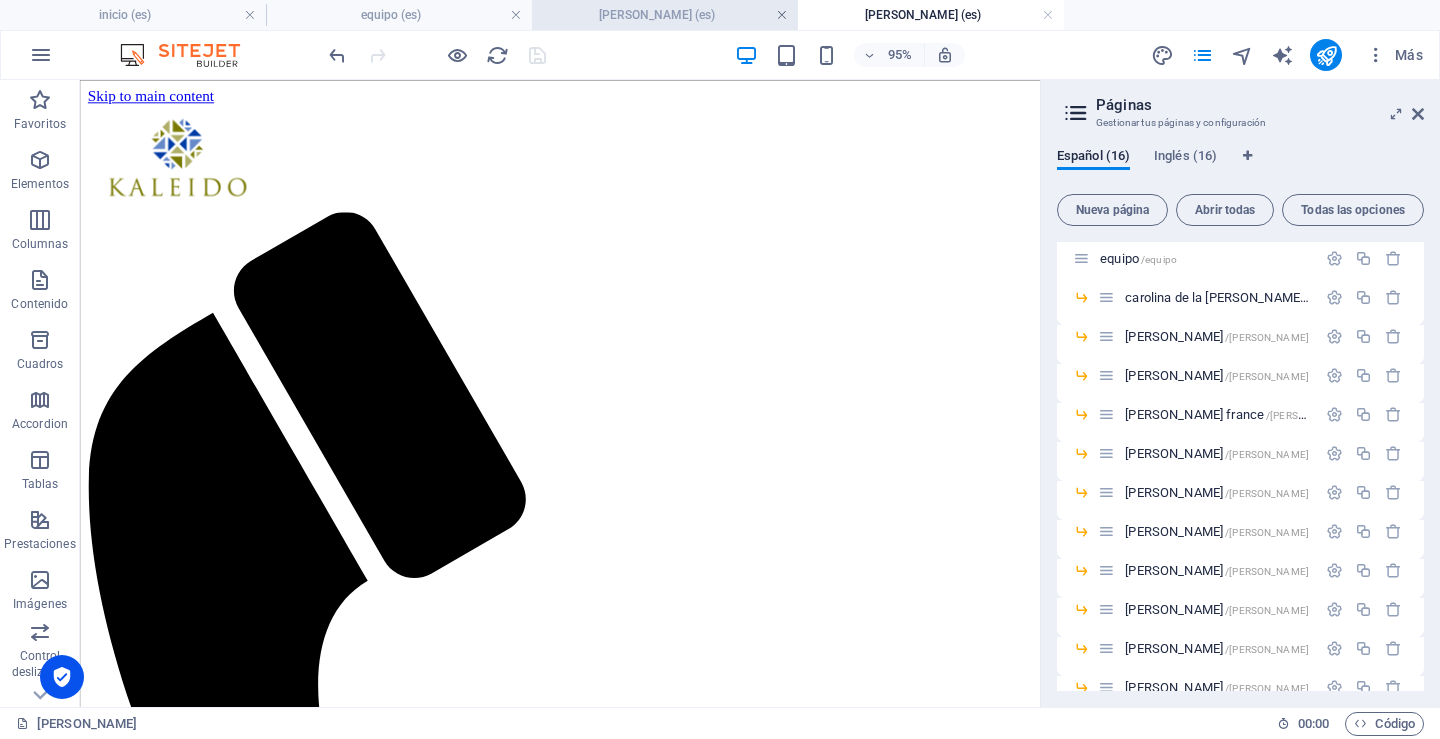 click at bounding box center (782, 15) 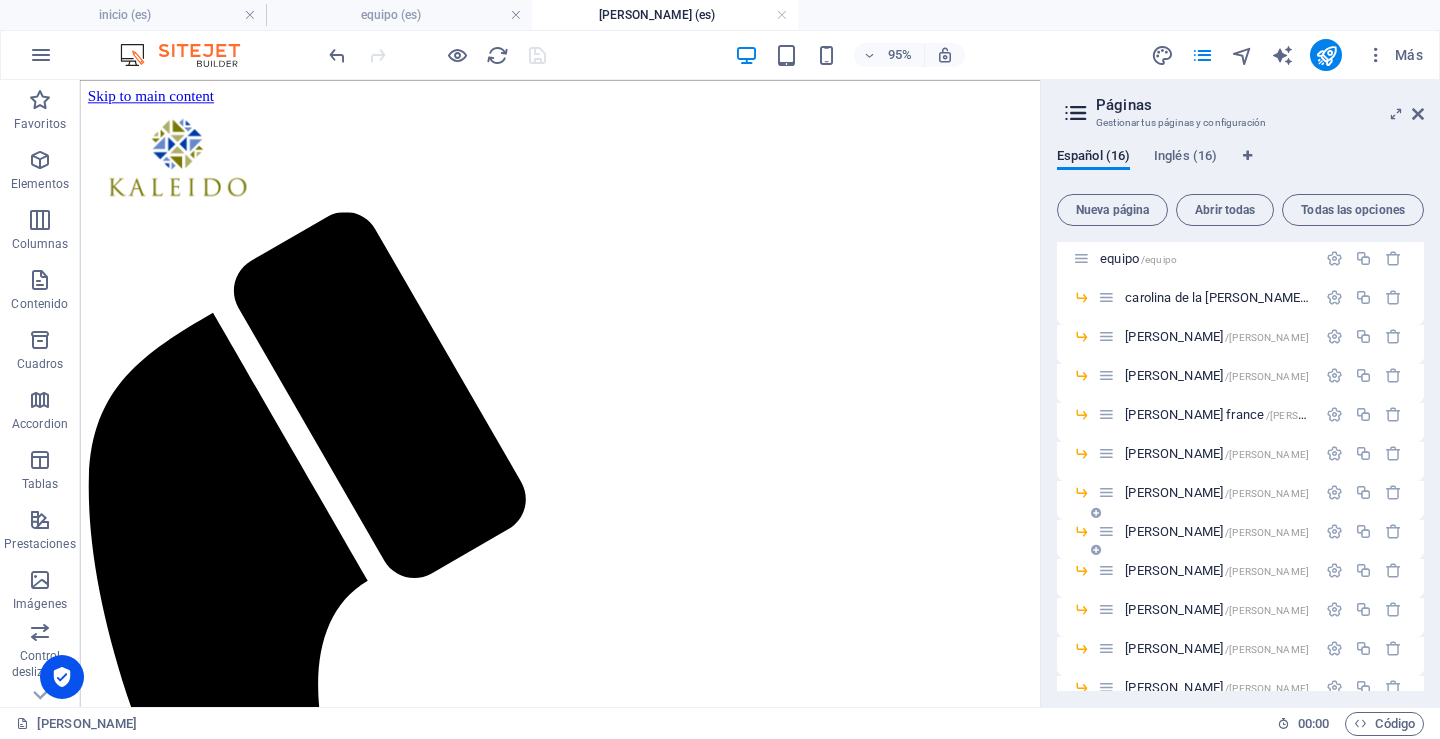 click on "[PERSON_NAME] /[PERSON_NAME]" at bounding box center [1217, 492] 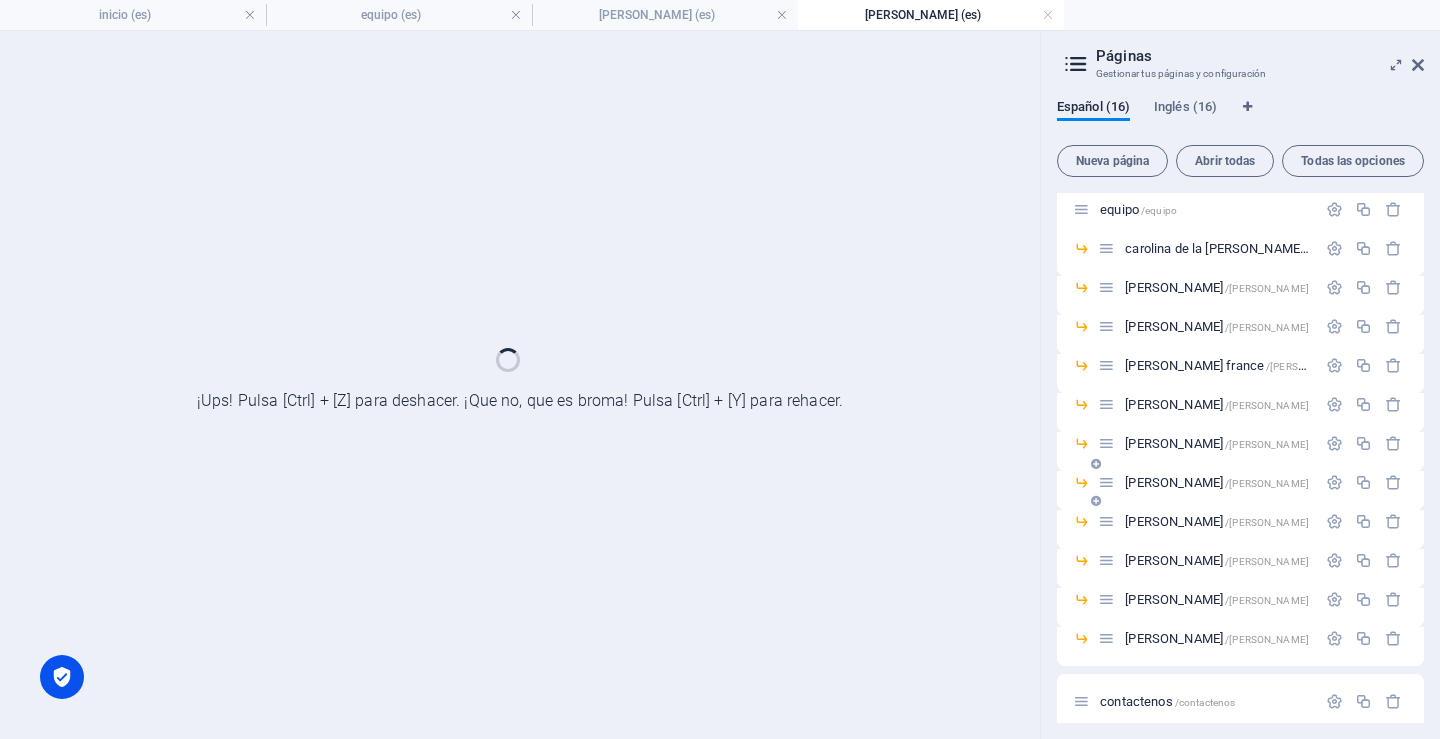 click on "[PERSON_NAME] /[PERSON_NAME]" at bounding box center (1207, 482) 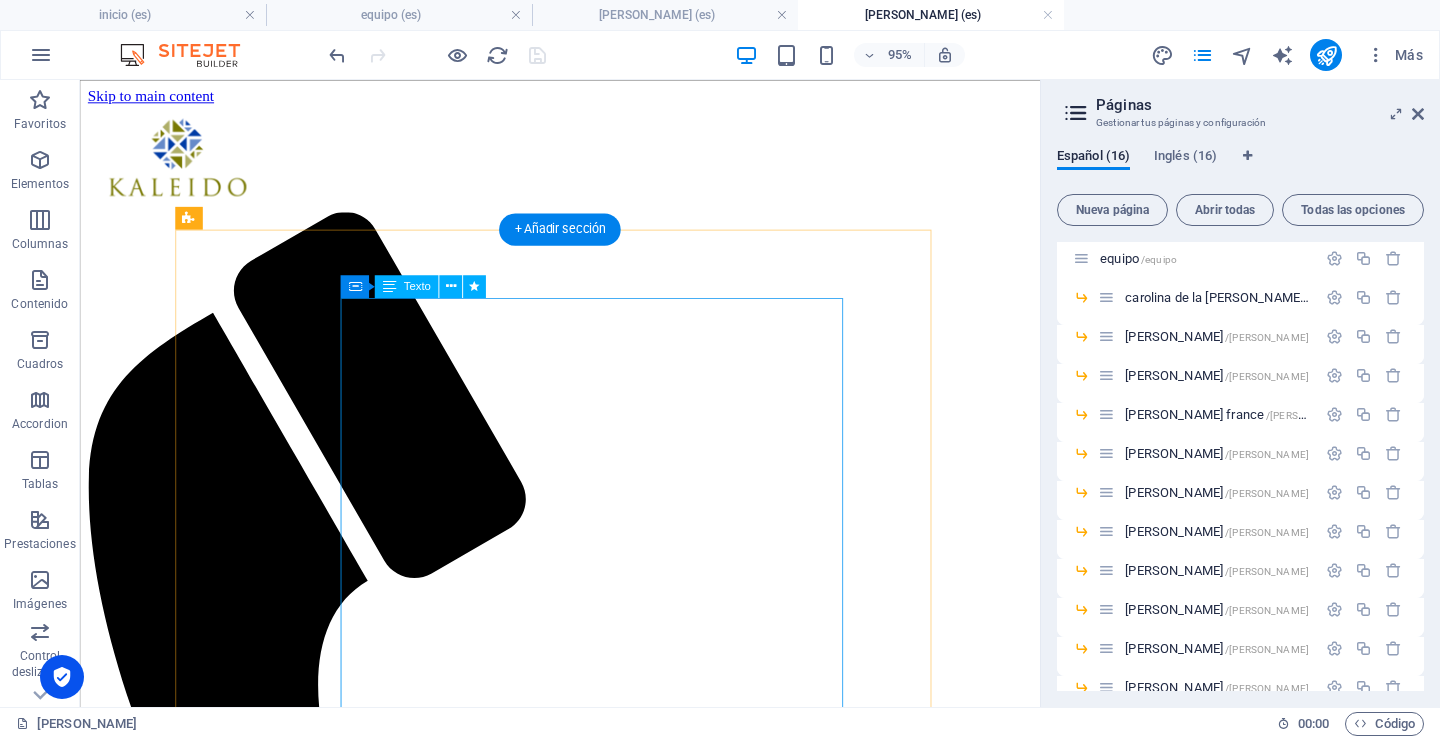 scroll, scrollTop: 0, scrollLeft: 0, axis: both 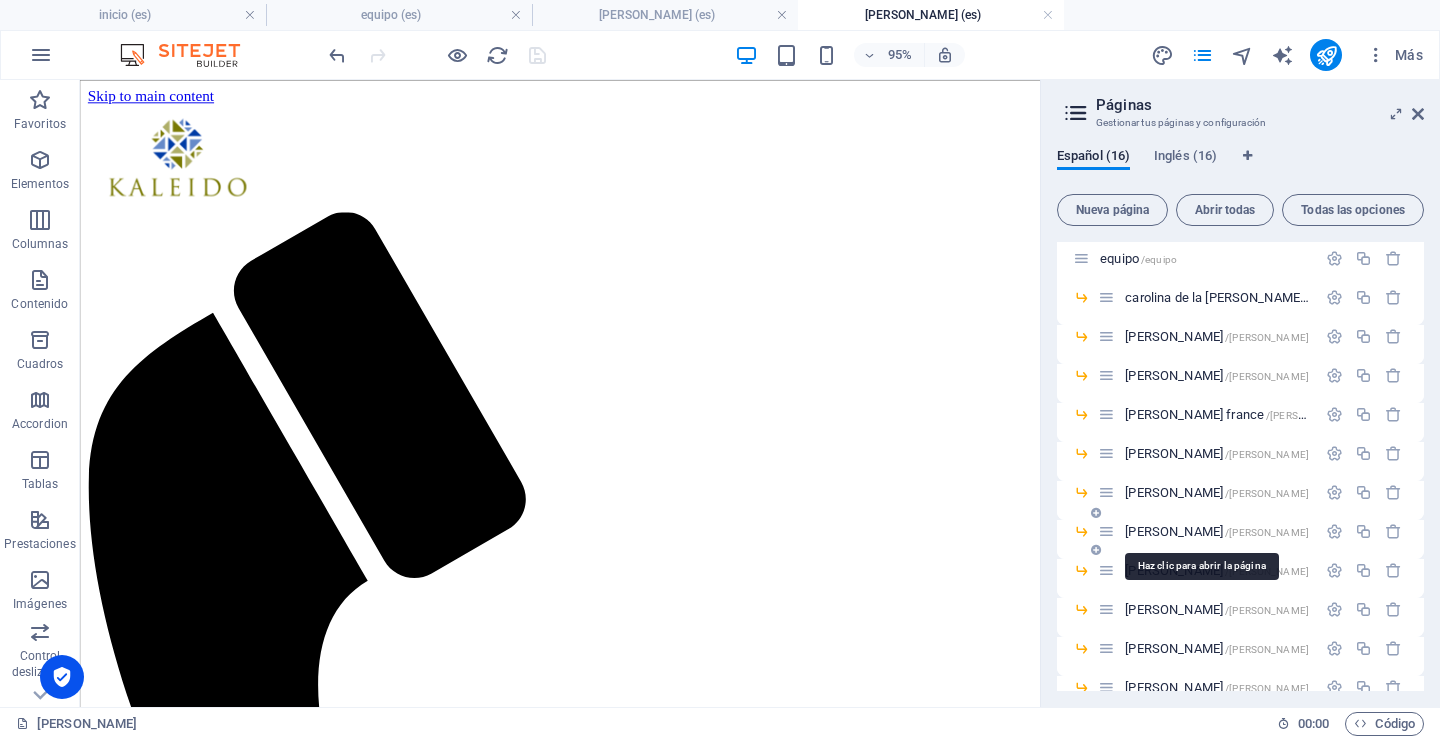 click on "[PERSON_NAME] /[PERSON_NAME]" at bounding box center (1217, 531) 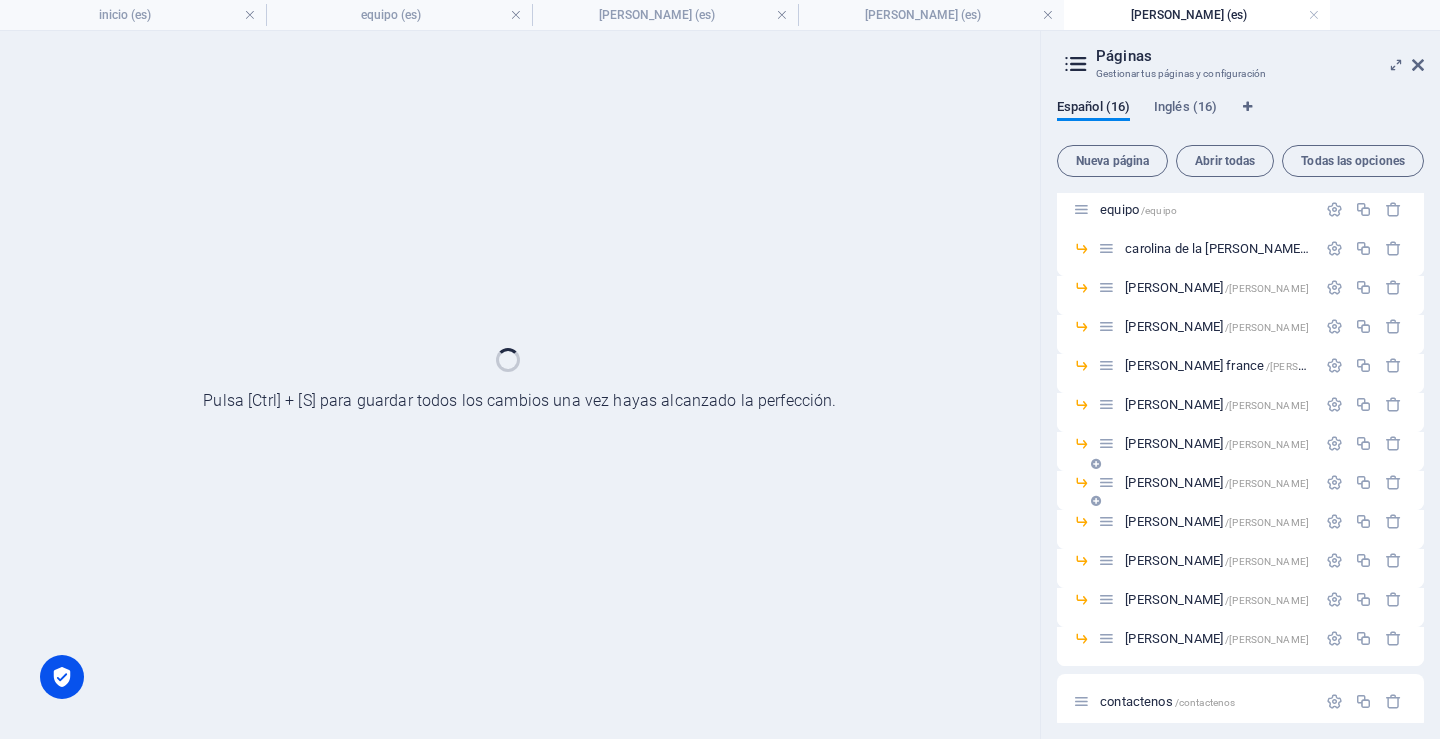 click on "[PERSON_NAME] /[PERSON_NAME]" at bounding box center (1207, 521) 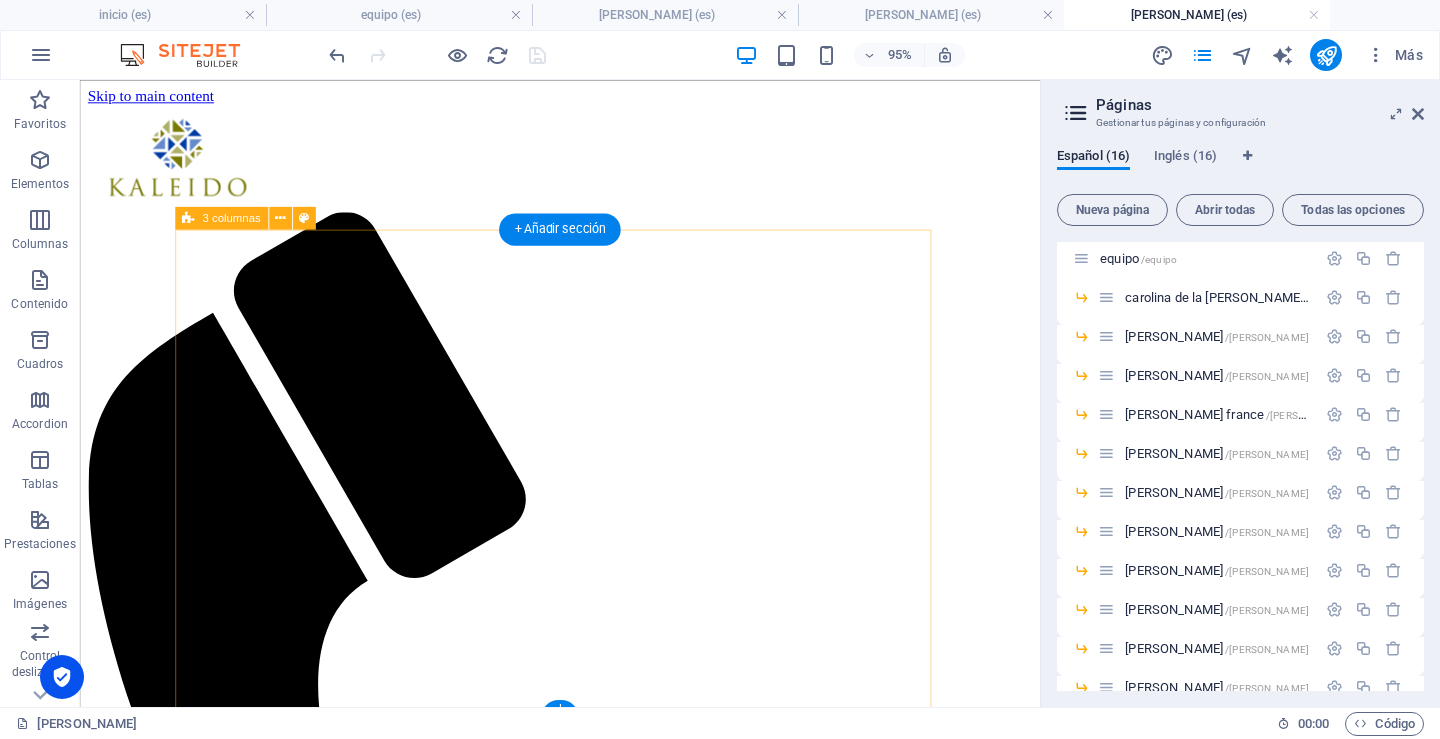 scroll, scrollTop: 0, scrollLeft: 0, axis: both 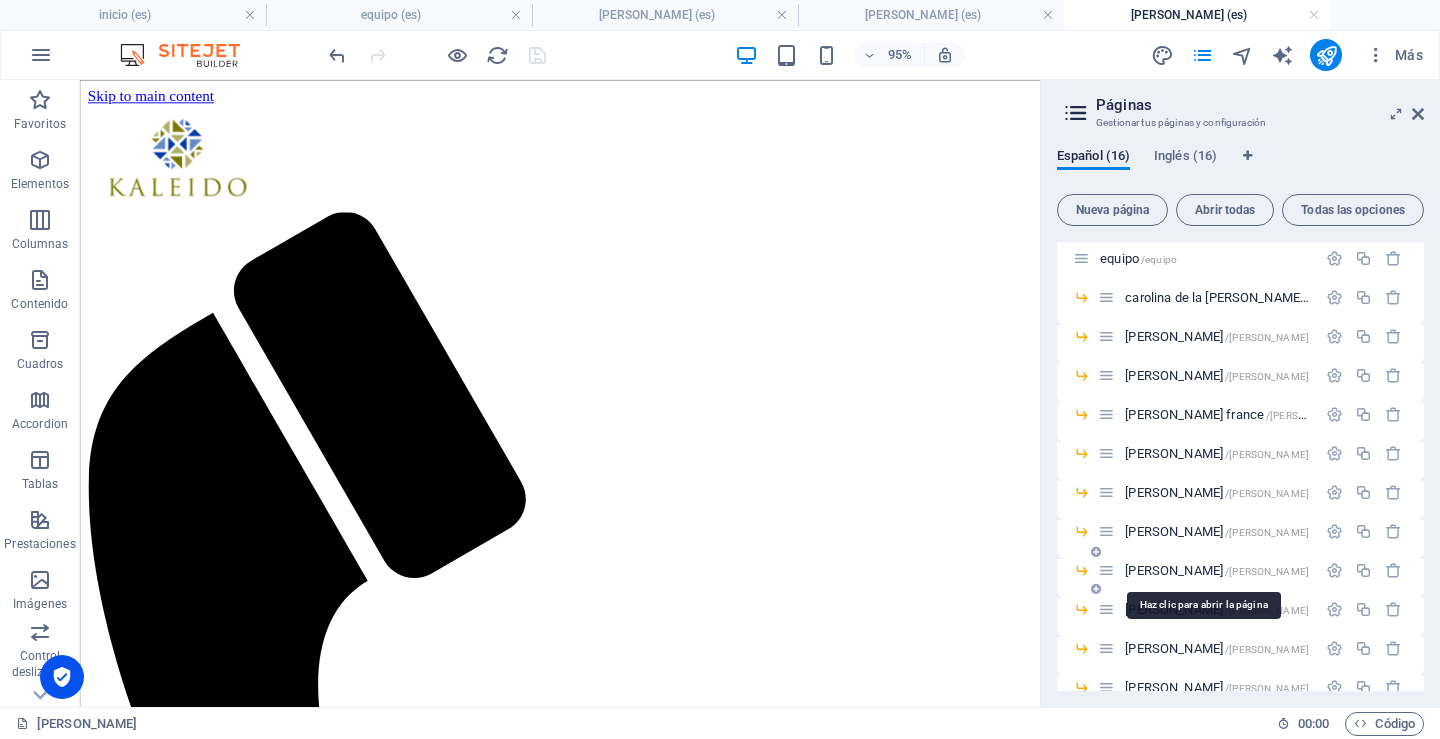 click on "[PERSON_NAME] /[PERSON_NAME]" at bounding box center (1217, 570) 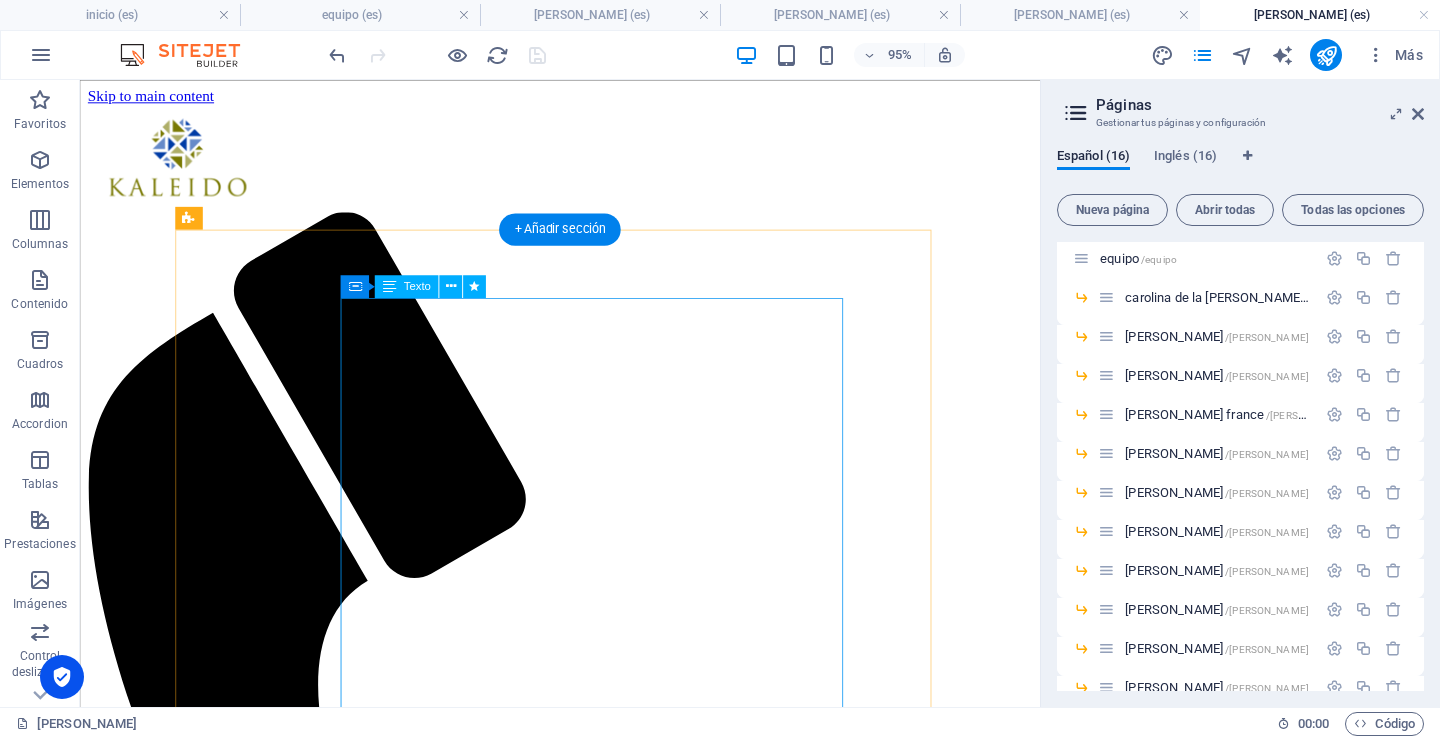 scroll, scrollTop: 0, scrollLeft: 0, axis: both 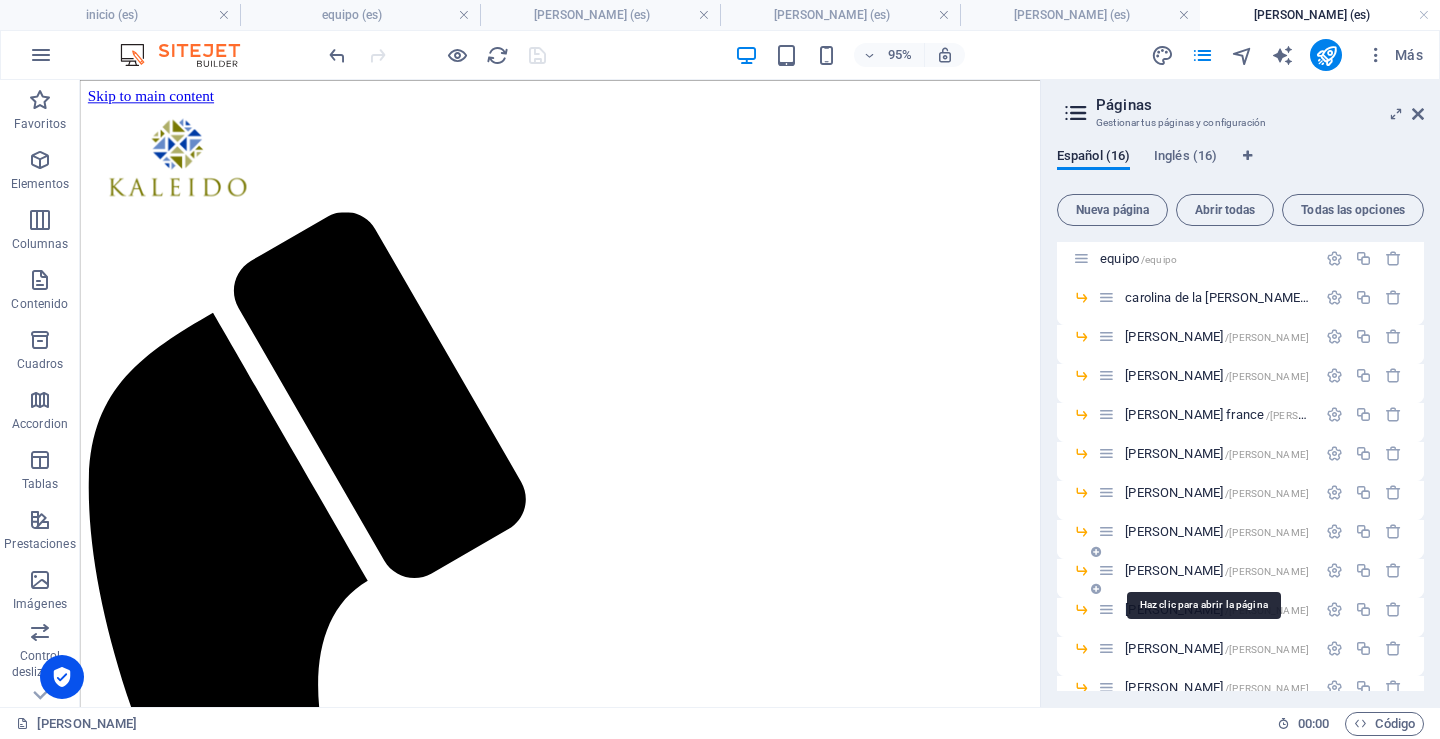 click on "[PERSON_NAME] /[PERSON_NAME]" at bounding box center [1217, 570] 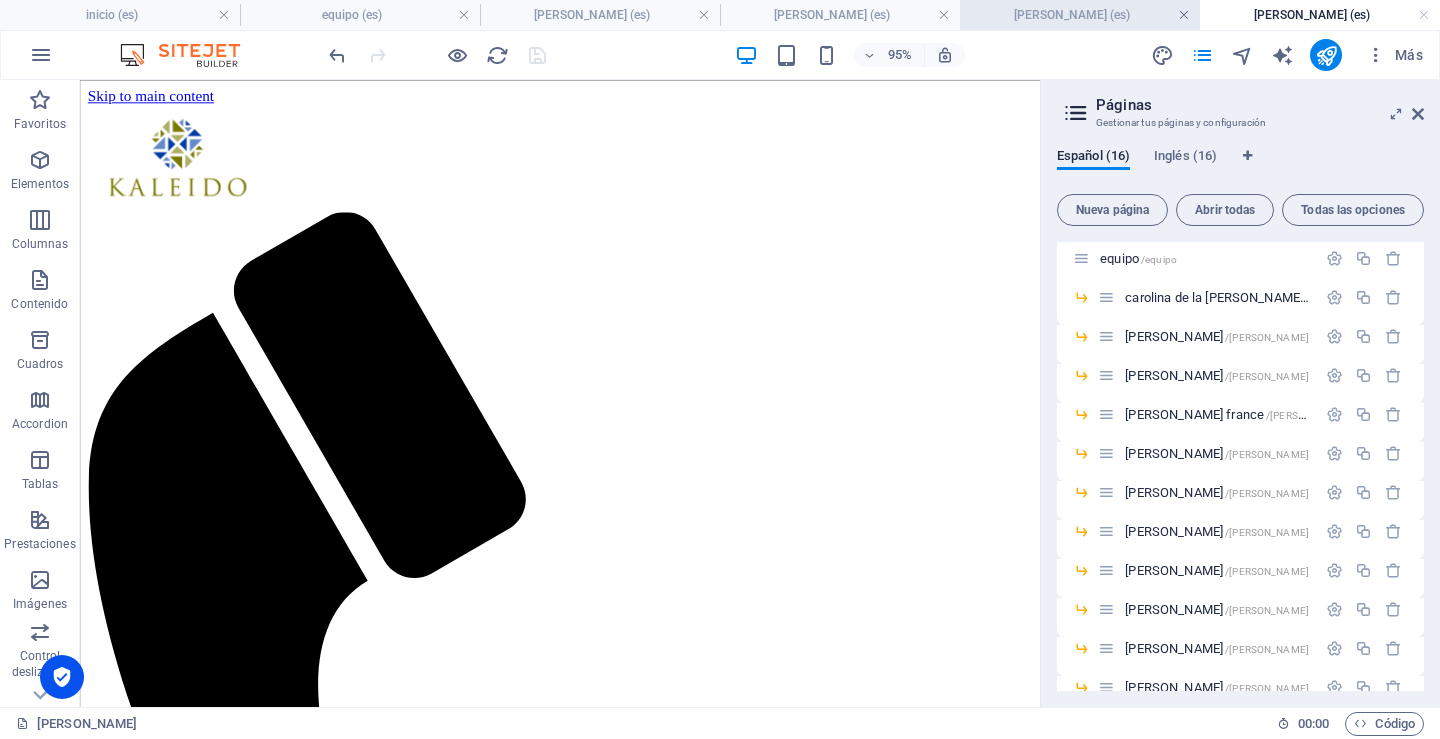 click at bounding box center (1184, 15) 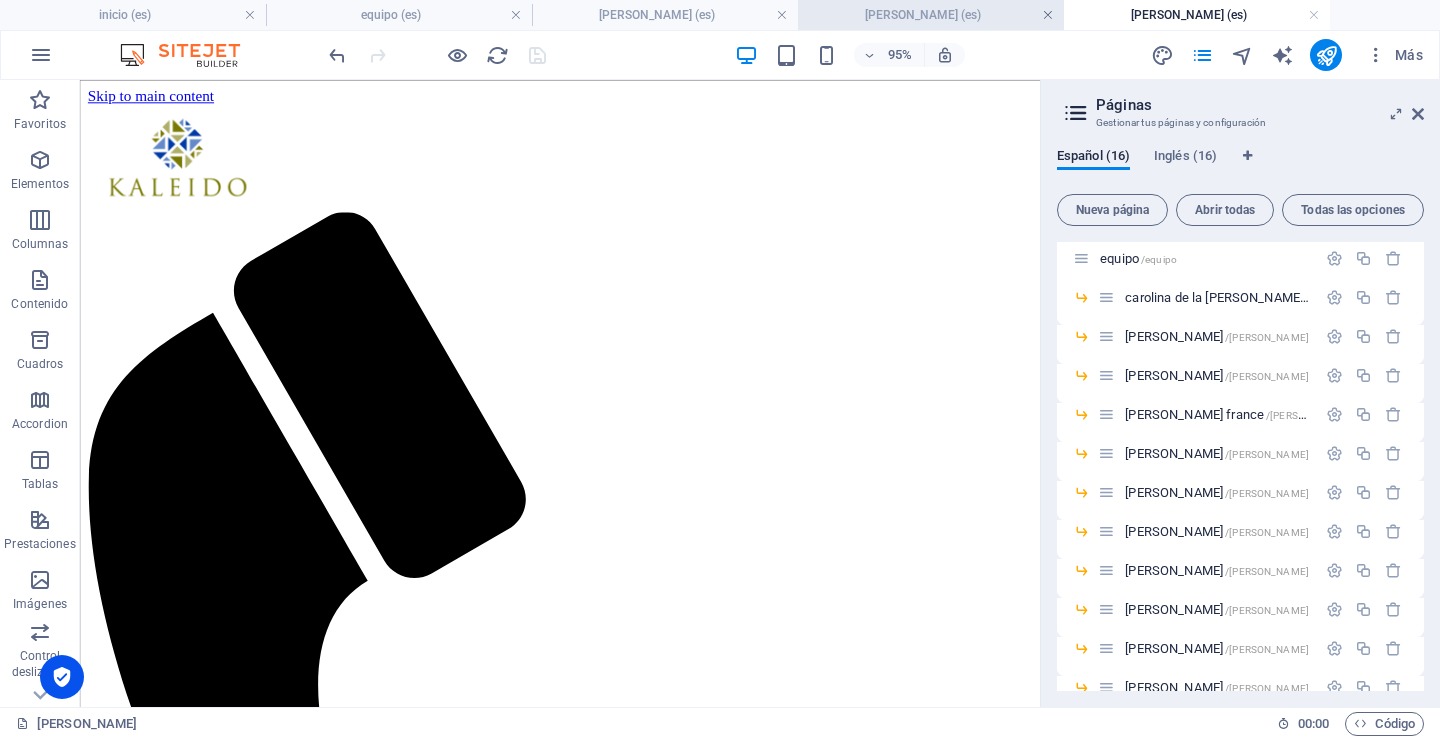 drag, startPoint x: 1048, startPoint y: 10, endPoint x: 903, endPoint y: 138, distance: 193.41406 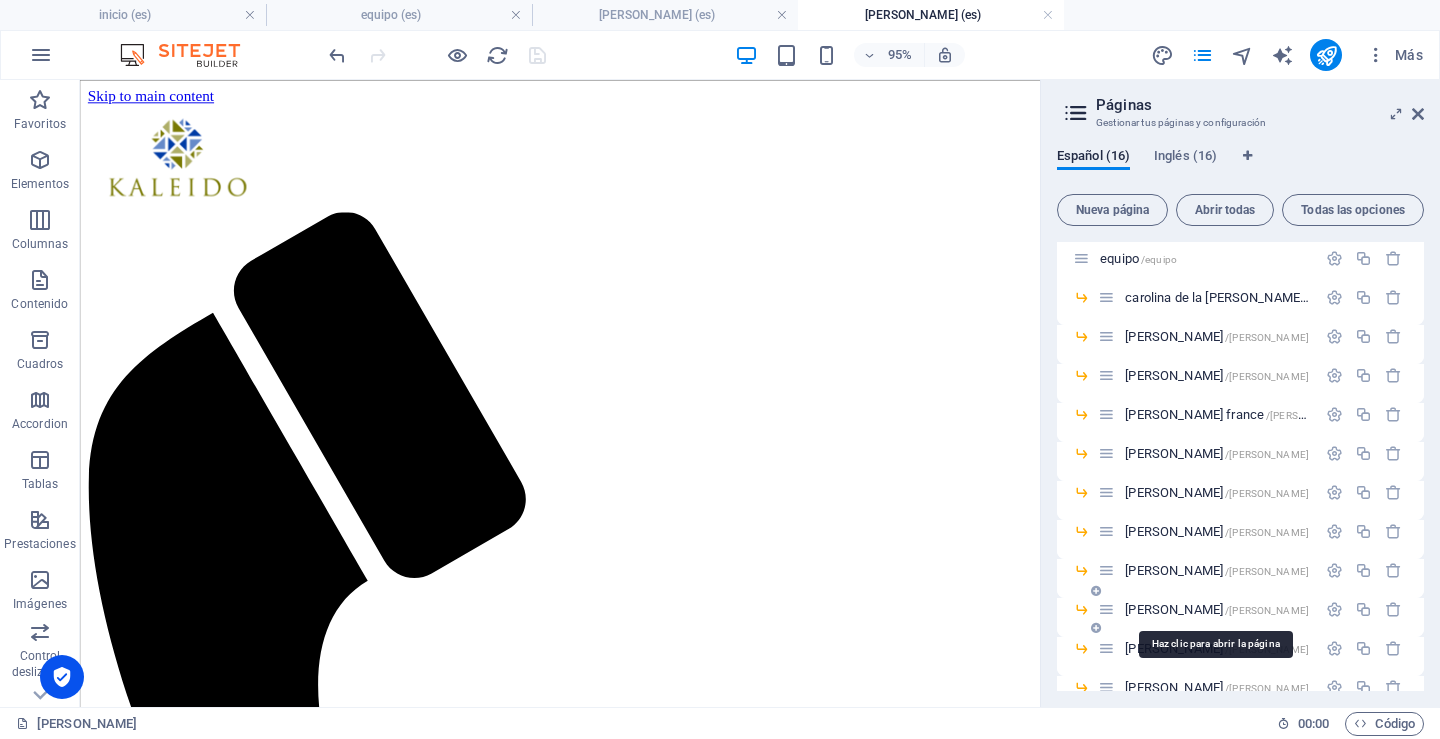 click on "[PERSON_NAME] /[PERSON_NAME]" at bounding box center (1217, 609) 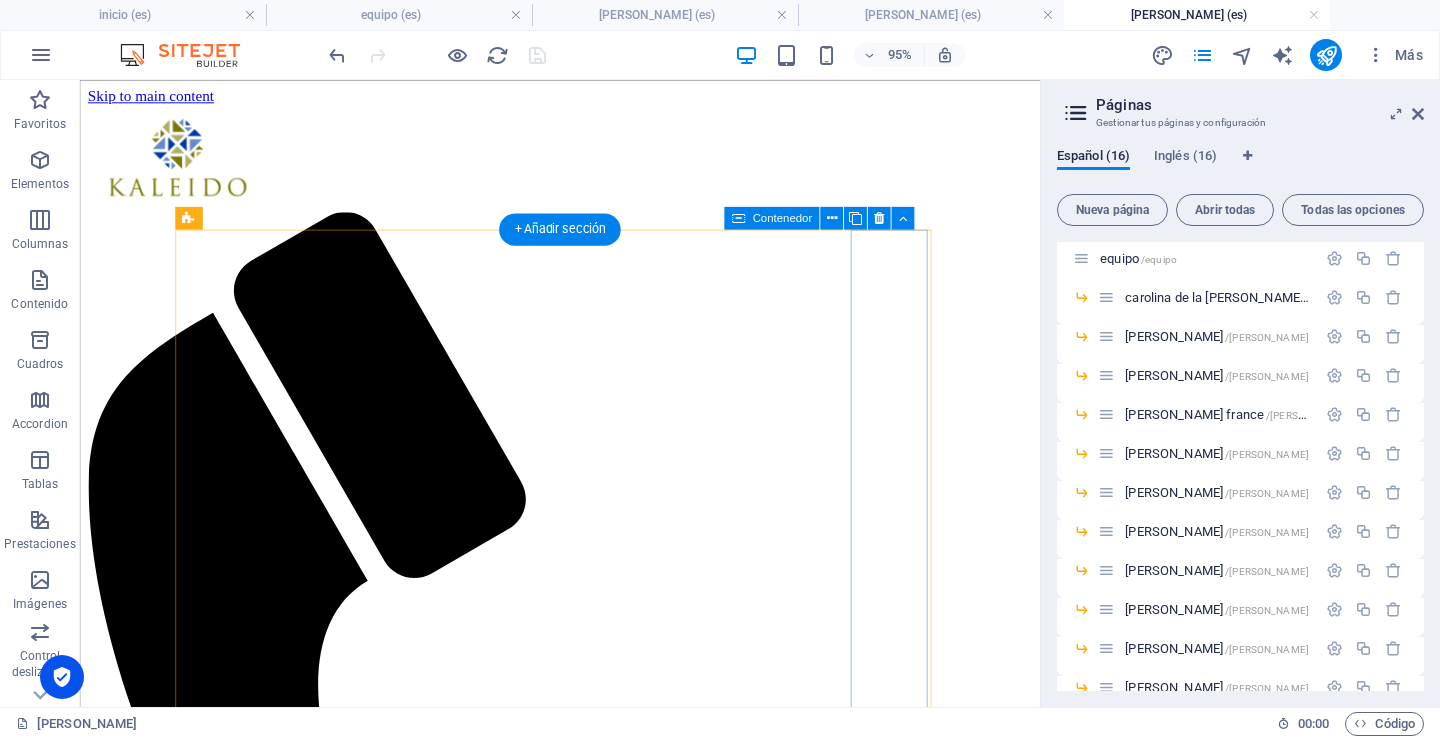 scroll, scrollTop: 0, scrollLeft: 0, axis: both 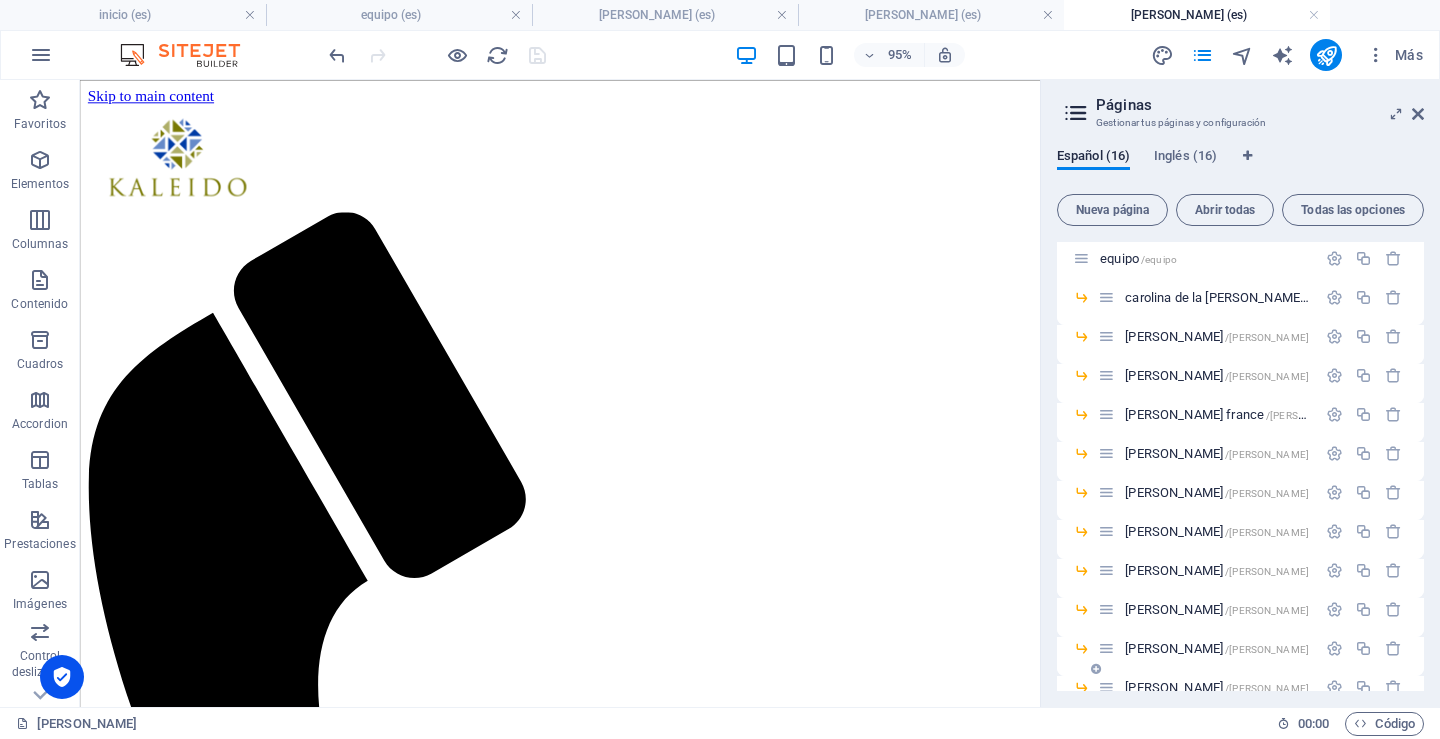 click on "[PERSON_NAME] /[PERSON_NAME]" at bounding box center (1217, 648) 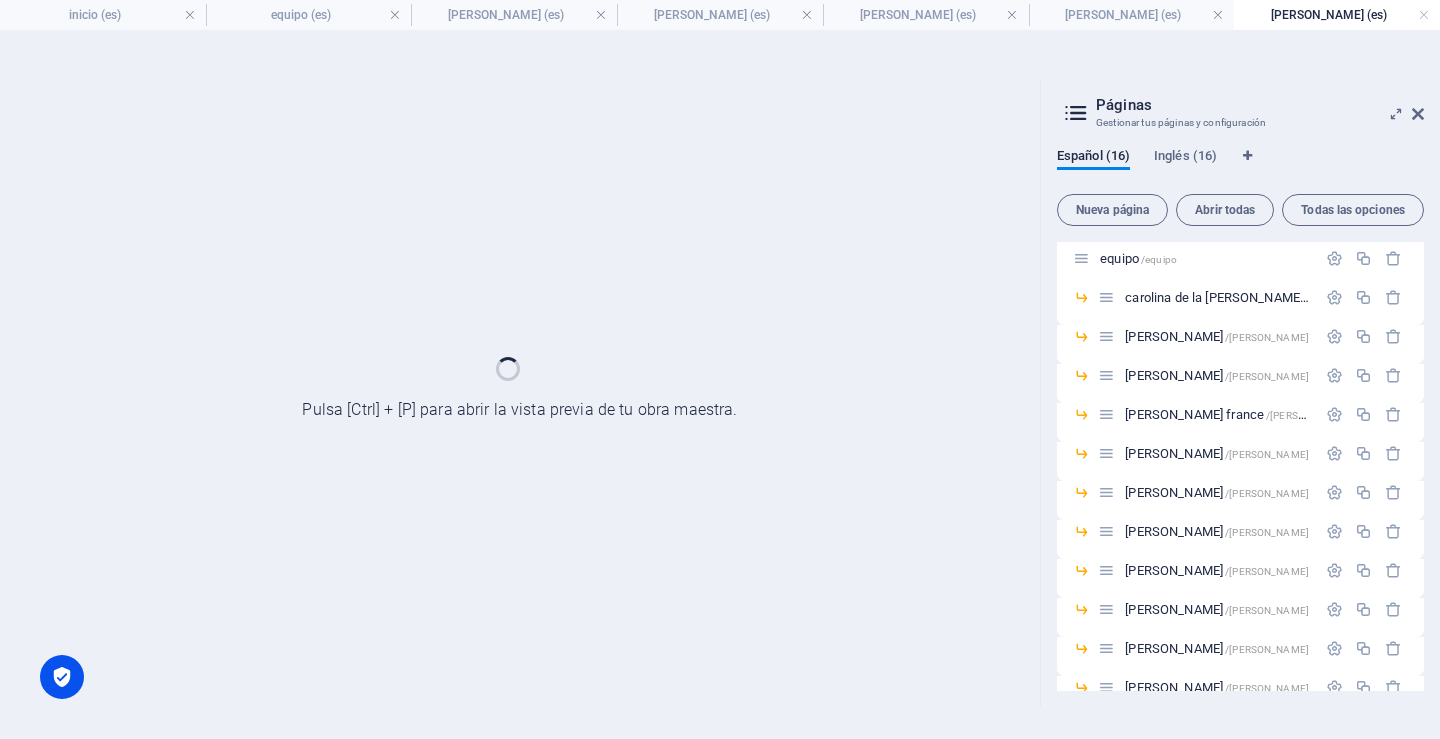 drag, startPoint x: 1219, startPoint y: 12, endPoint x: 1158, endPoint y: 43, distance: 68.42514 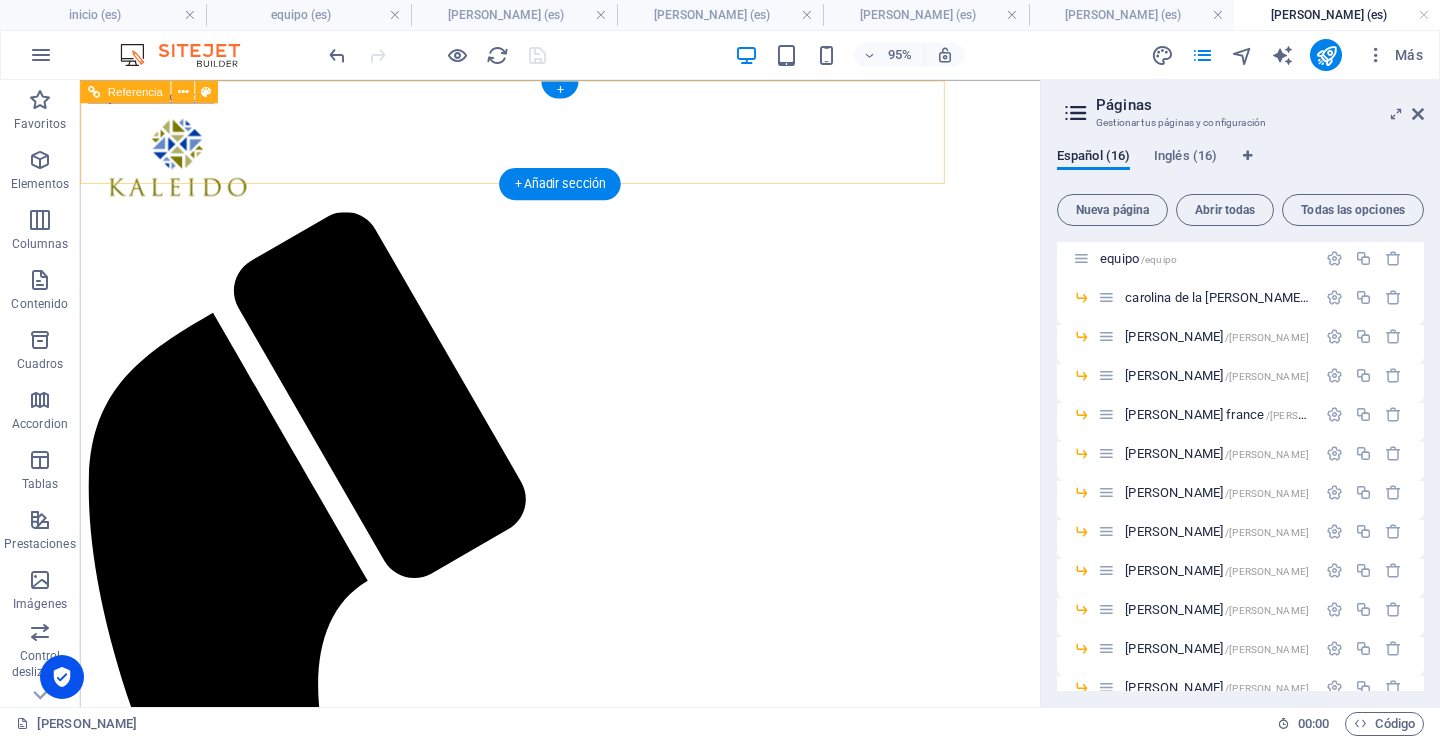 scroll, scrollTop: 0, scrollLeft: 0, axis: both 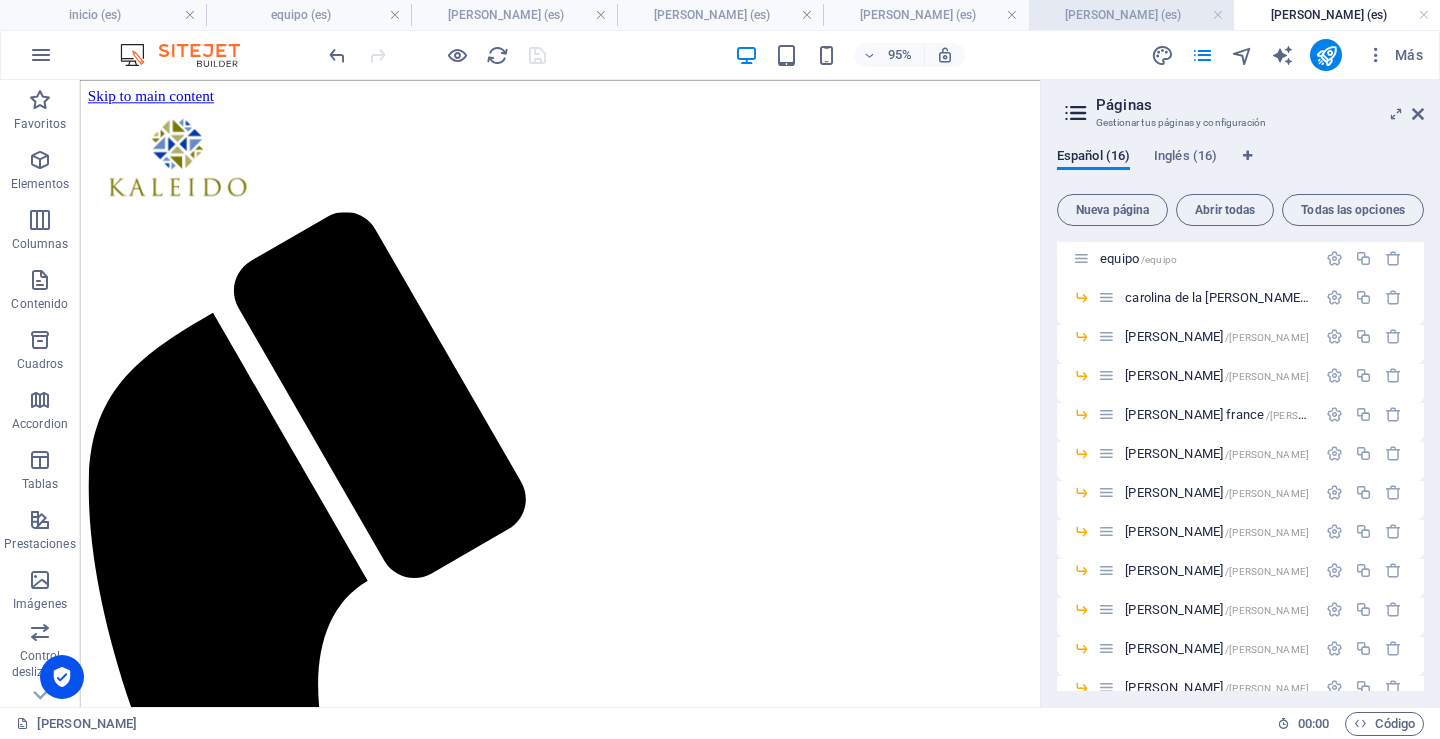 click on "[PERSON_NAME] (es)" at bounding box center [1132, 15] 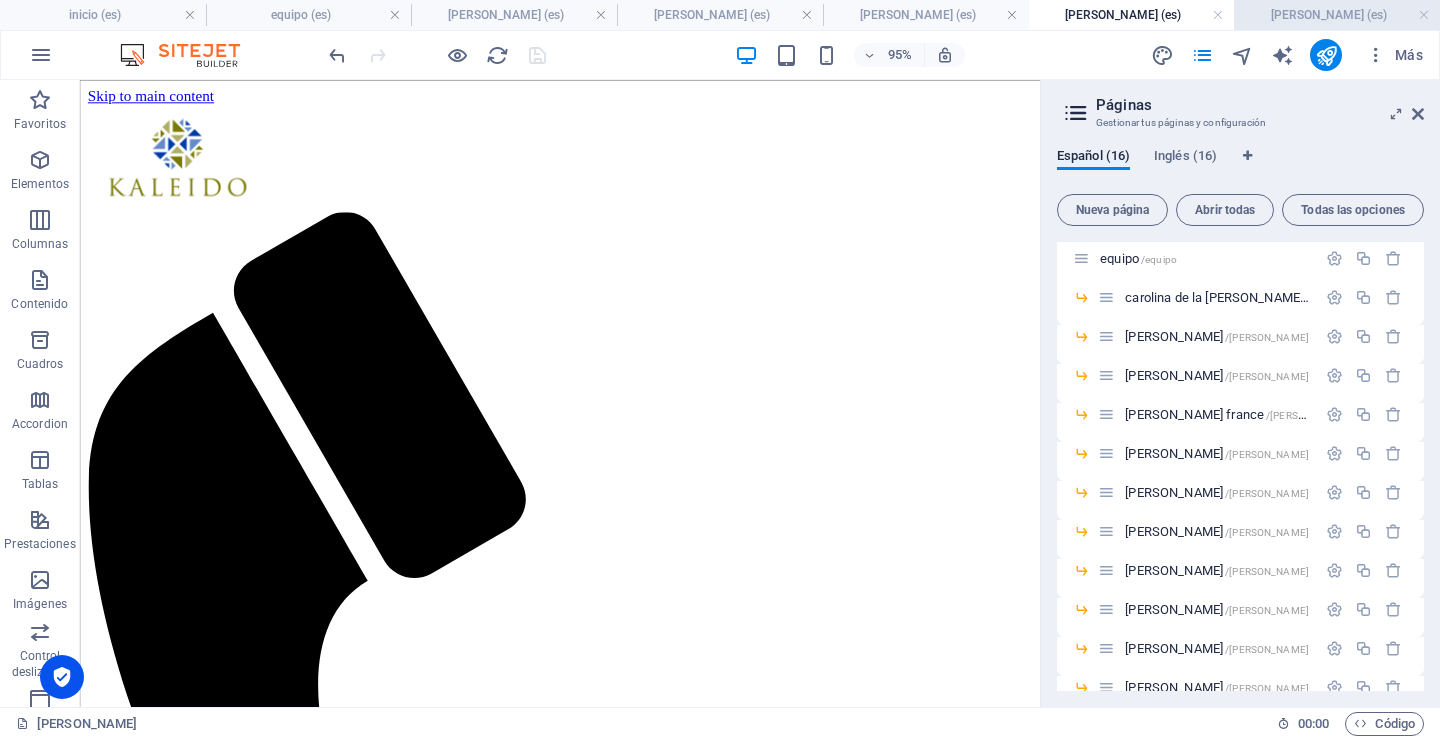 click on "[PERSON_NAME] (es)" at bounding box center [1337, 15] 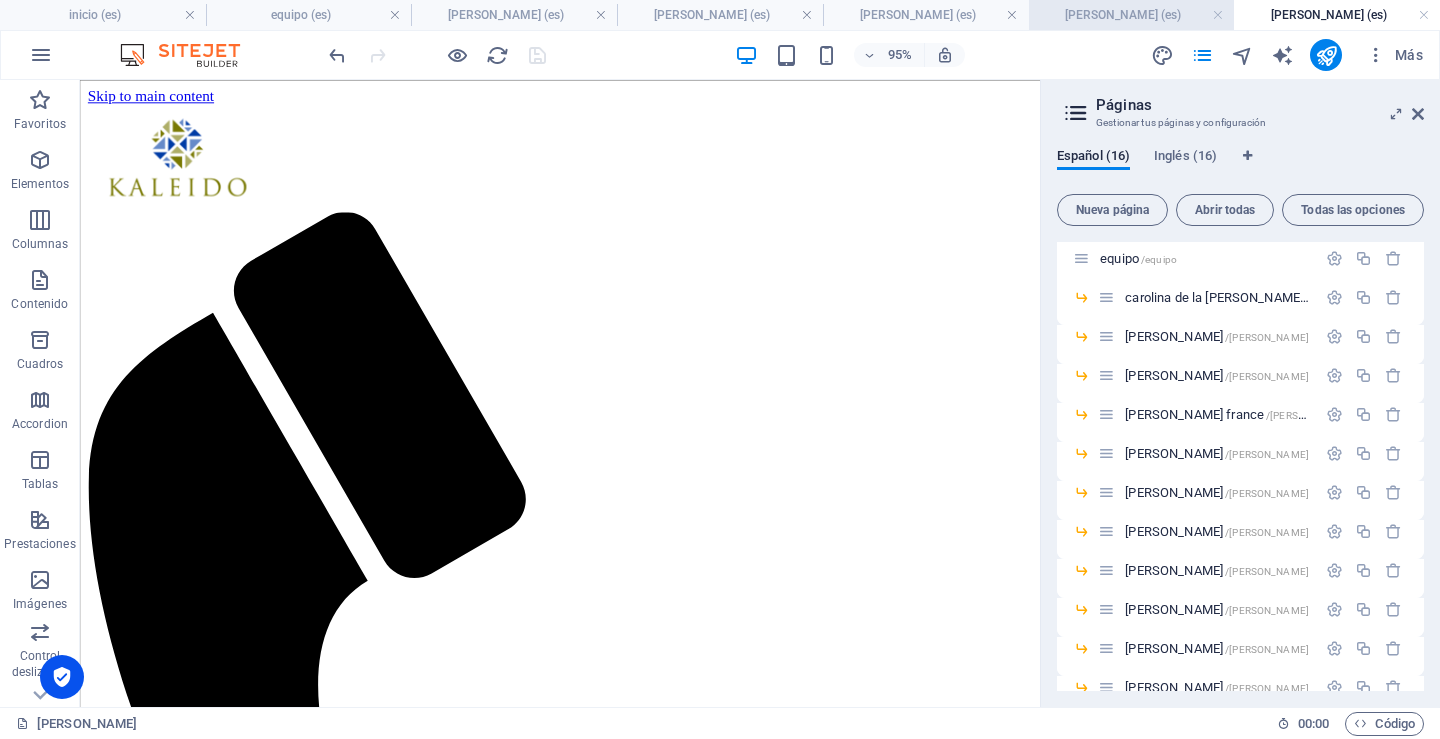 click on "[PERSON_NAME] (es)" at bounding box center [1132, 15] 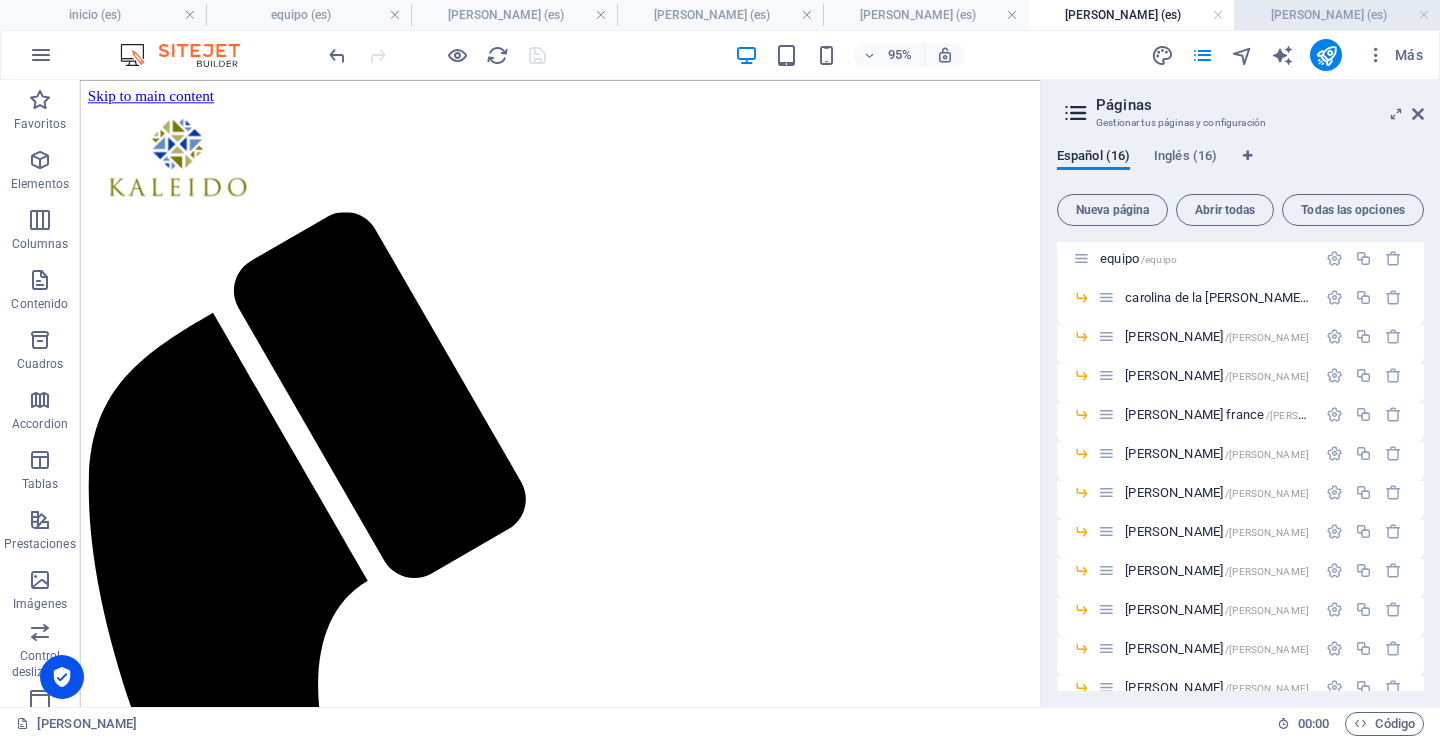click on "[PERSON_NAME] (es)" at bounding box center [1337, 15] 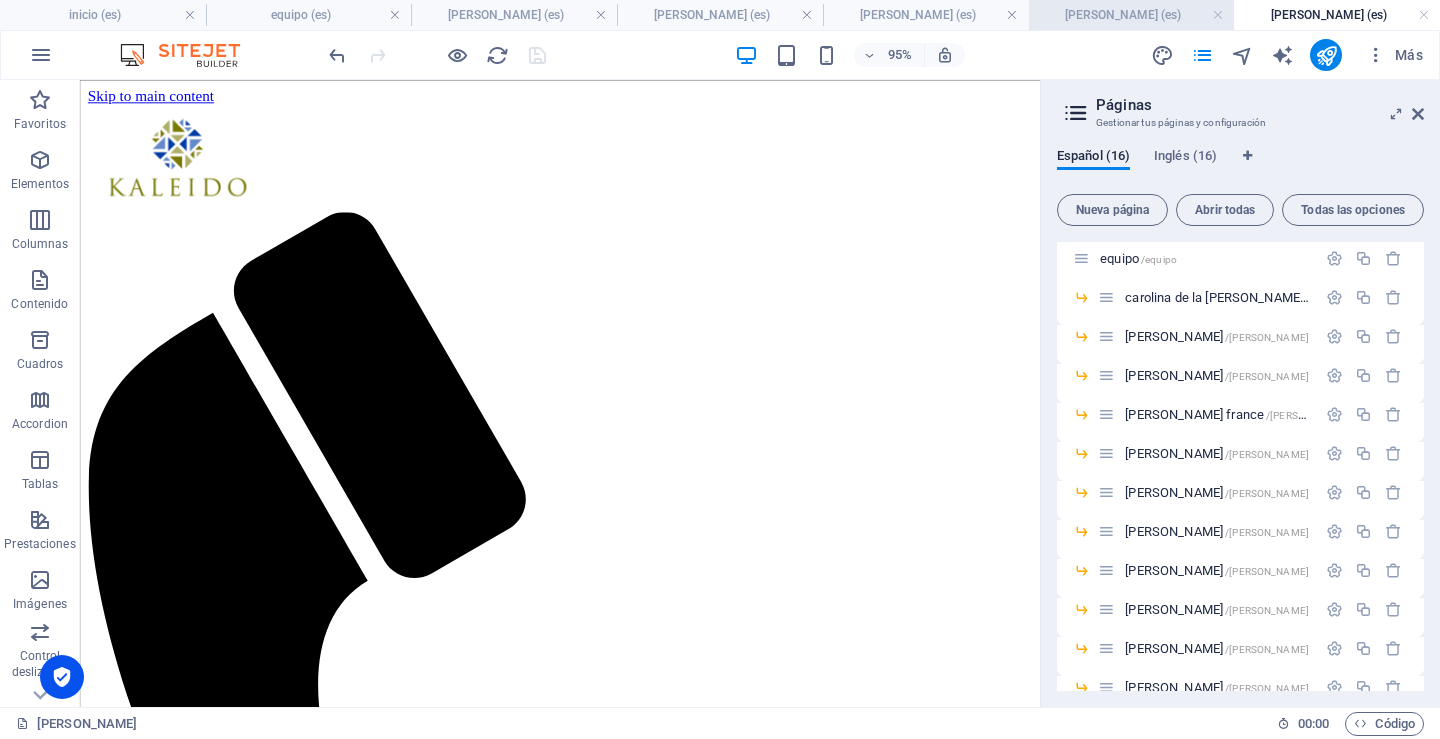 click on "[PERSON_NAME] (es)" at bounding box center [1132, 15] 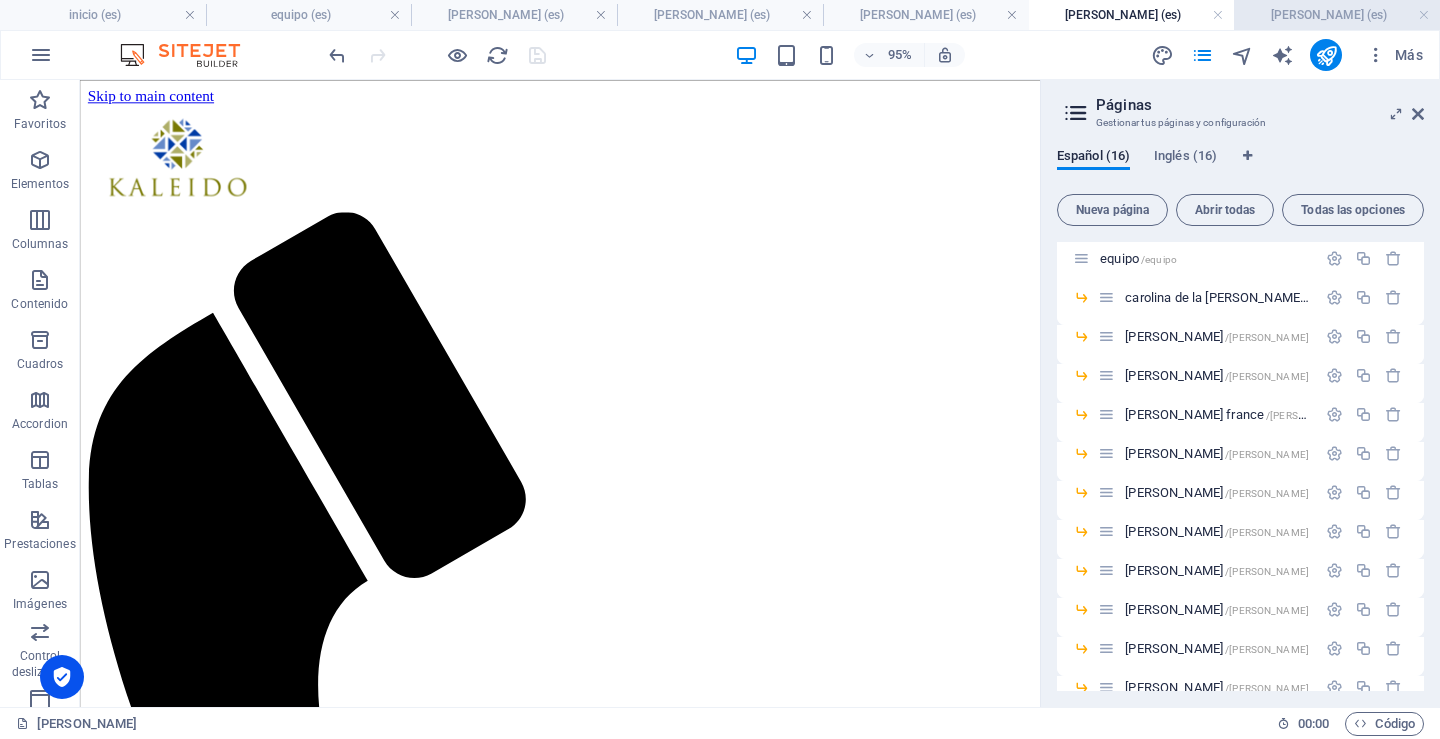 click on "[PERSON_NAME] (es)" at bounding box center [1337, 15] 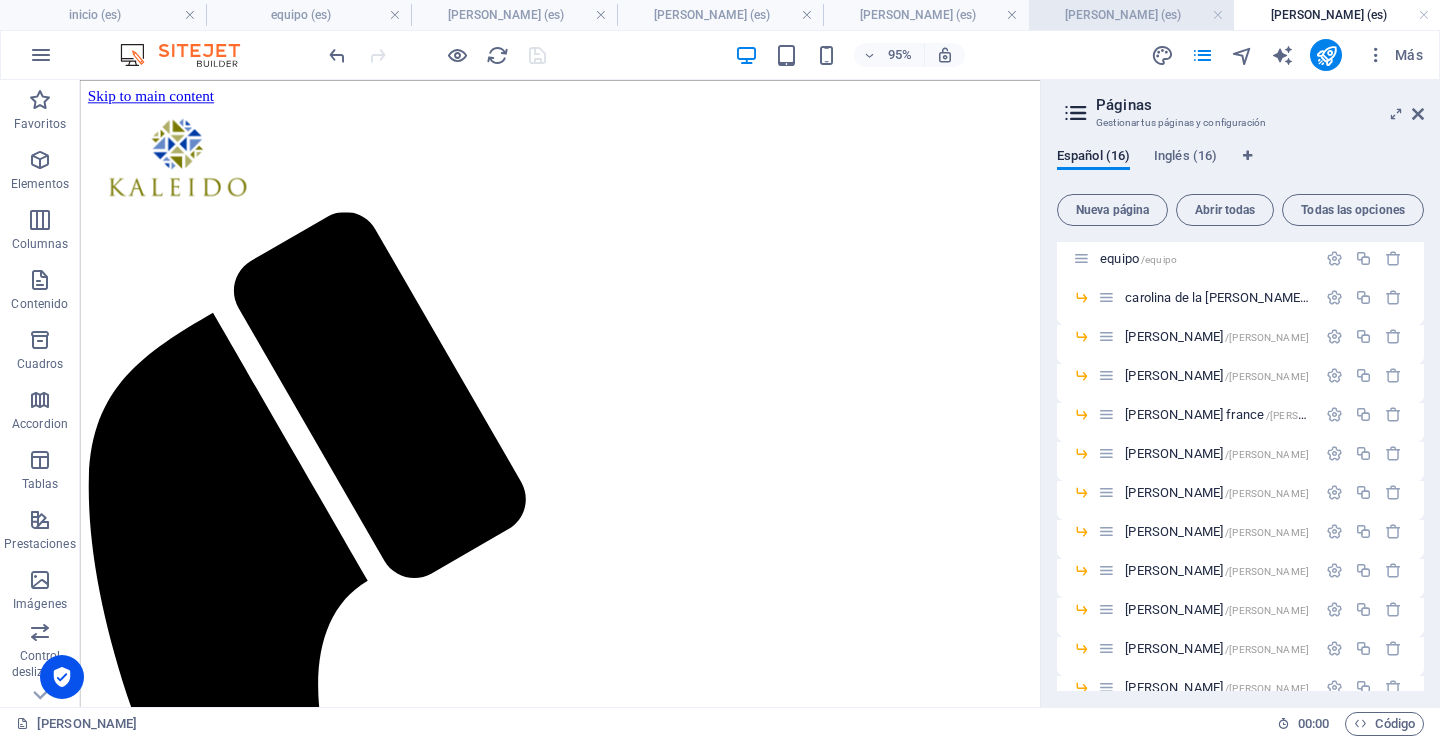 click on "[PERSON_NAME] (es)" at bounding box center [1132, 15] 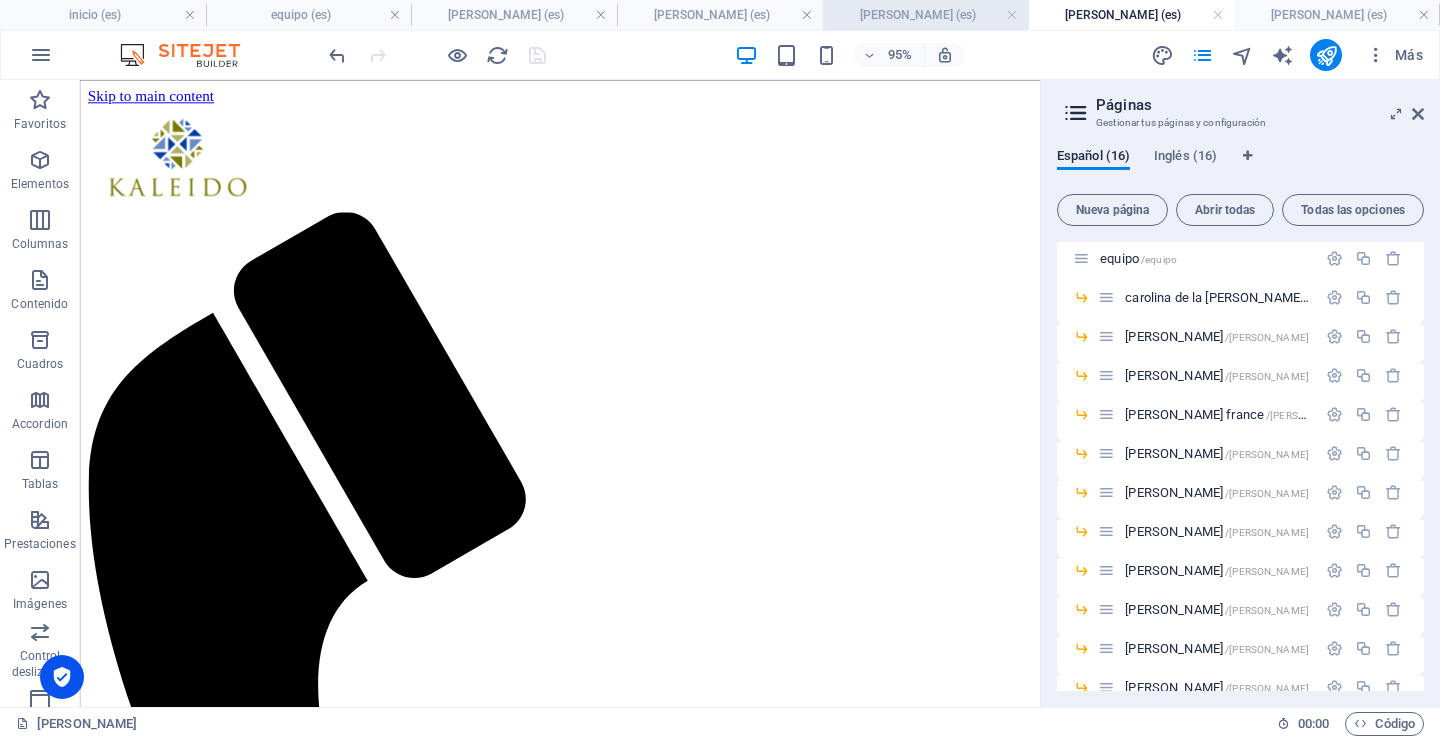 click on "[PERSON_NAME] (es)" at bounding box center (926, 15) 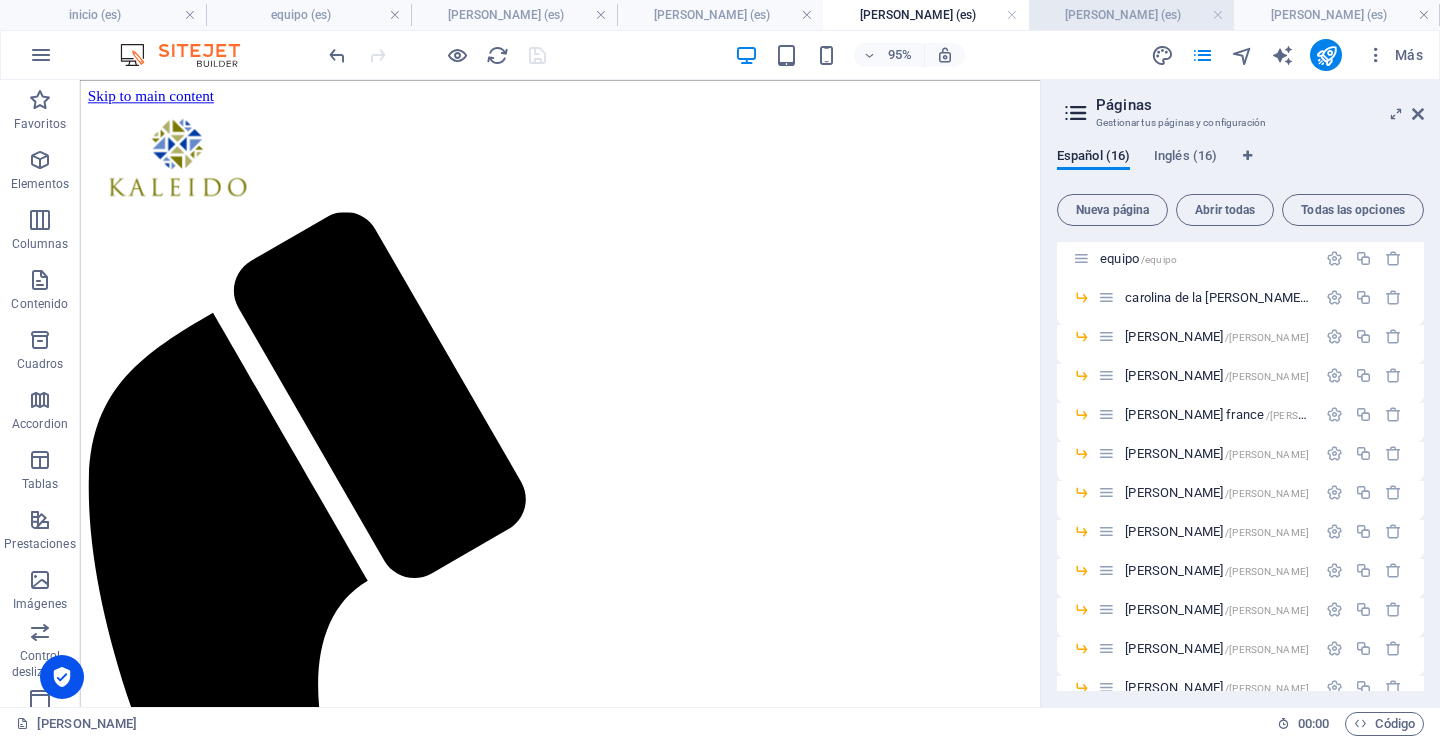 click on "[PERSON_NAME] (es)" at bounding box center [1132, 15] 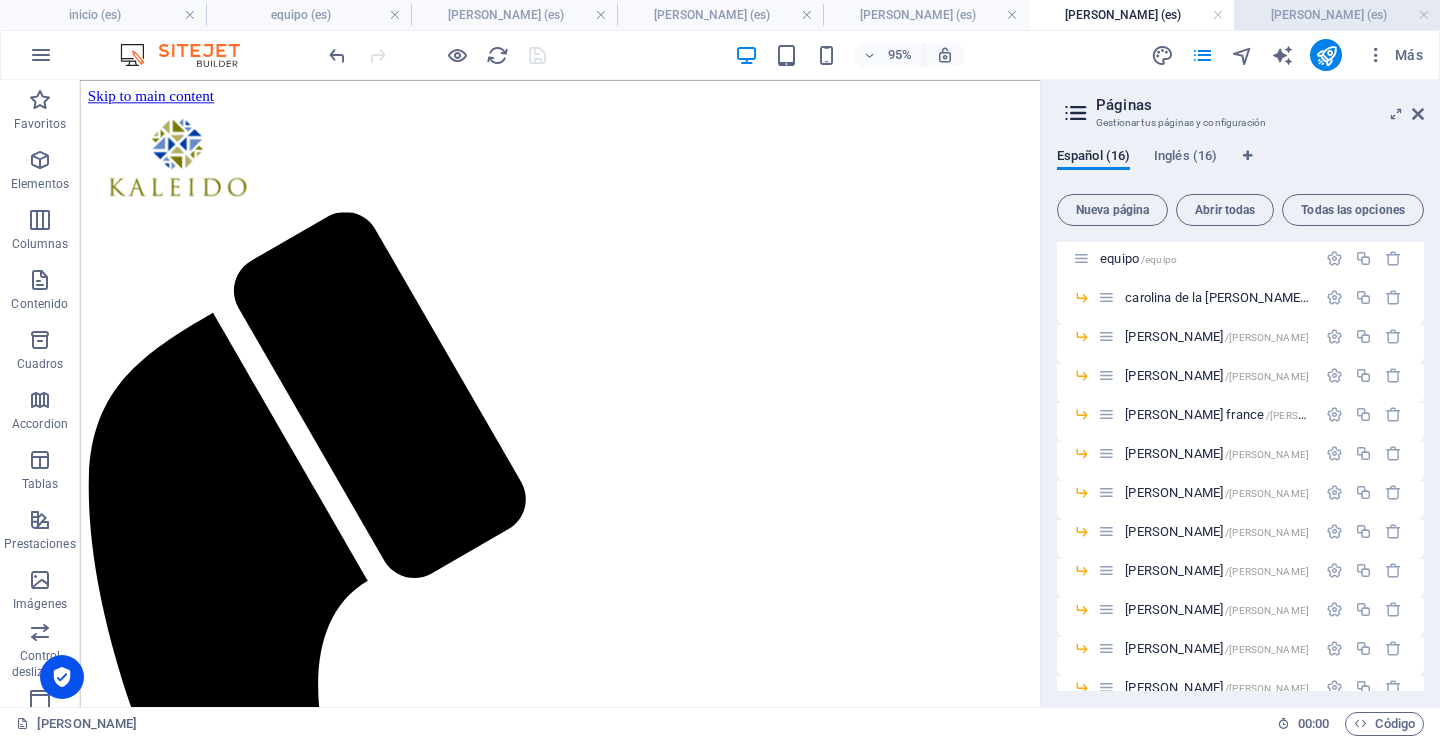 click on "[PERSON_NAME] (es)" at bounding box center [1337, 15] 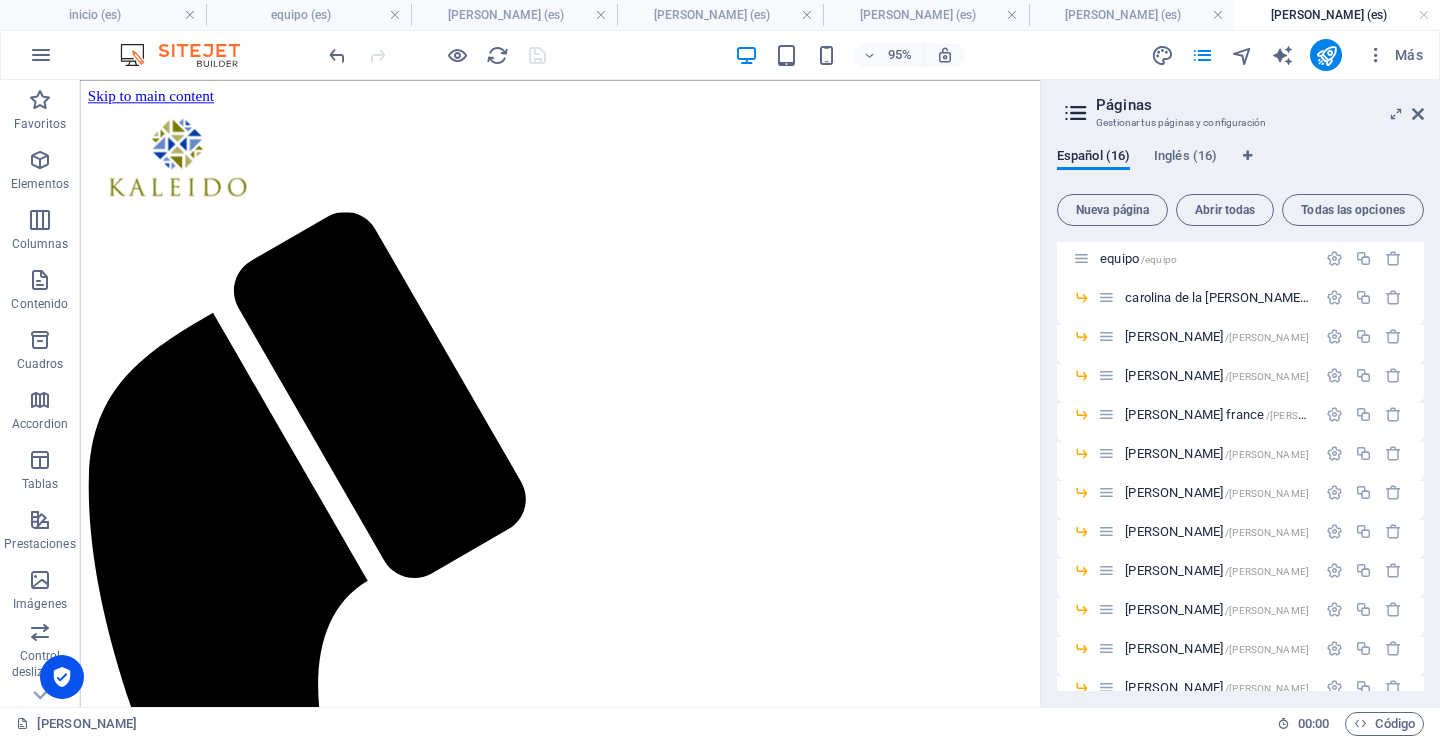 click on "[PERSON_NAME] (es)" at bounding box center [1132, 15] 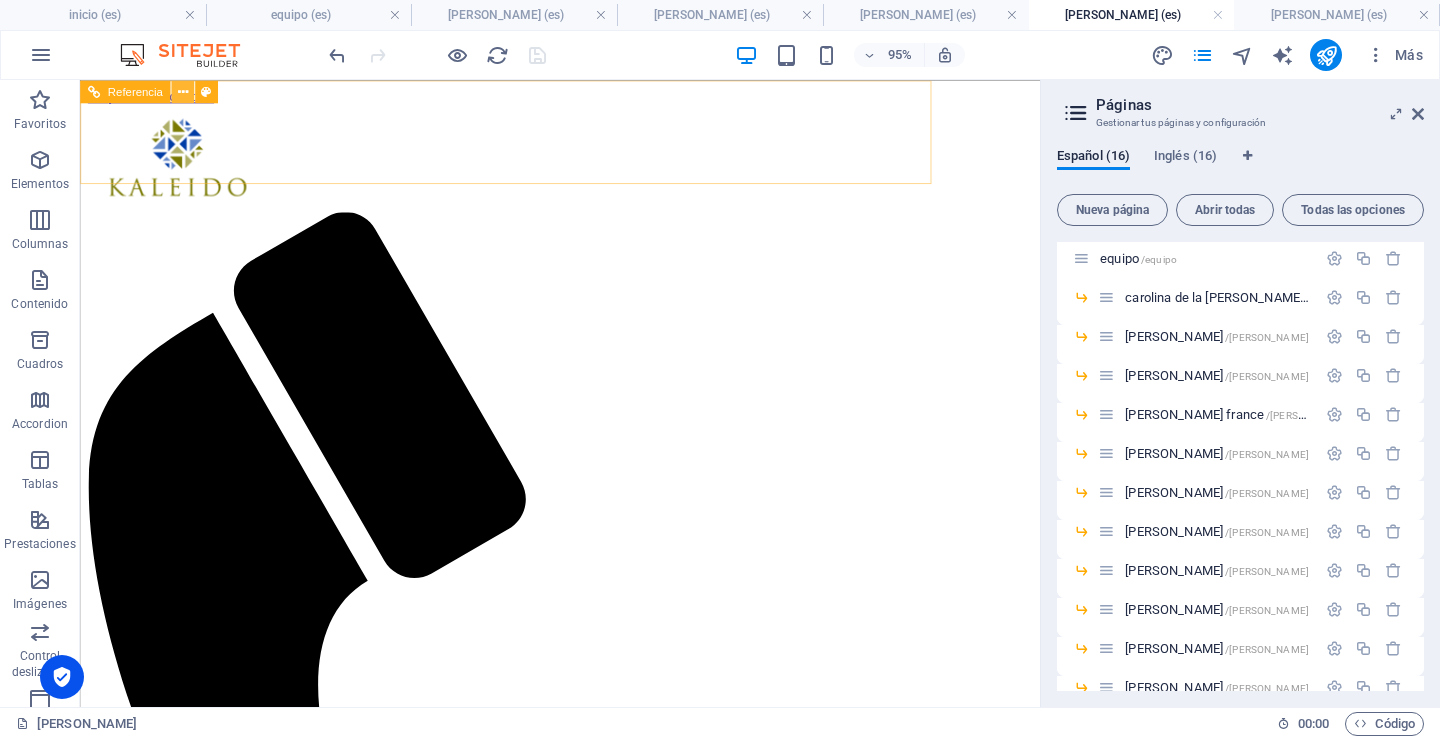click at bounding box center (182, 91) 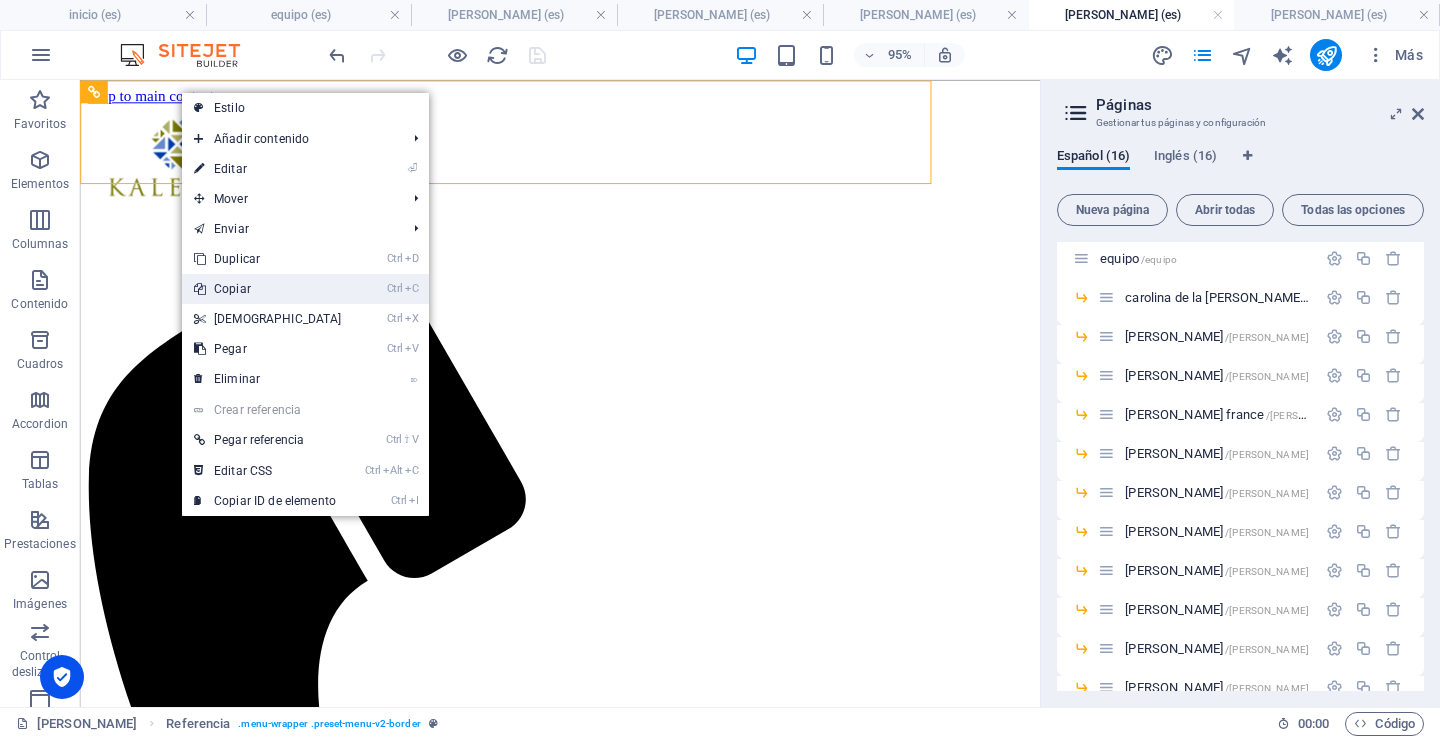 click on "Ctrl C  Copiar" at bounding box center [268, 289] 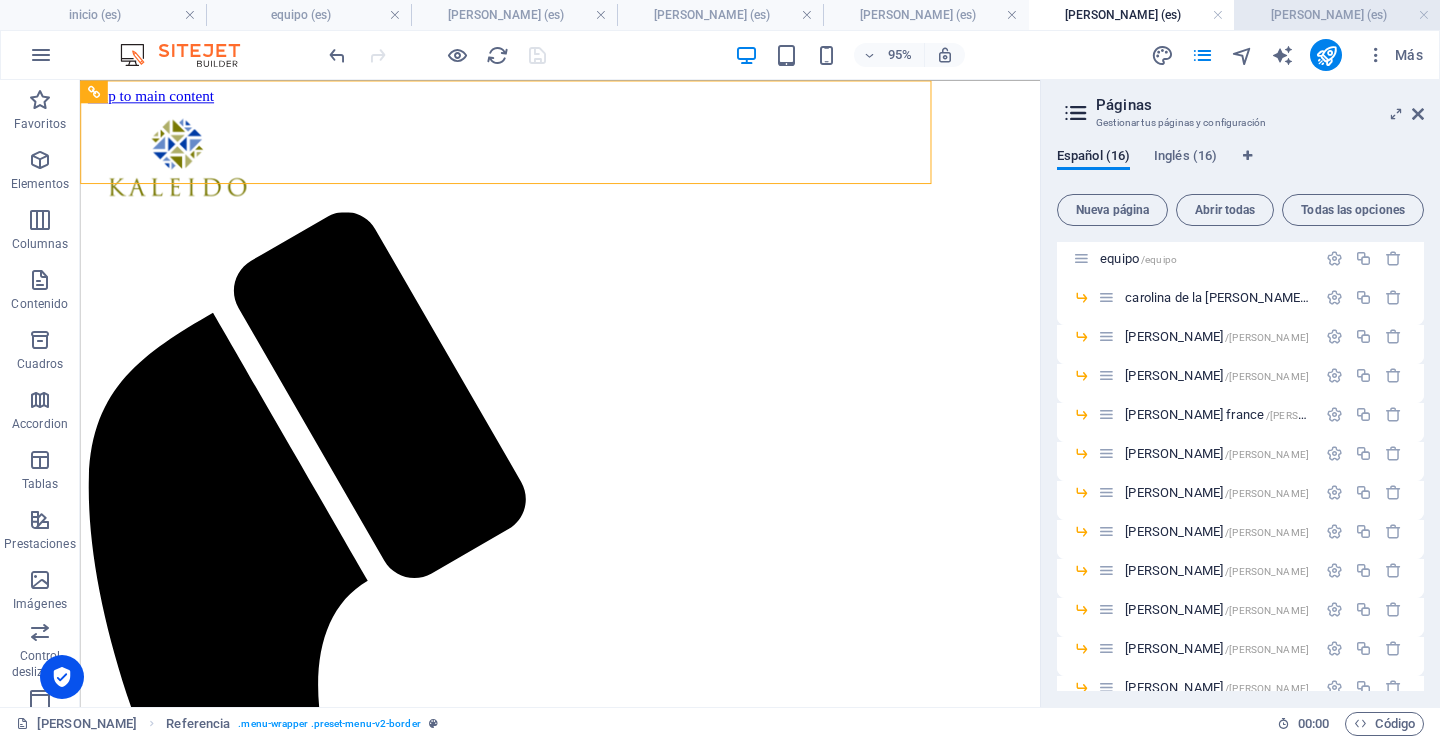 click on "[PERSON_NAME] (es)" at bounding box center (1337, 15) 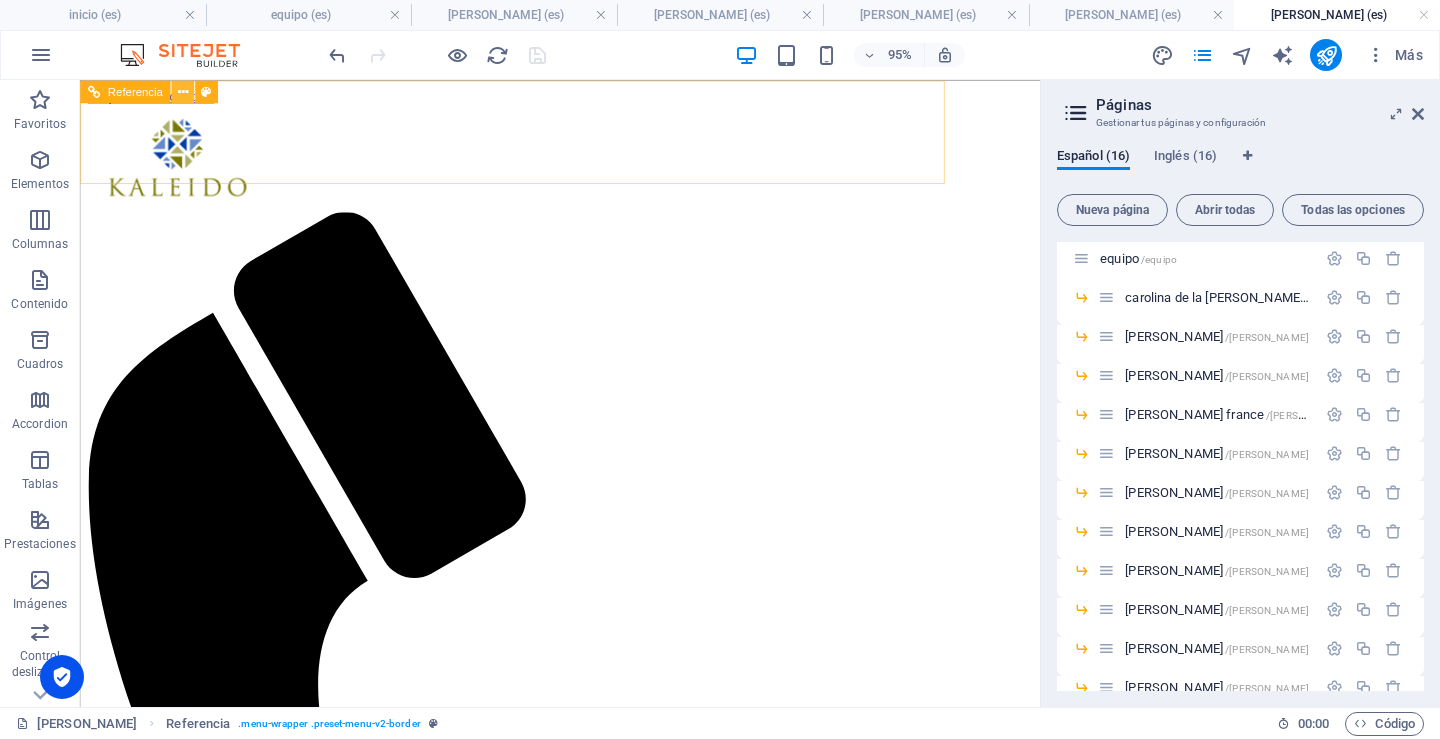 click at bounding box center (182, 91) 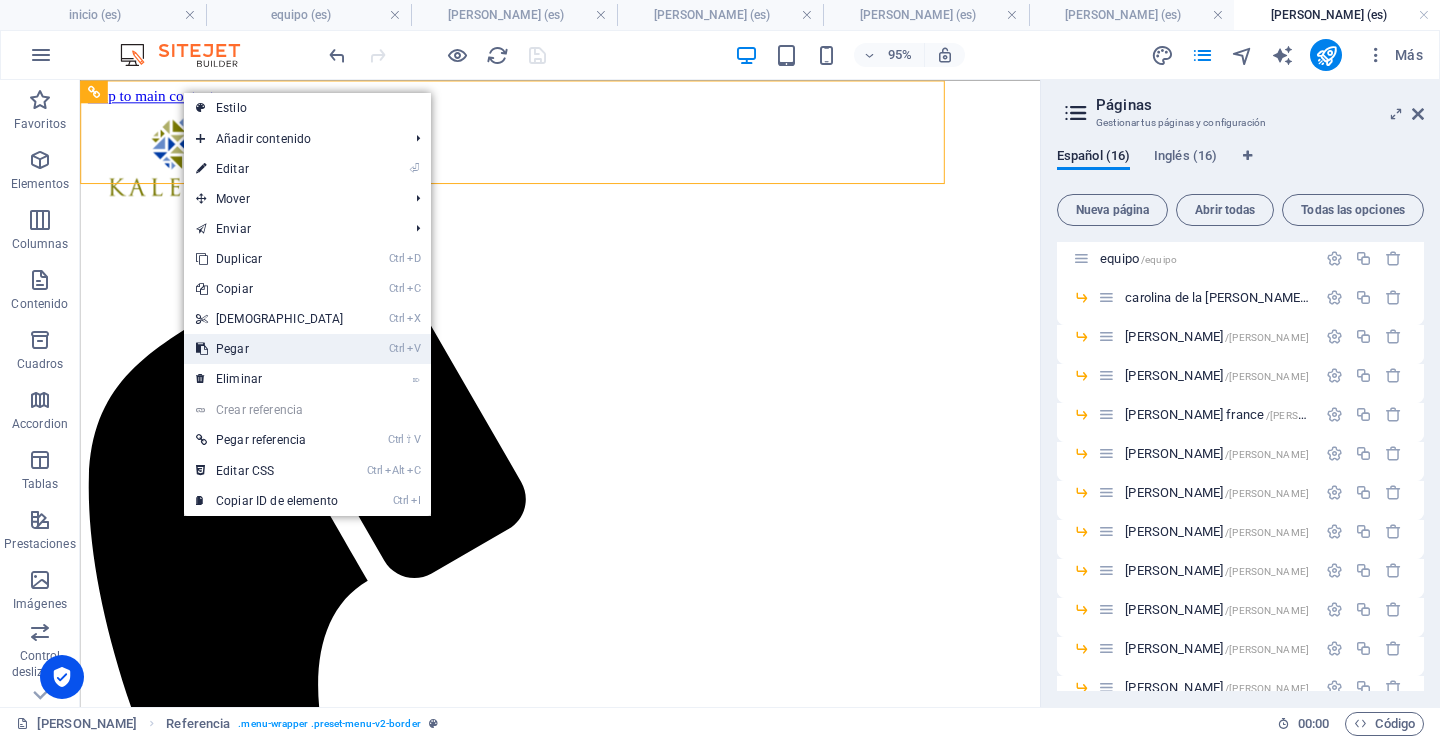 click on "Ctrl V  Pegar" at bounding box center [270, 349] 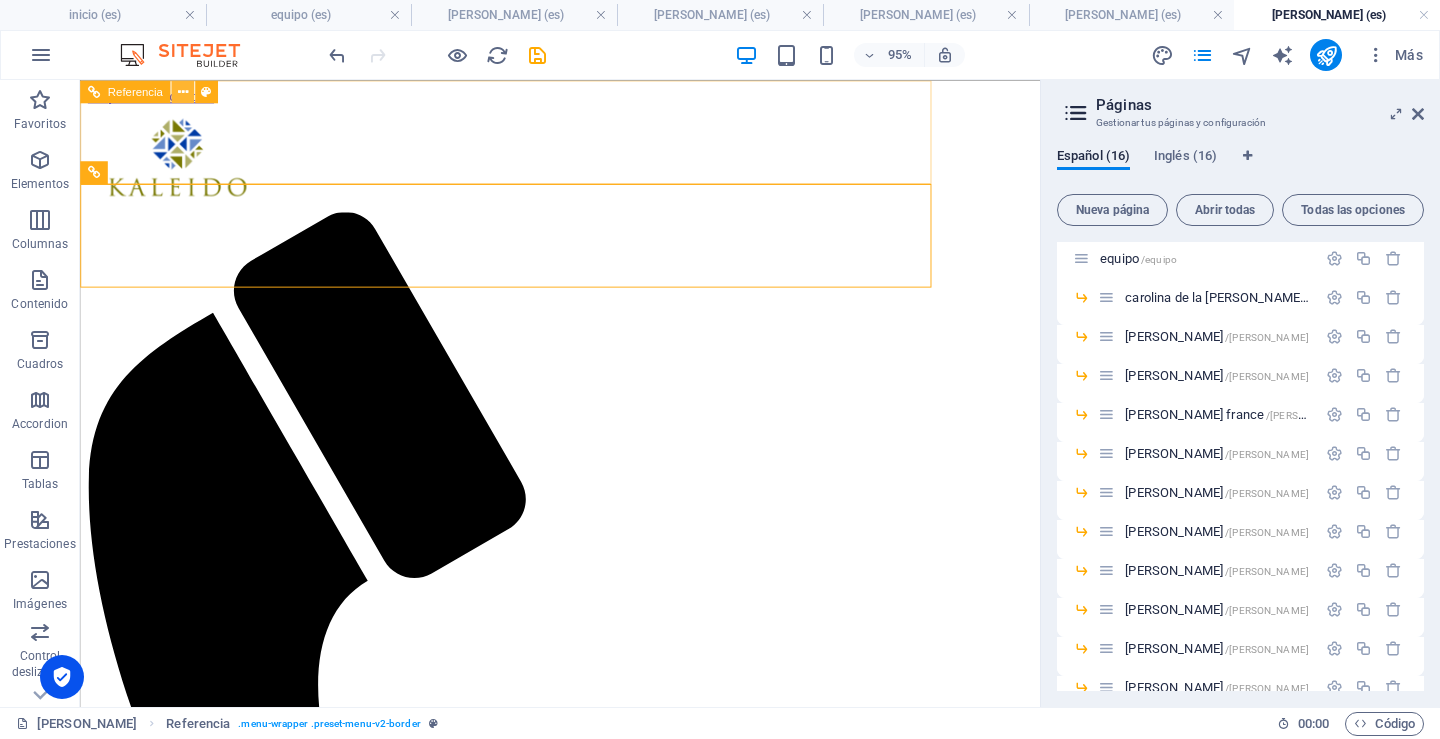 click at bounding box center [182, 91] 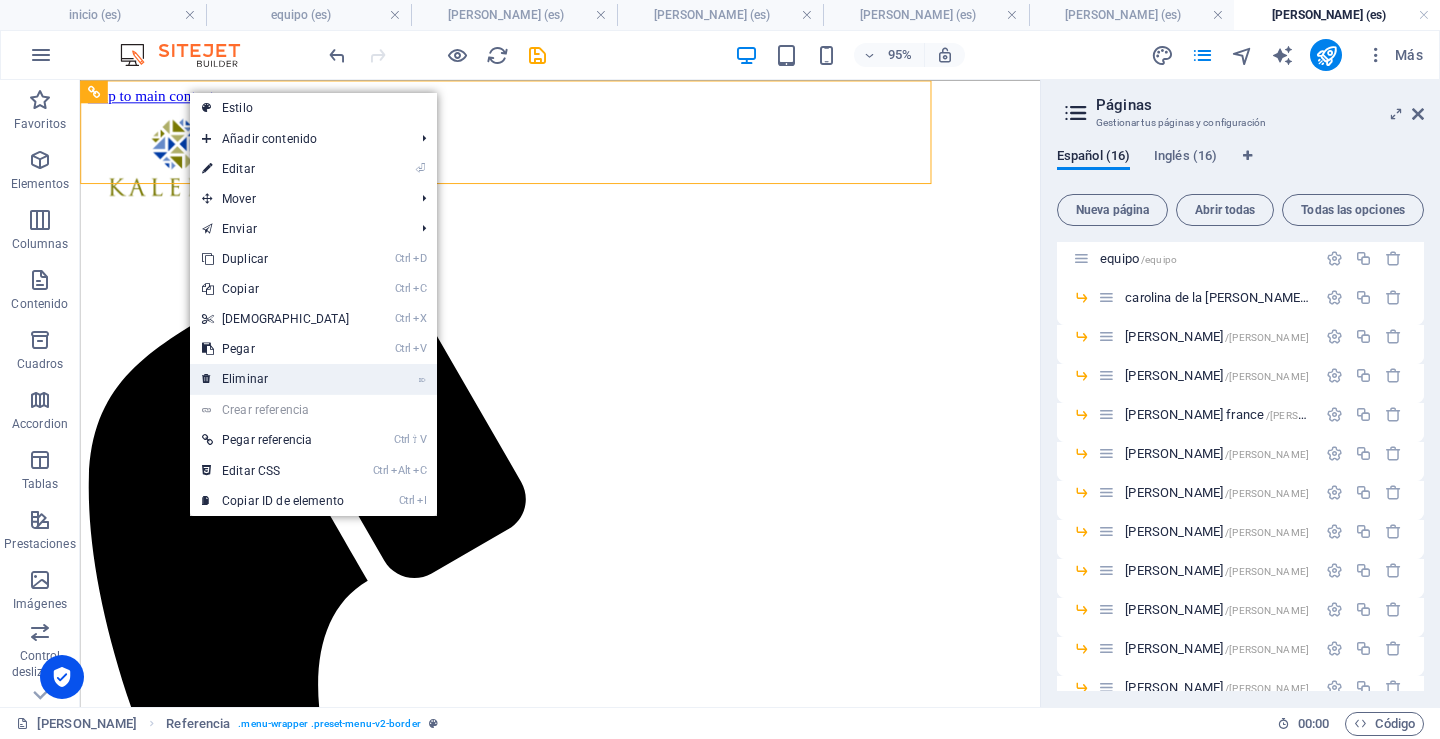 click on "⌦  Eliminar" at bounding box center (276, 379) 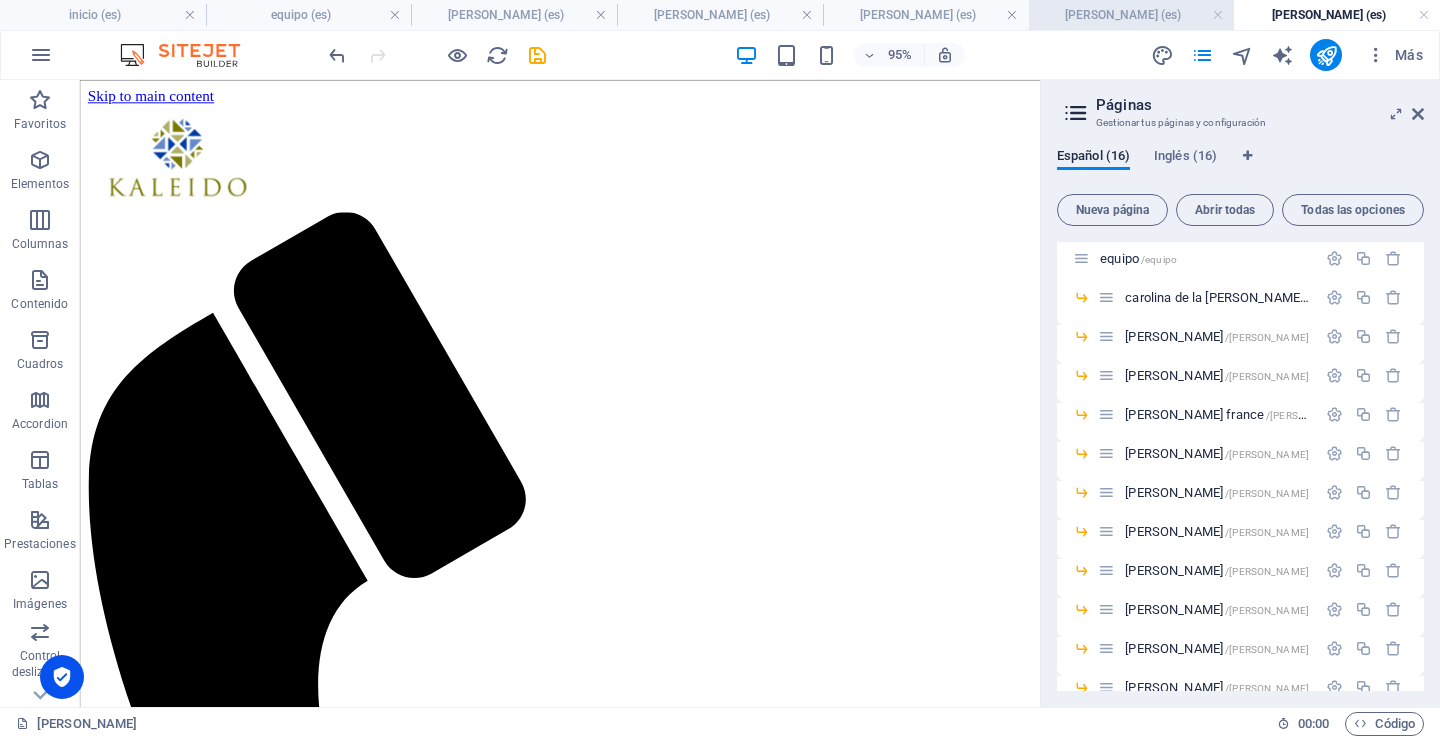 click on "[PERSON_NAME] (es)" at bounding box center [1132, 15] 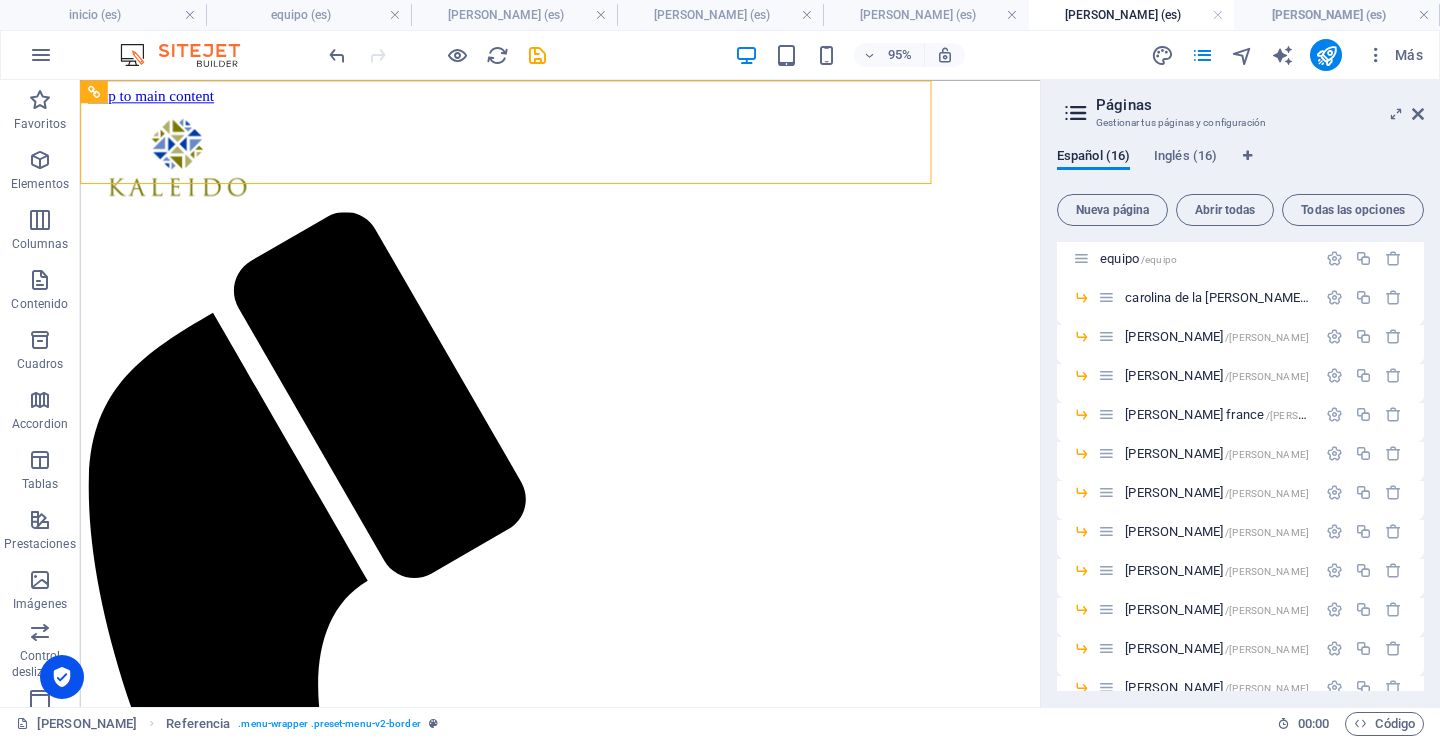 click on "[PERSON_NAME] (es)" at bounding box center [1337, 15] 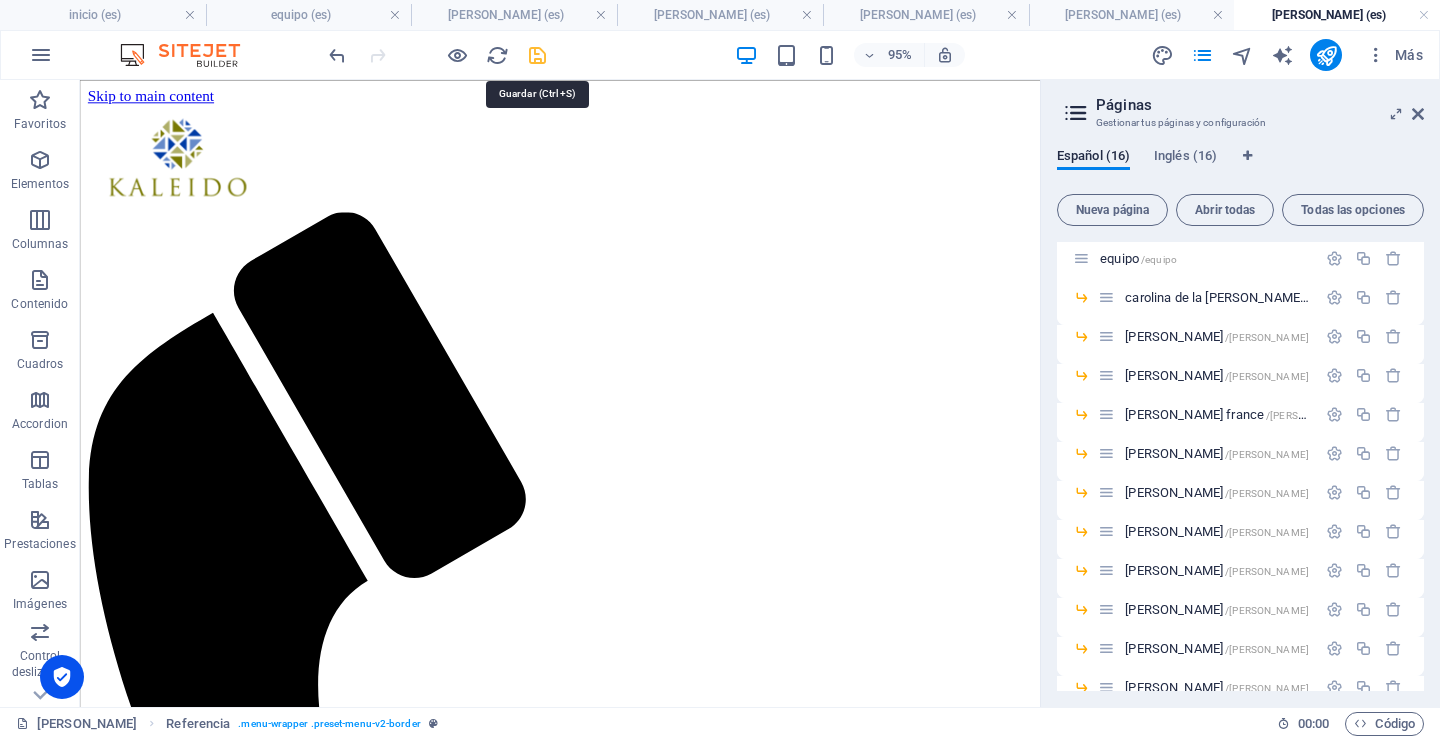 click at bounding box center (537, 55) 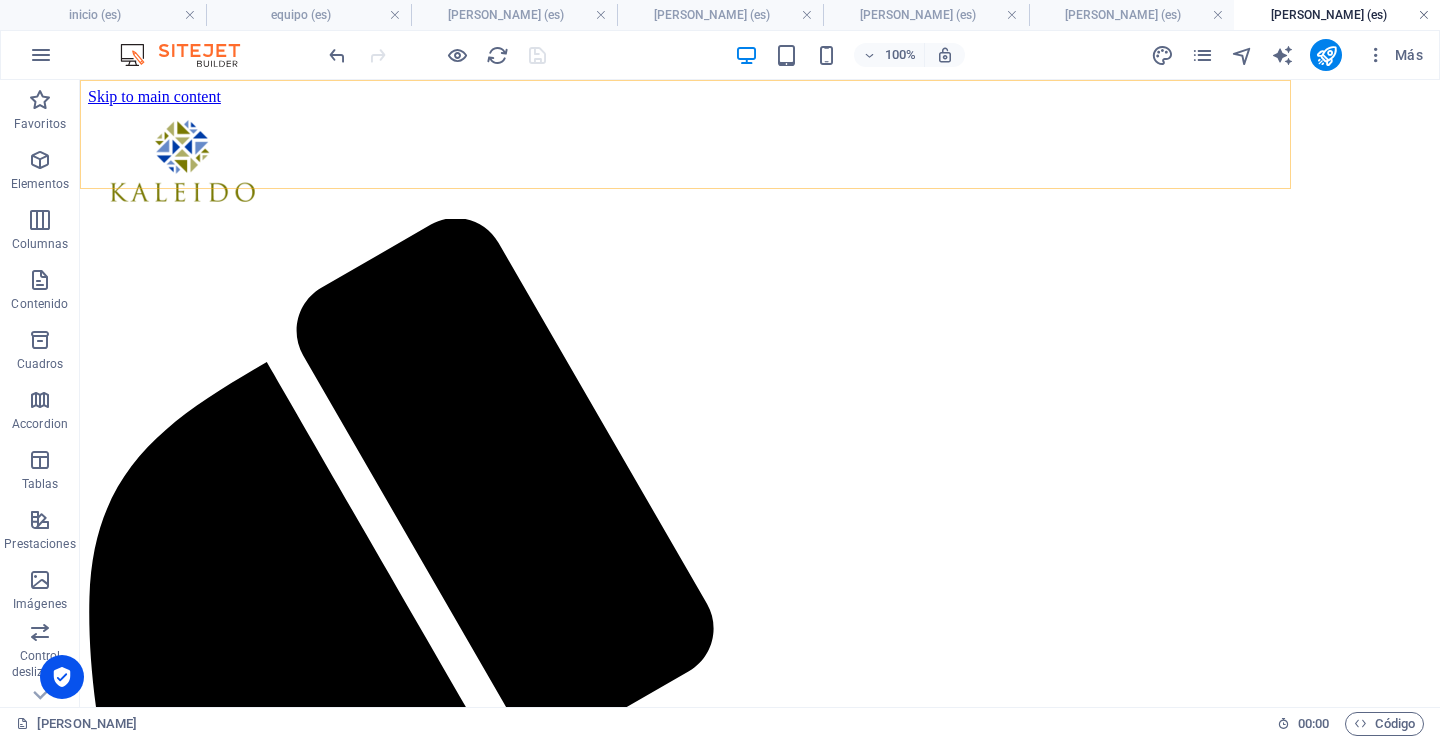 click at bounding box center [1424, 15] 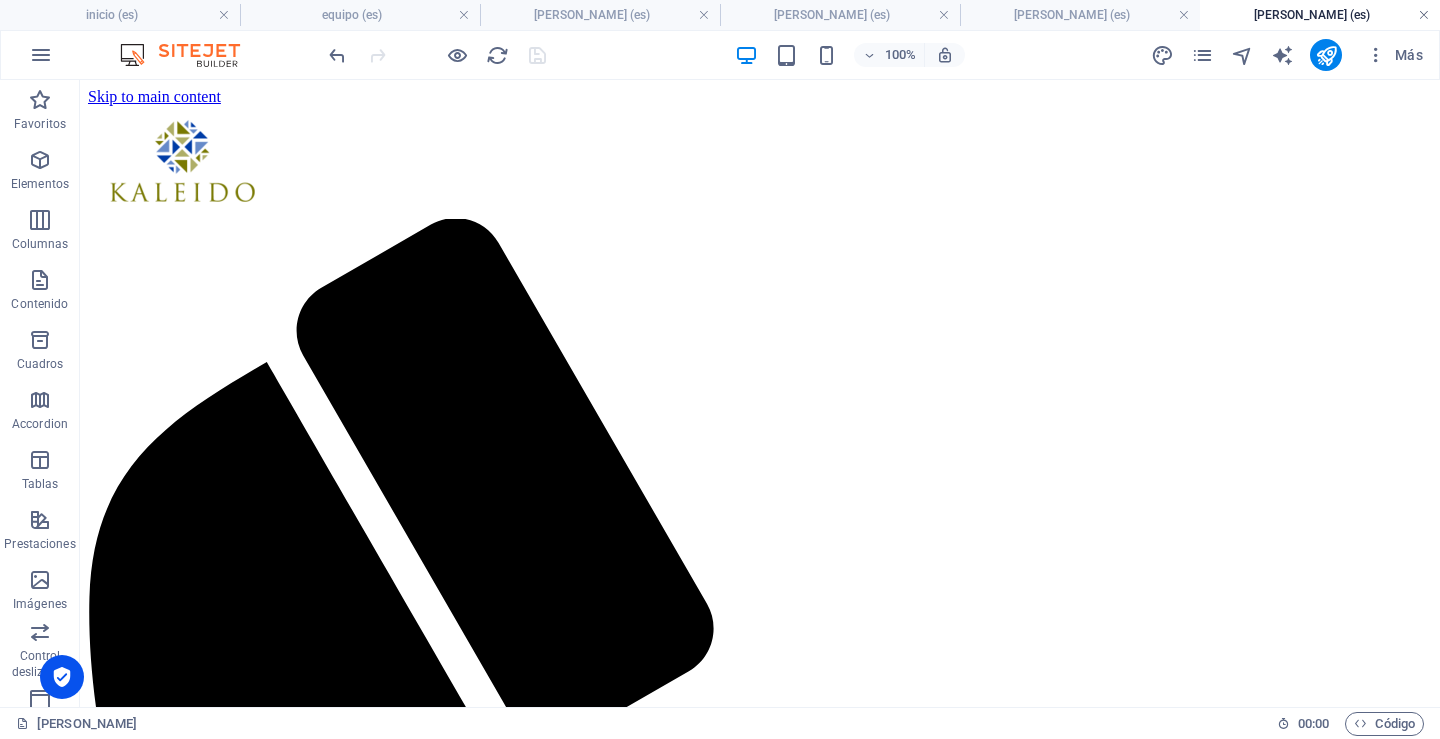 click at bounding box center [1424, 15] 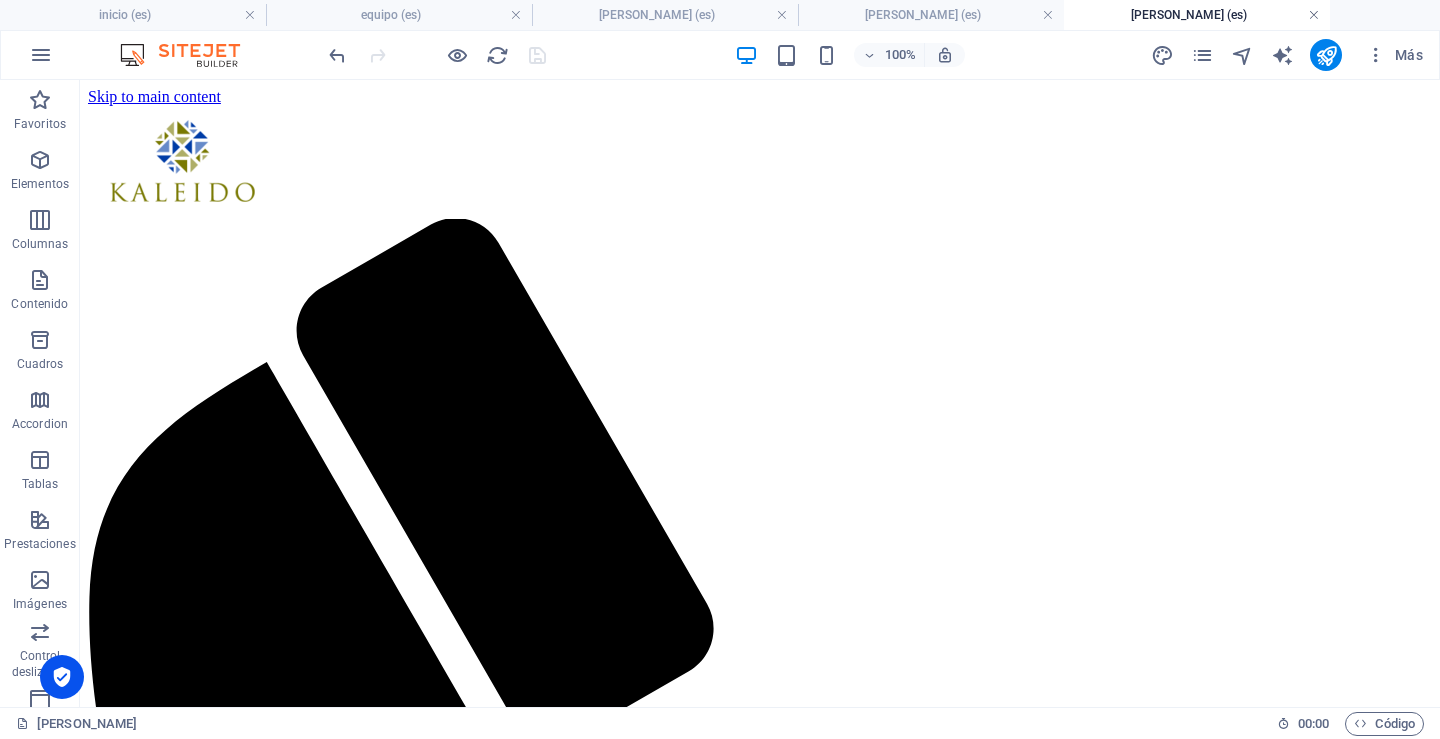 click at bounding box center (1314, 15) 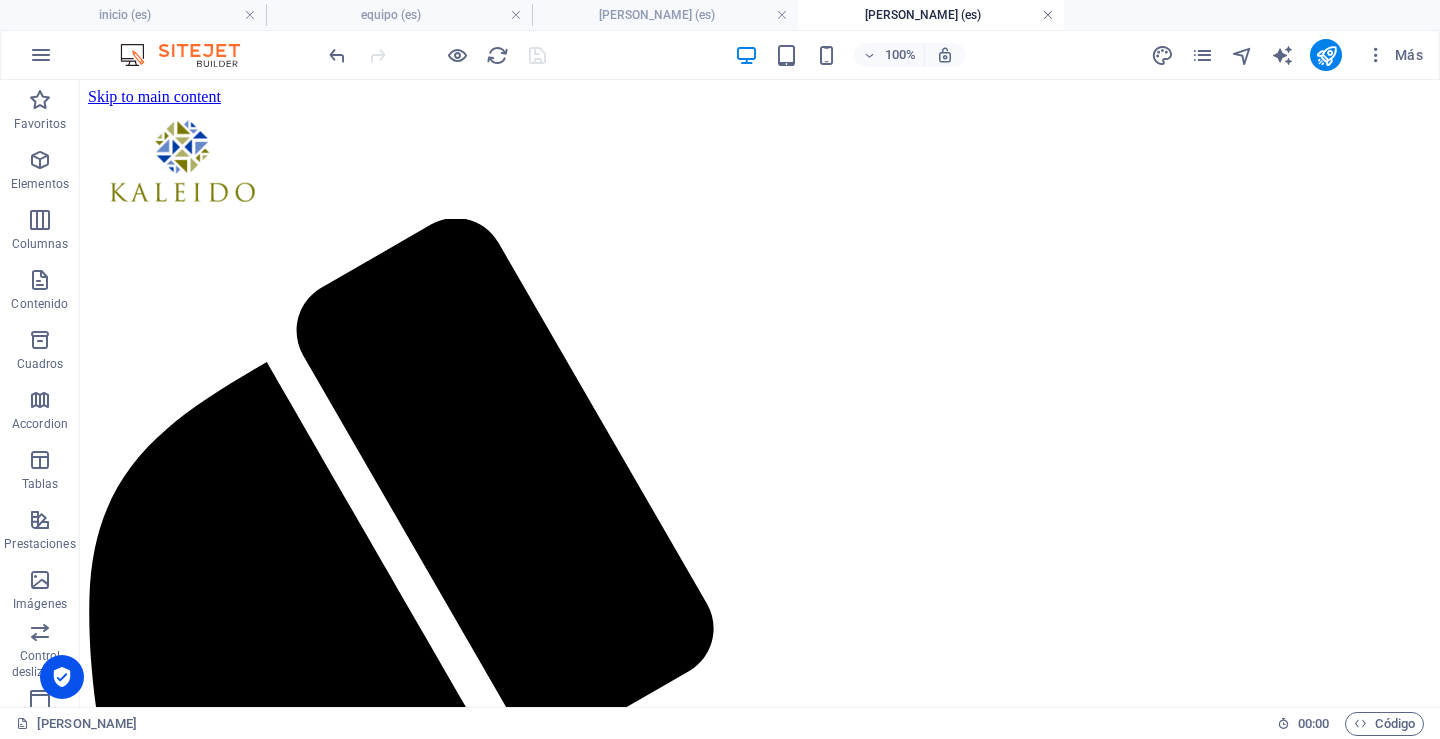drag, startPoint x: 1042, startPoint y: 13, endPoint x: 881, endPoint y: 40, distance: 163.24828 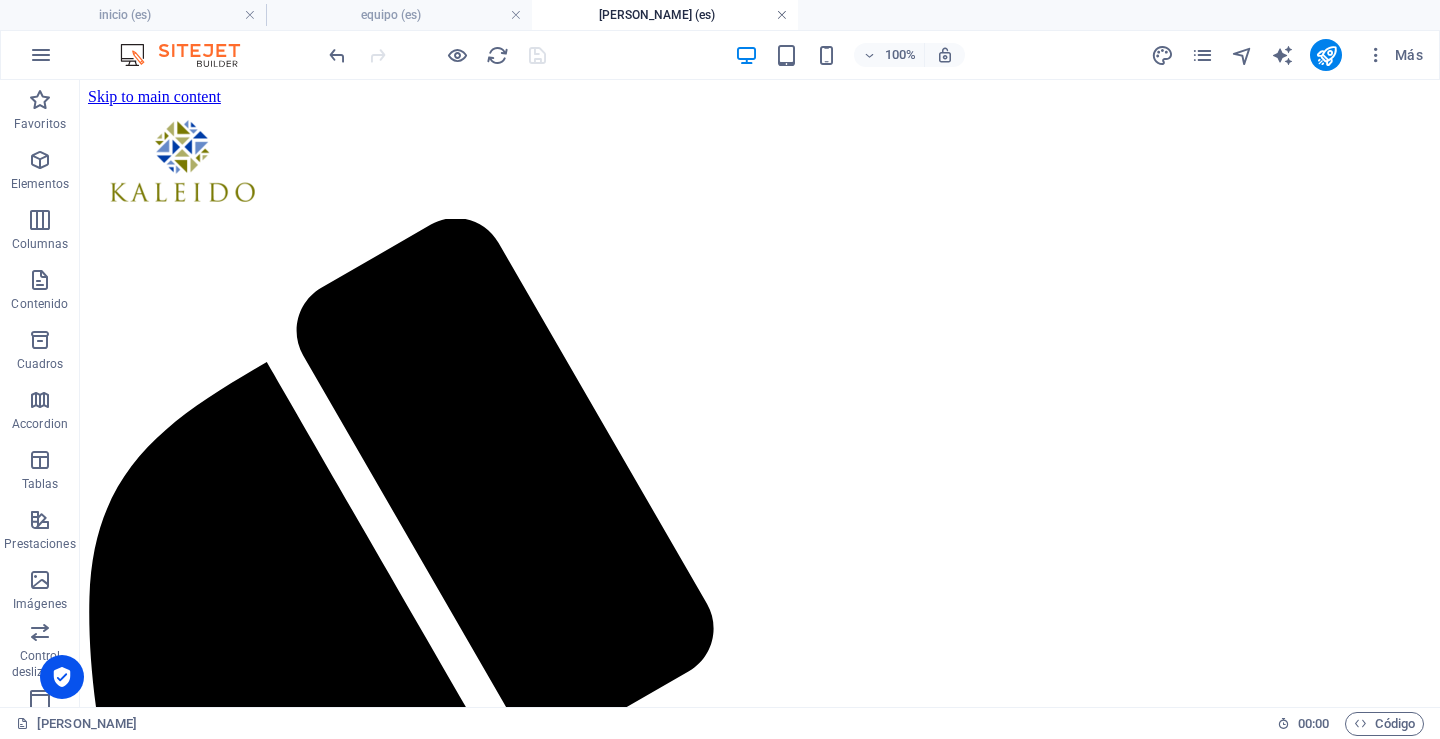click at bounding box center [782, 15] 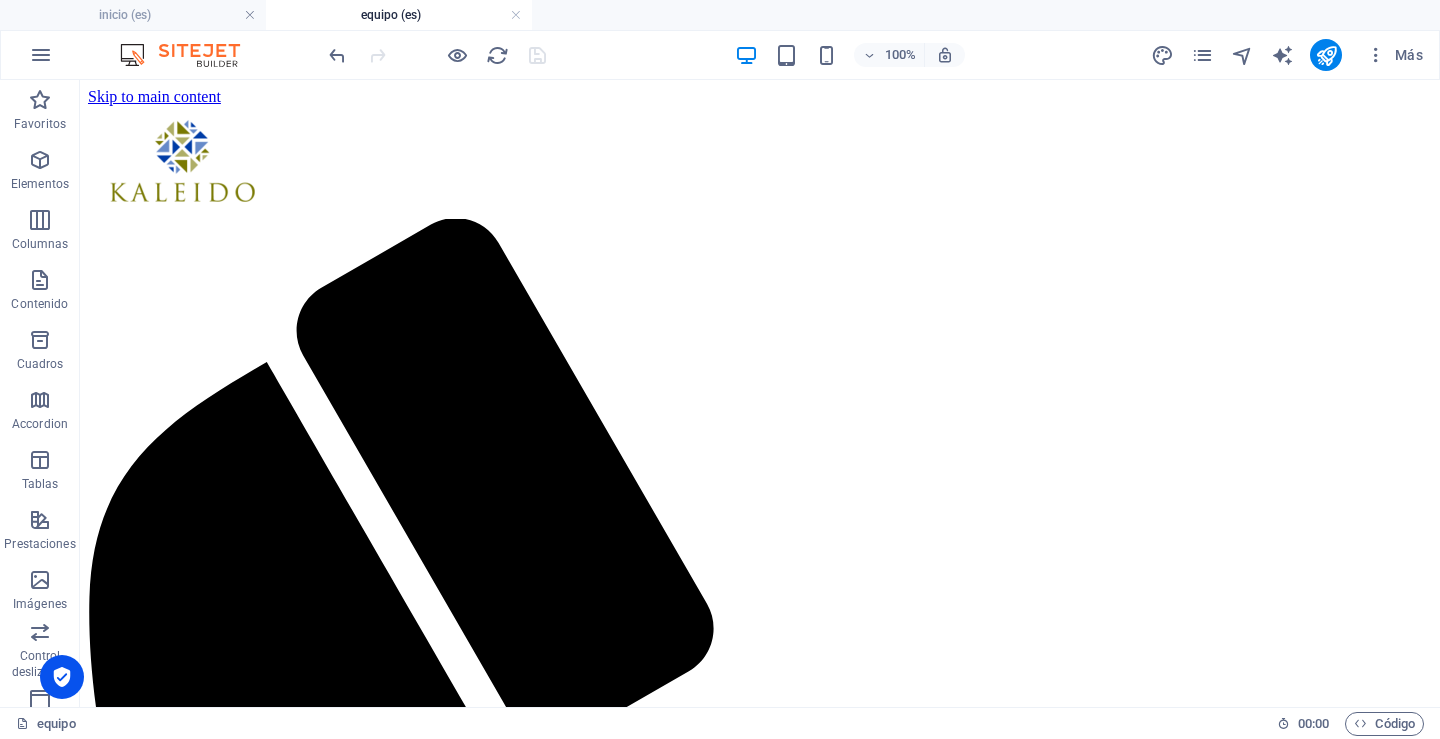click on "equipo (es)" at bounding box center (399, 15) 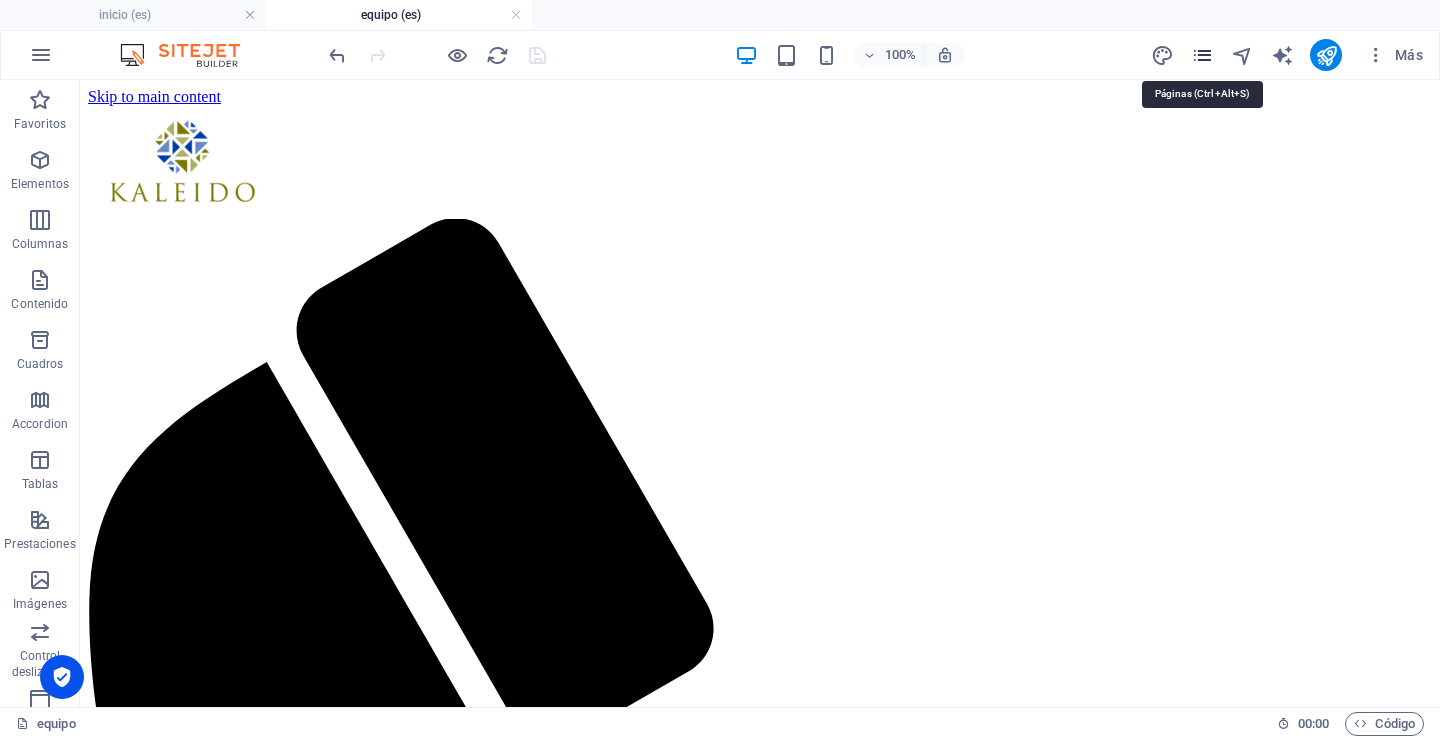 click at bounding box center (1202, 55) 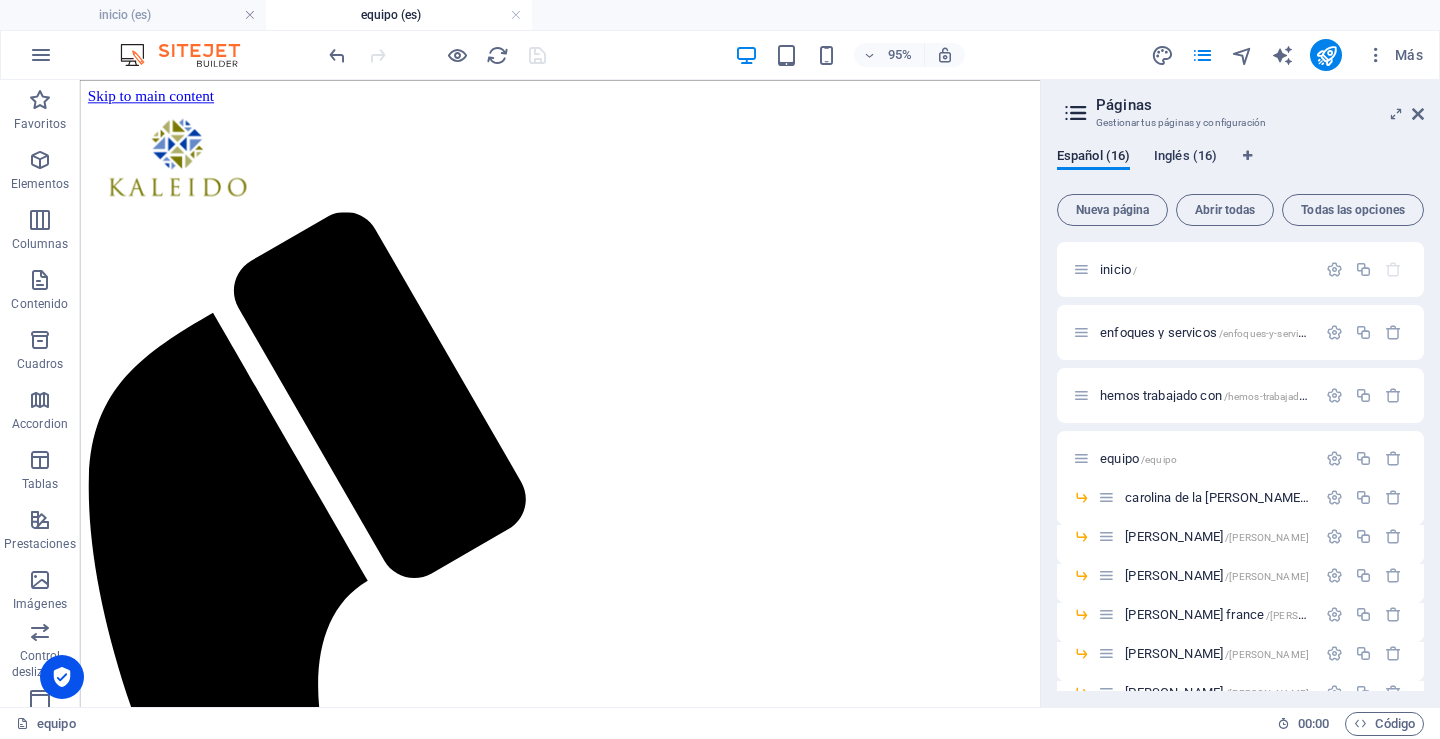click on "Inglés (16)" at bounding box center [1185, 158] 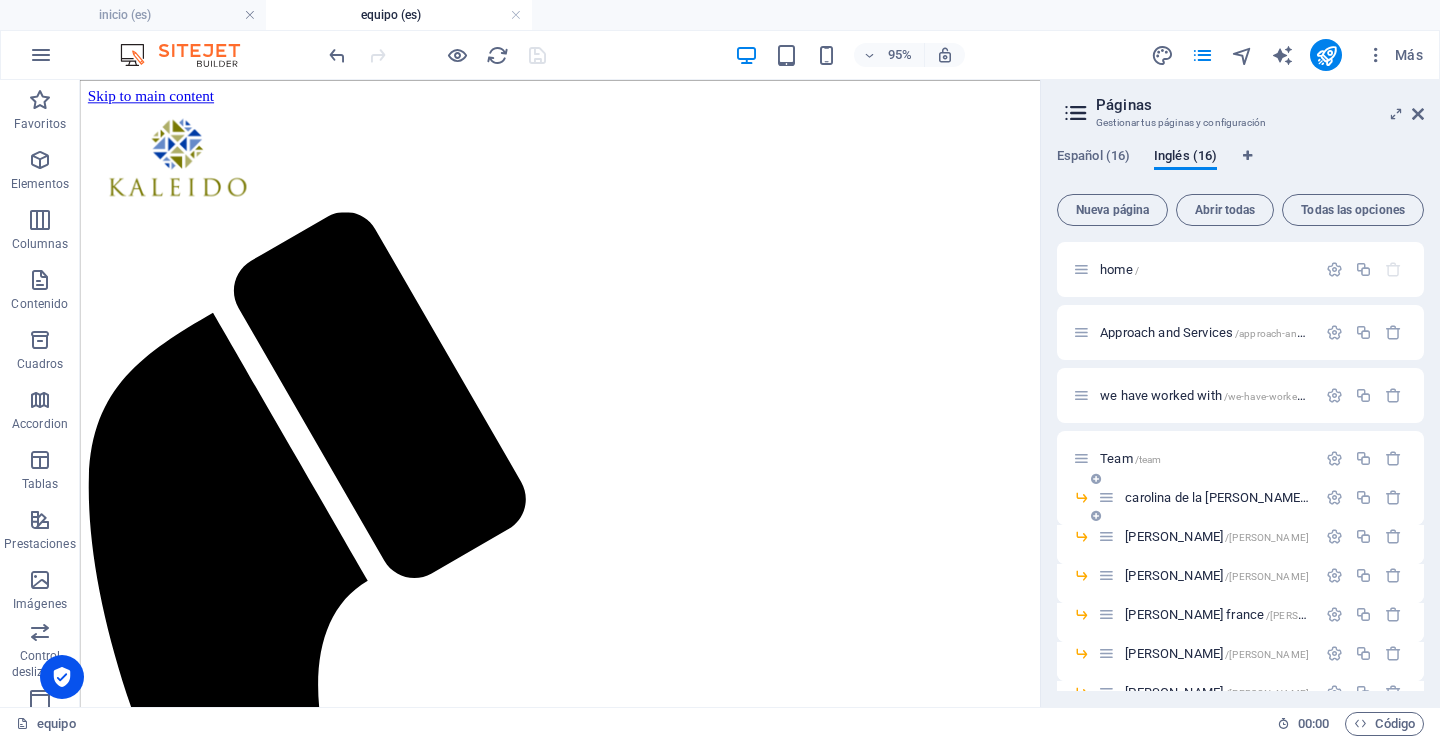 click on "carolina de la [PERSON_NAME] /carolina-de-la-[PERSON_NAME]" at bounding box center (1288, 497) 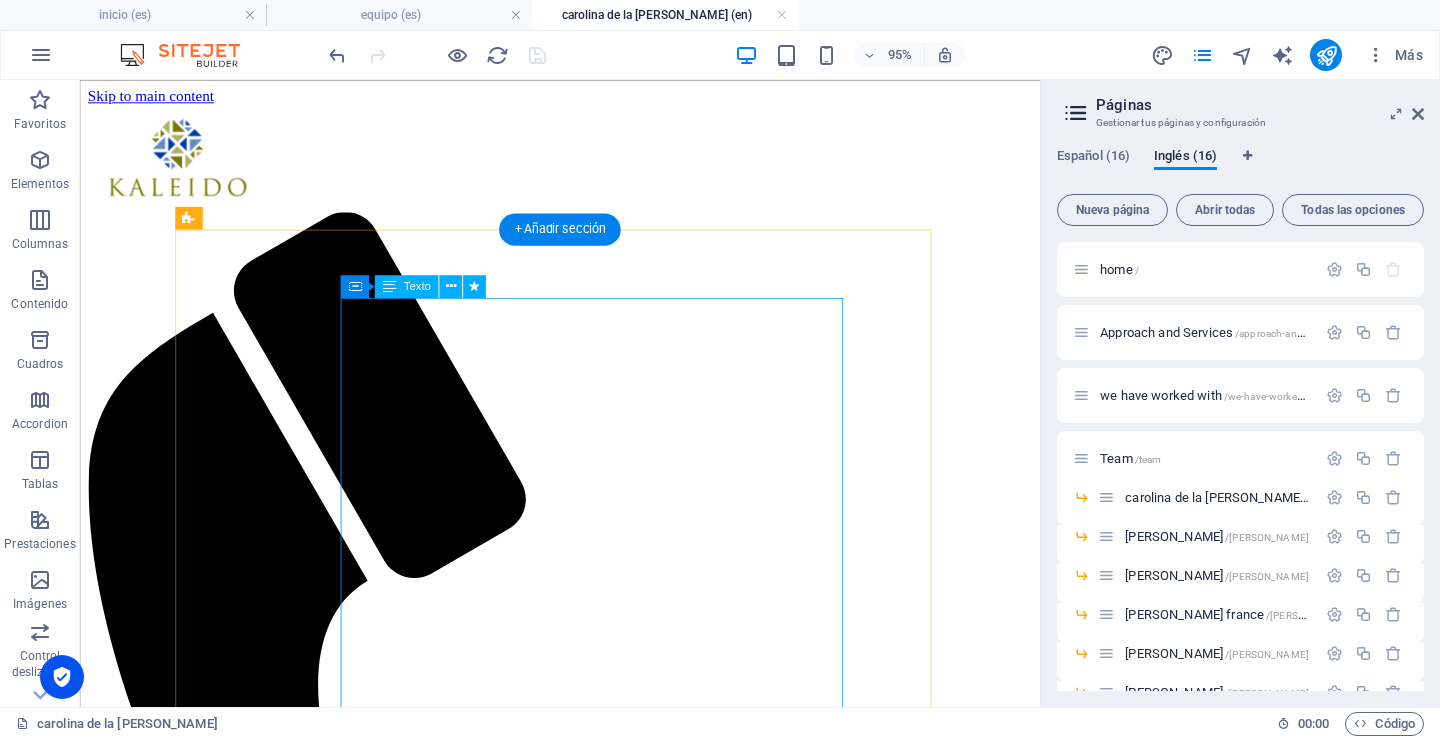 scroll, scrollTop: 0, scrollLeft: 0, axis: both 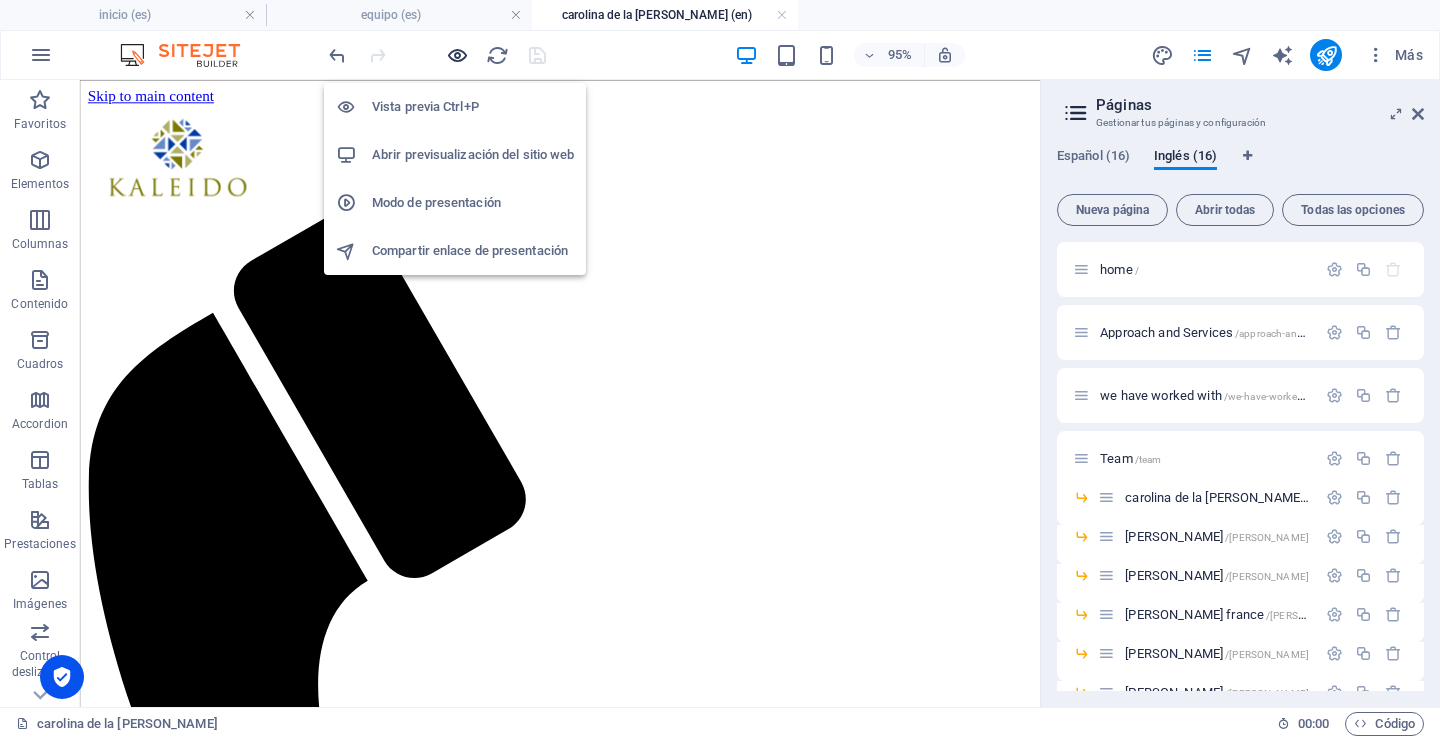 click at bounding box center (457, 55) 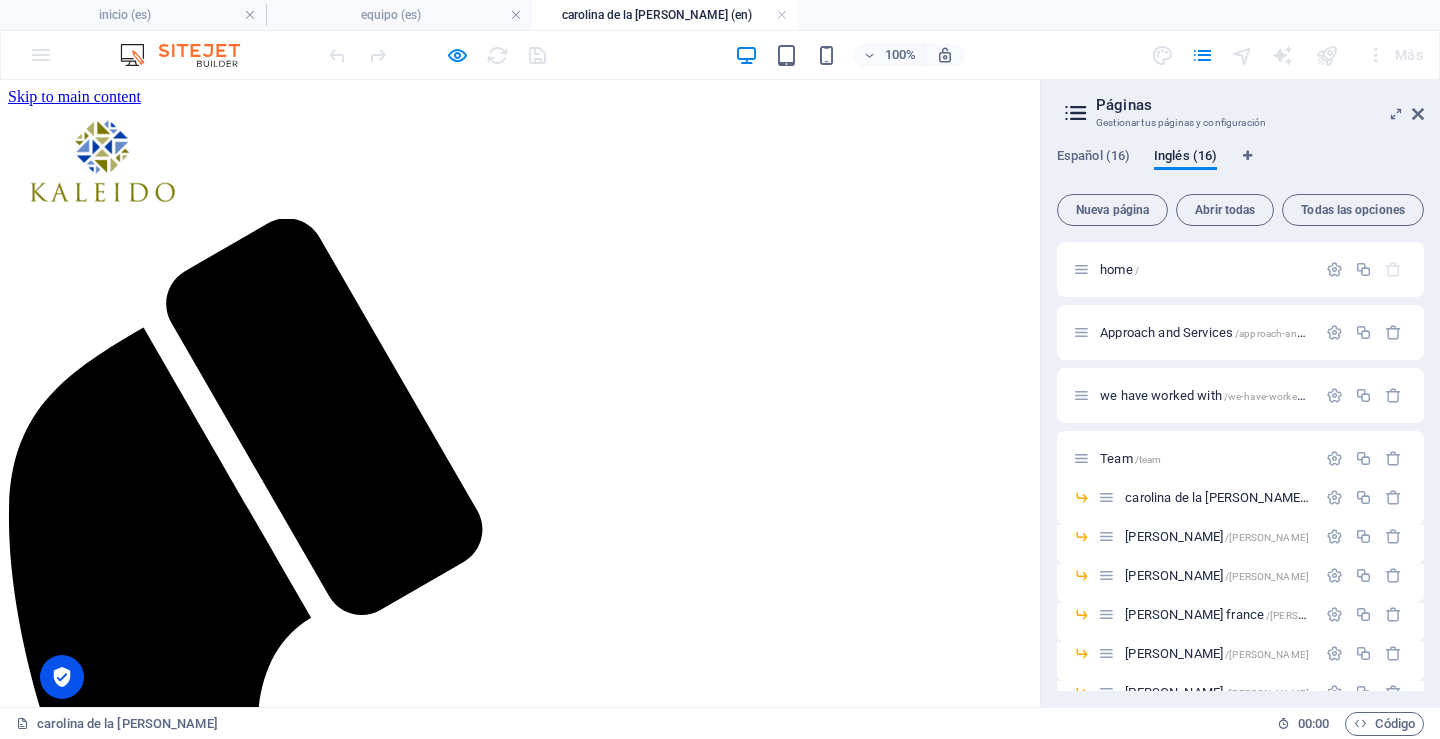 click on "Team" at bounding box center [65, 1485] 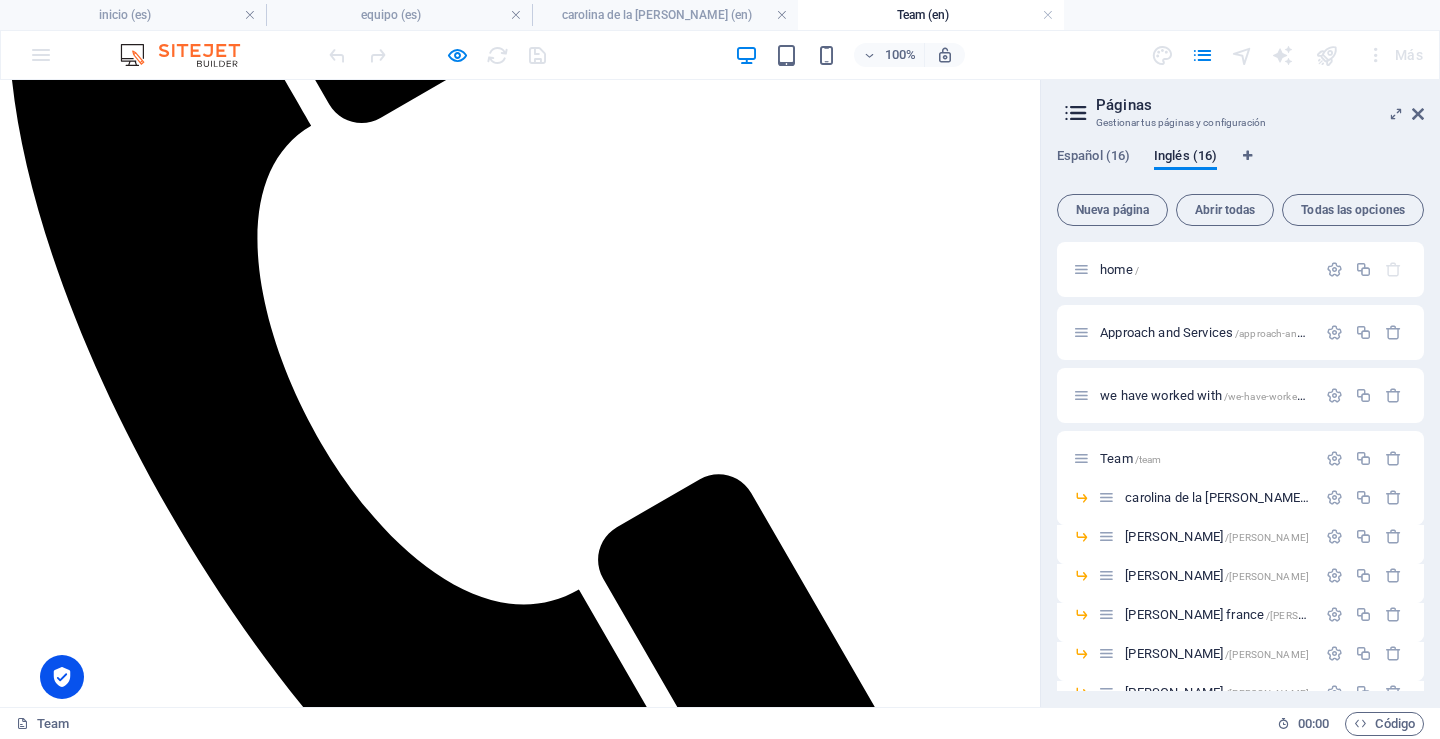 scroll, scrollTop: 500, scrollLeft: 0, axis: vertical 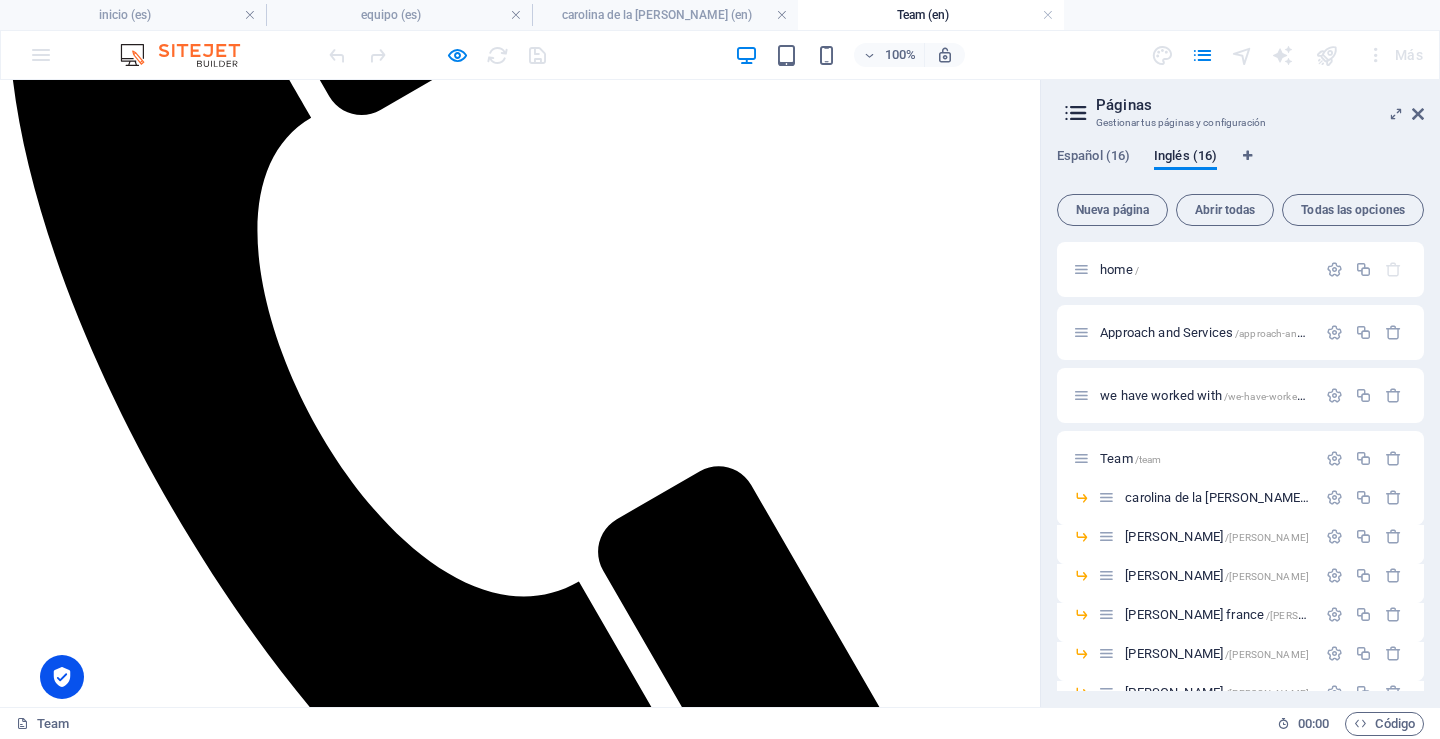 click on "› [PERSON_NAME]" at bounding box center [341, 1889] 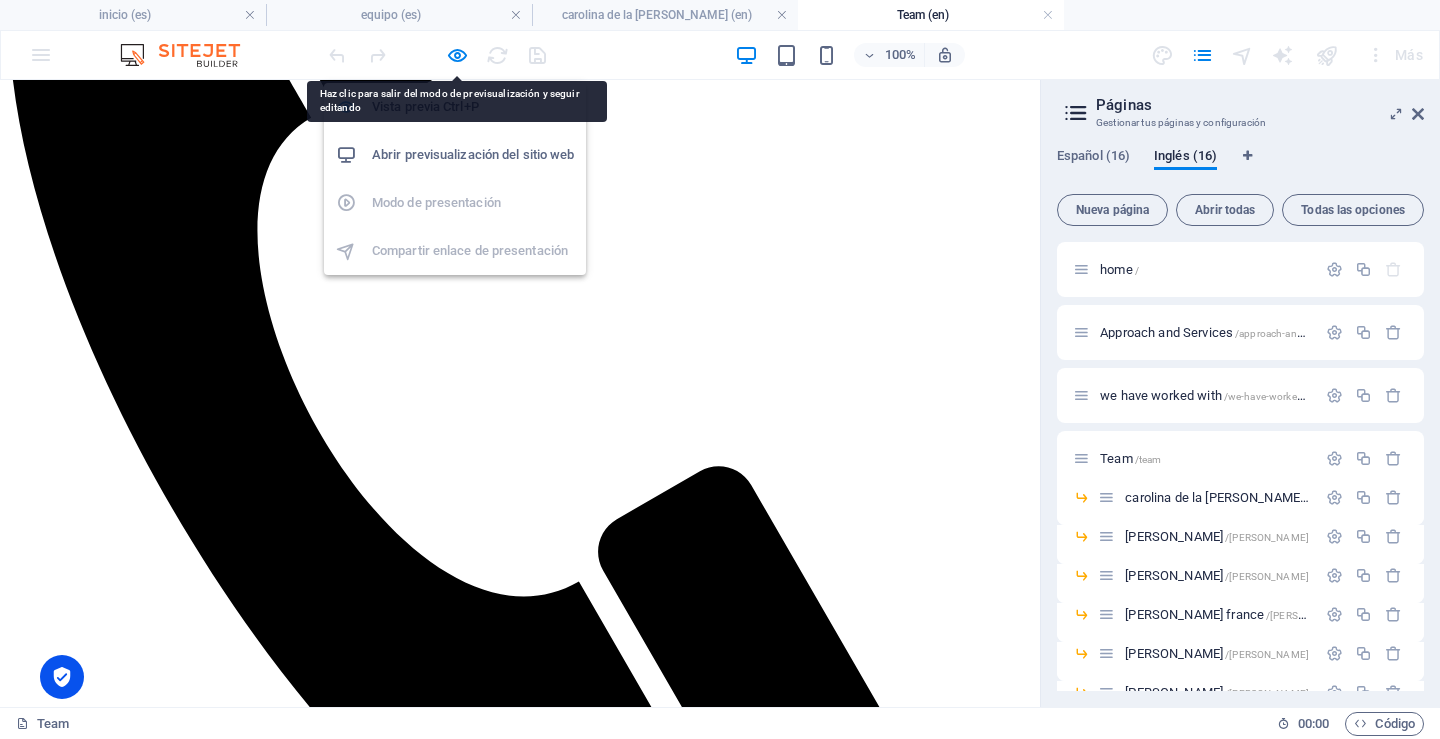 click at bounding box center [457, 55] 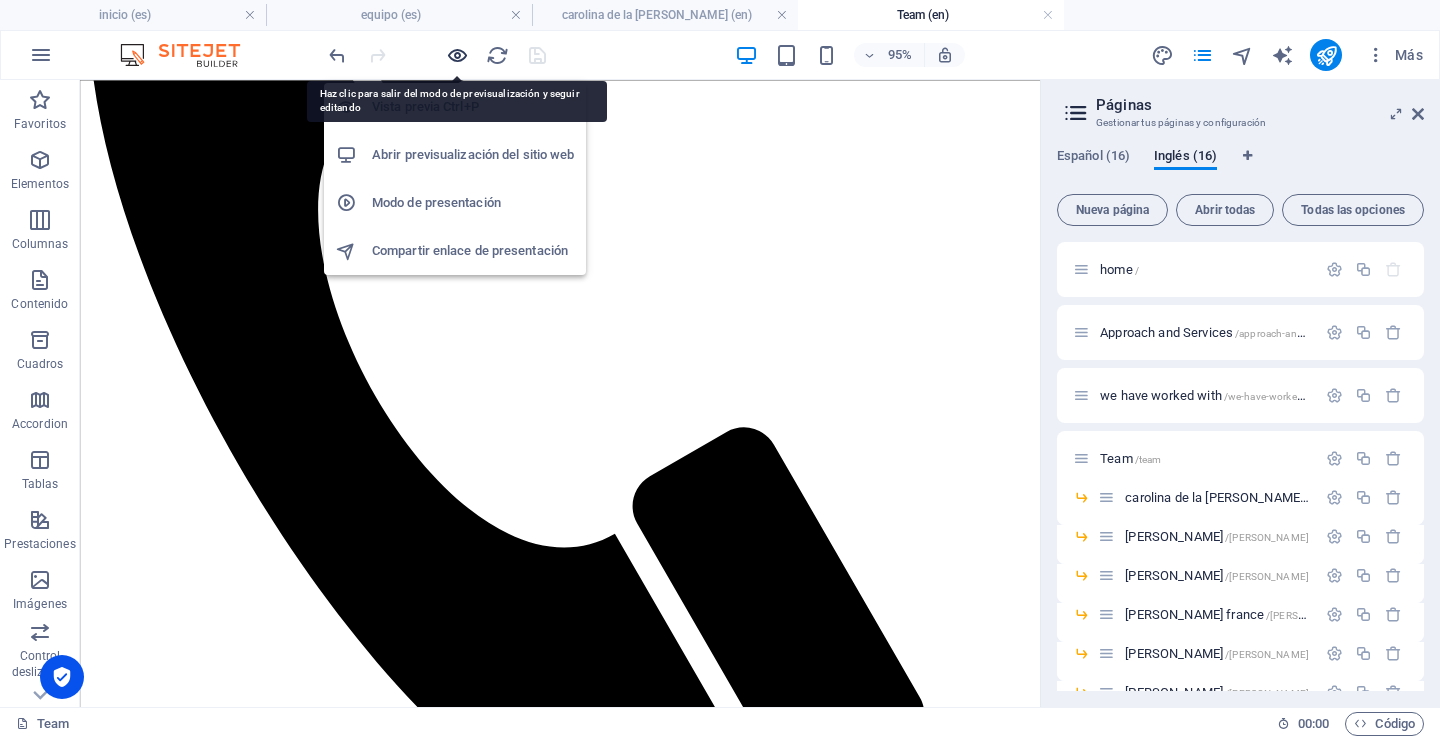 click at bounding box center (457, 55) 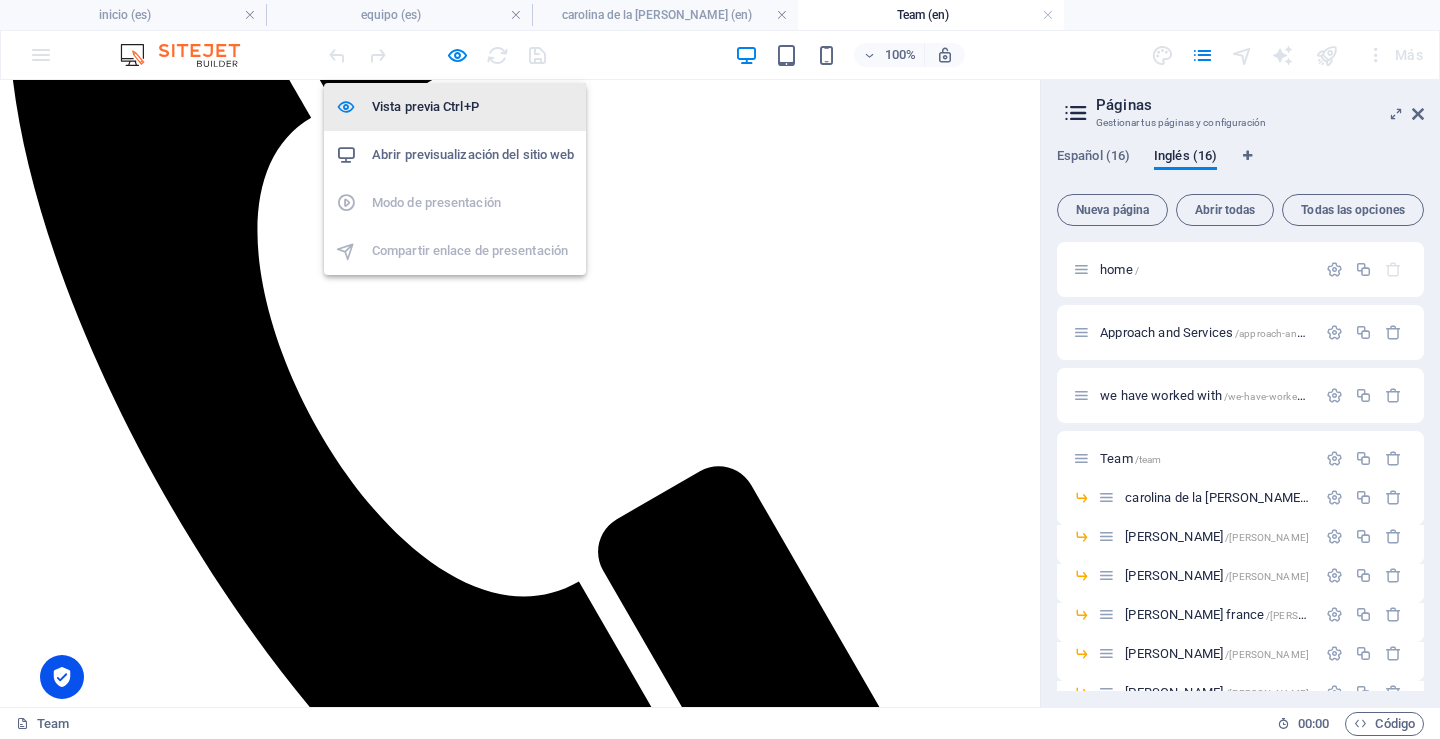 click on "Vista previa Ctrl+P" at bounding box center (473, 107) 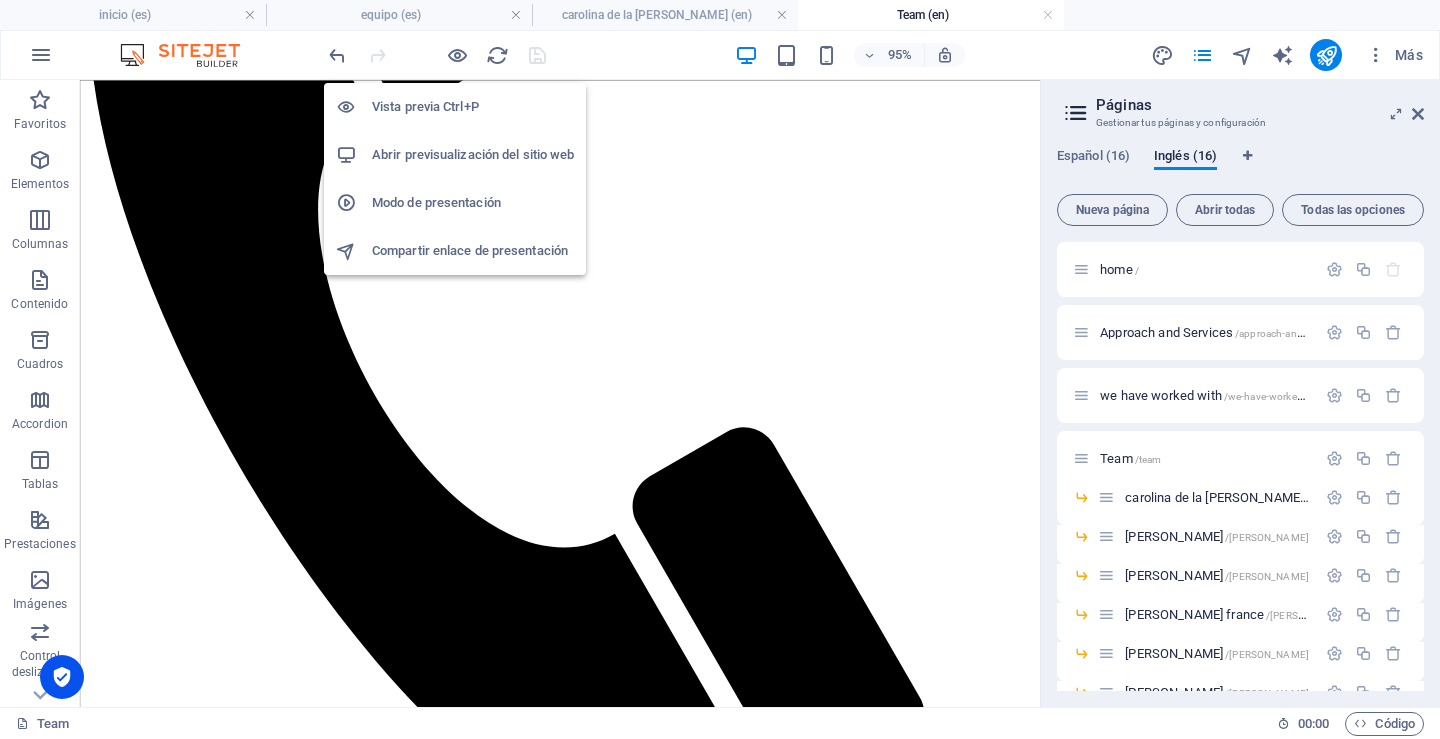 drag, startPoint x: 458, startPoint y: 55, endPoint x: 416, endPoint y: 135, distance: 90.35486 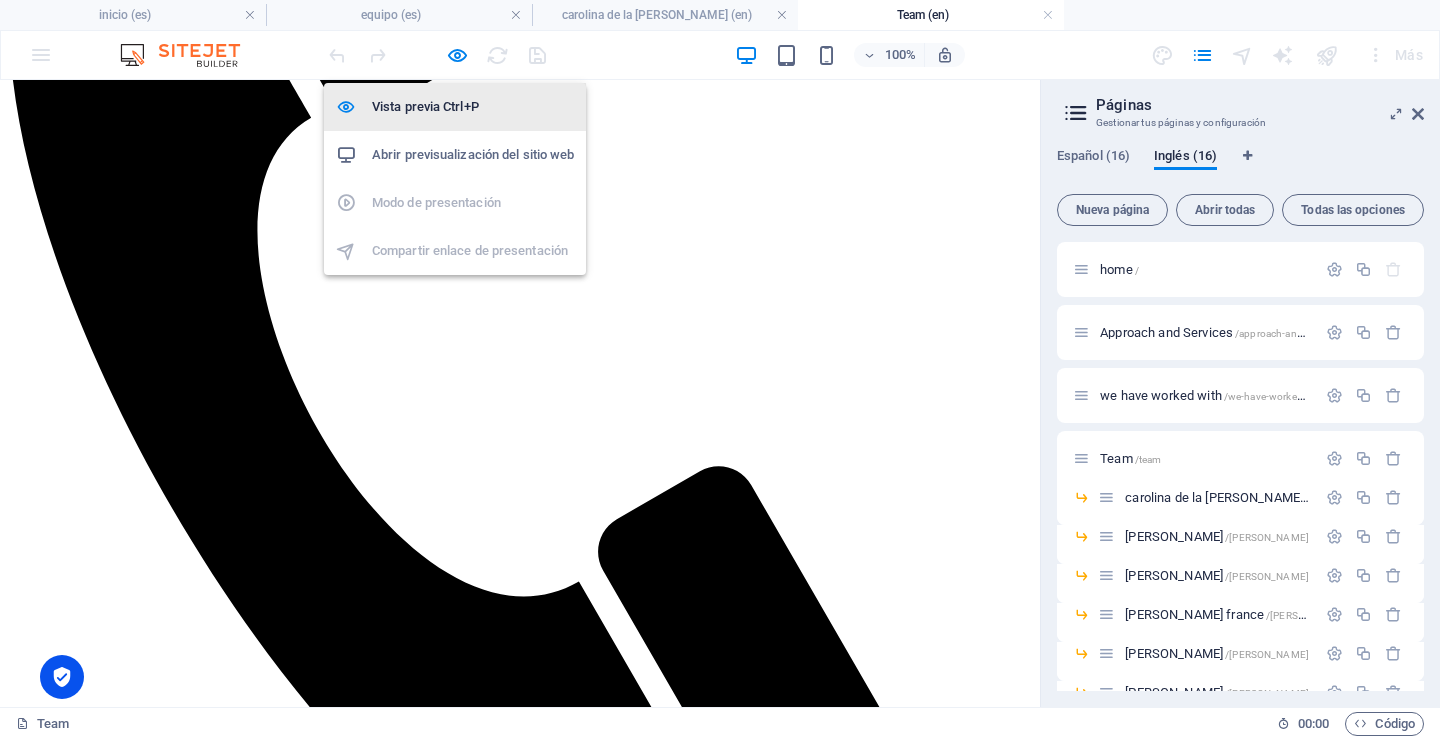 drag, startPoint x: 460, startPoint y: 56, endPoint x: 423, endPoint y: 92, distance: 51.62364 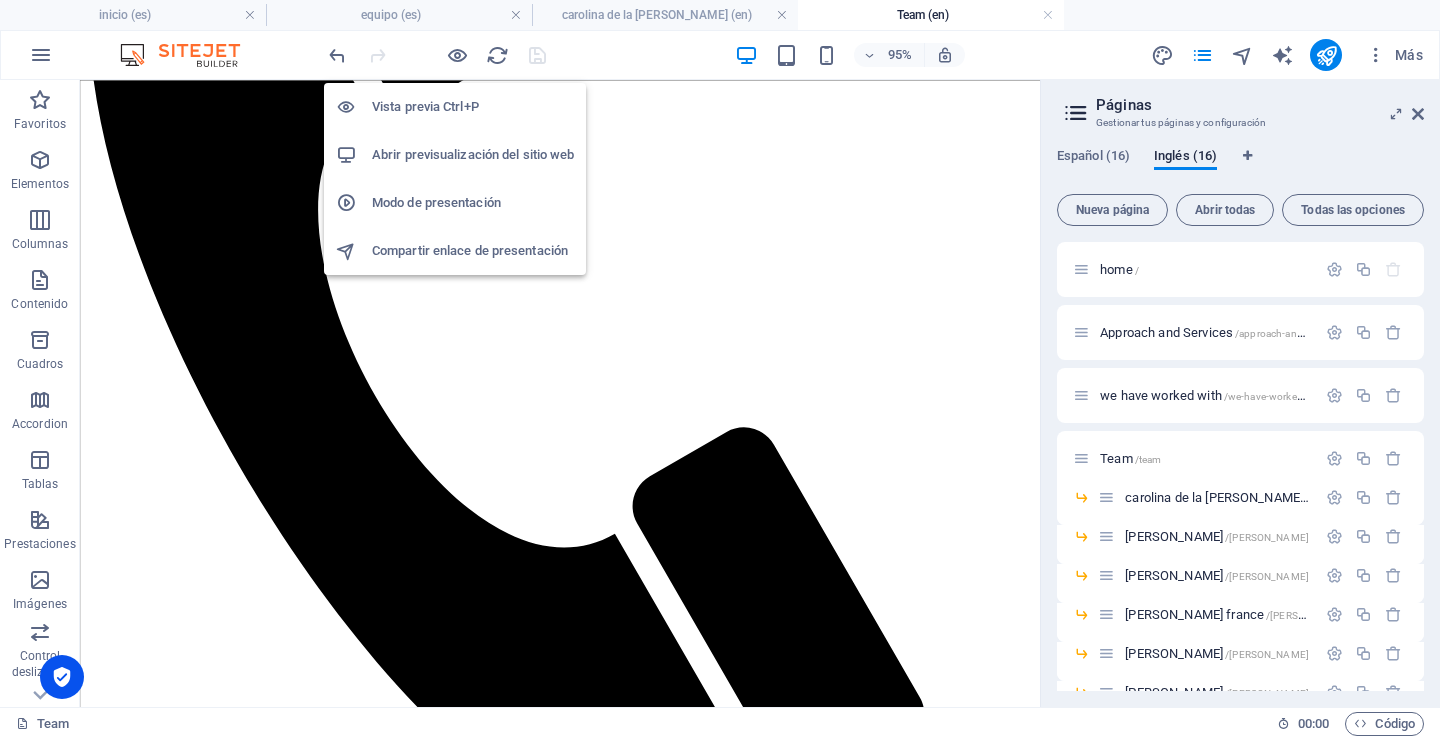 click on "Abrir previsualización del sitio web" at bounding box center (473, 155) 